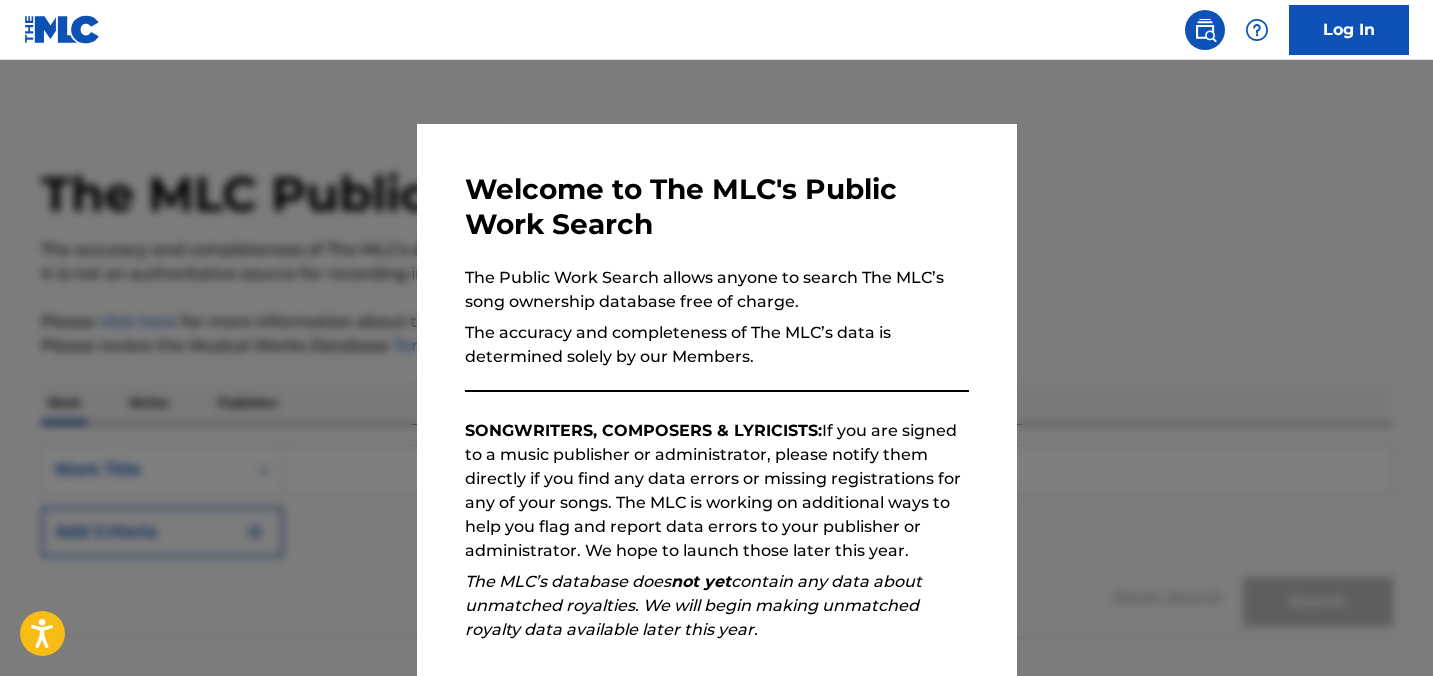 scroll, scrollTop: 0, scrollLeft: 0, axis: both 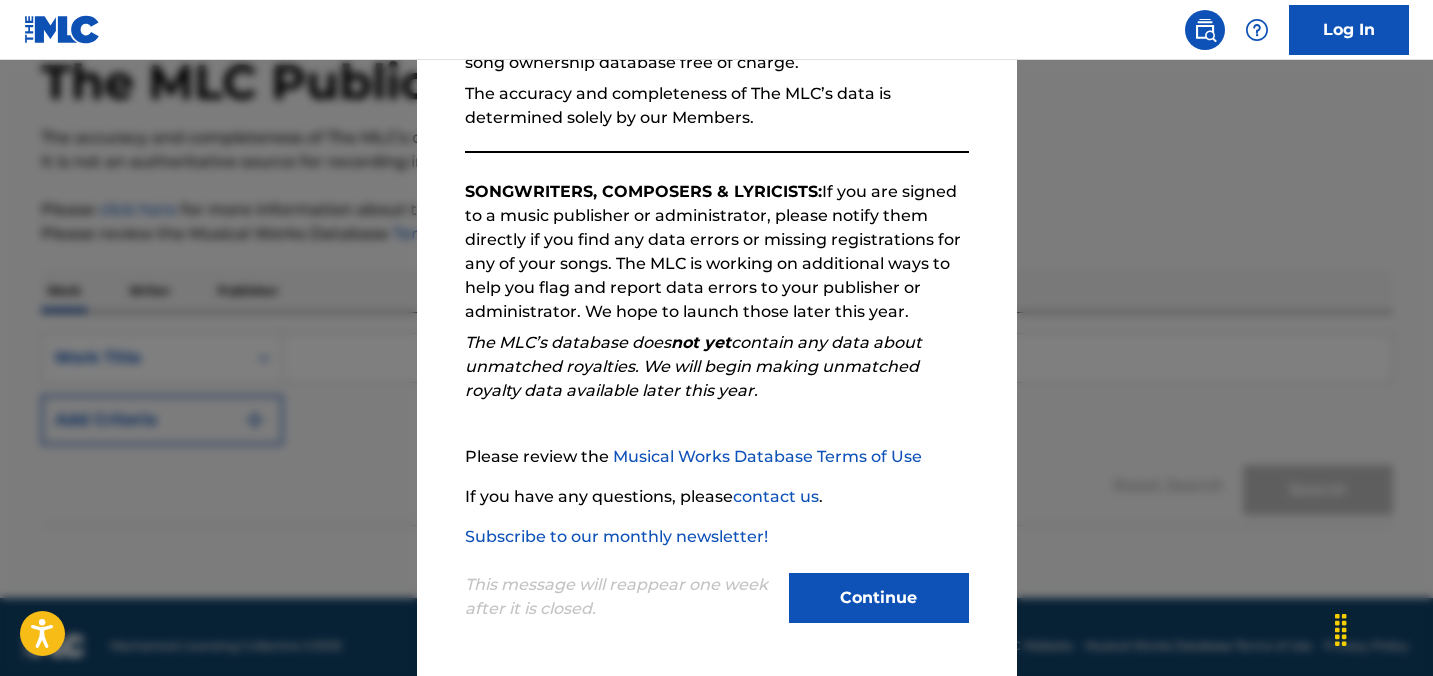 click on "Continue" at bounding box center [879, 598] 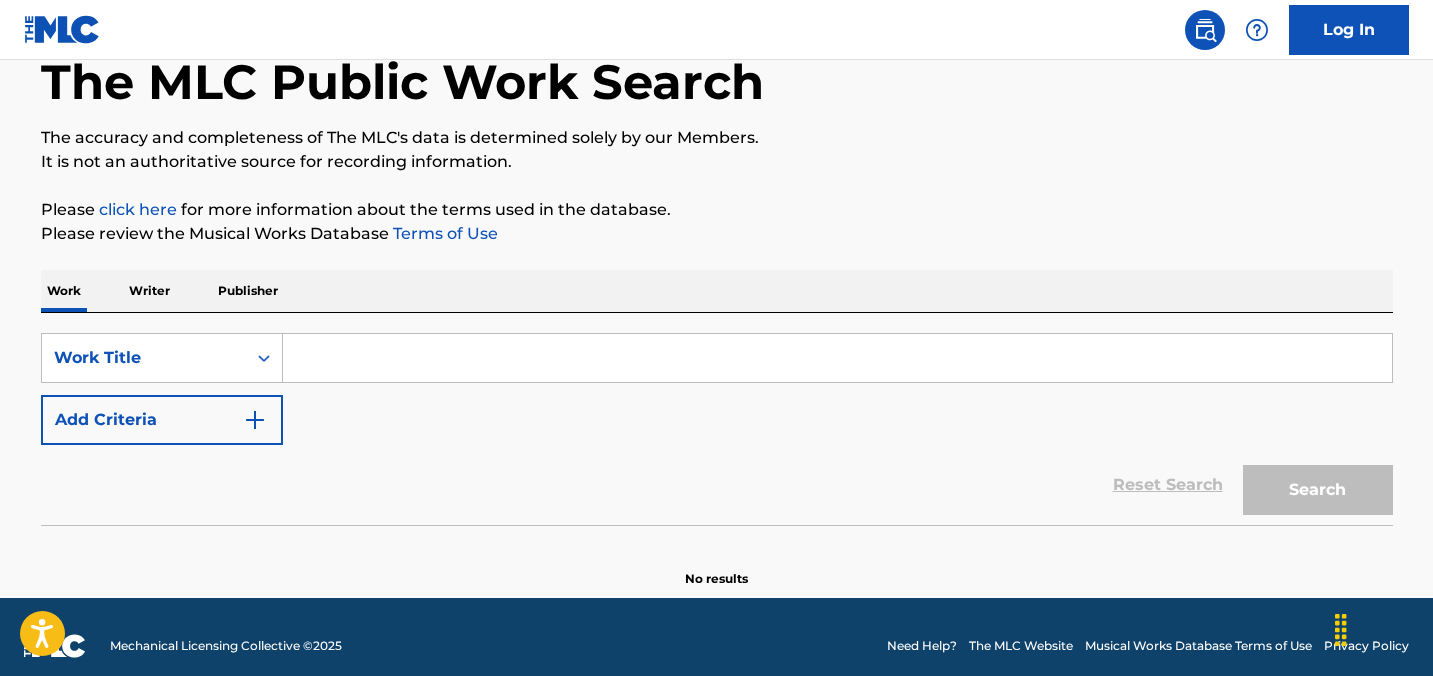 click at bounding box center (837, 358) 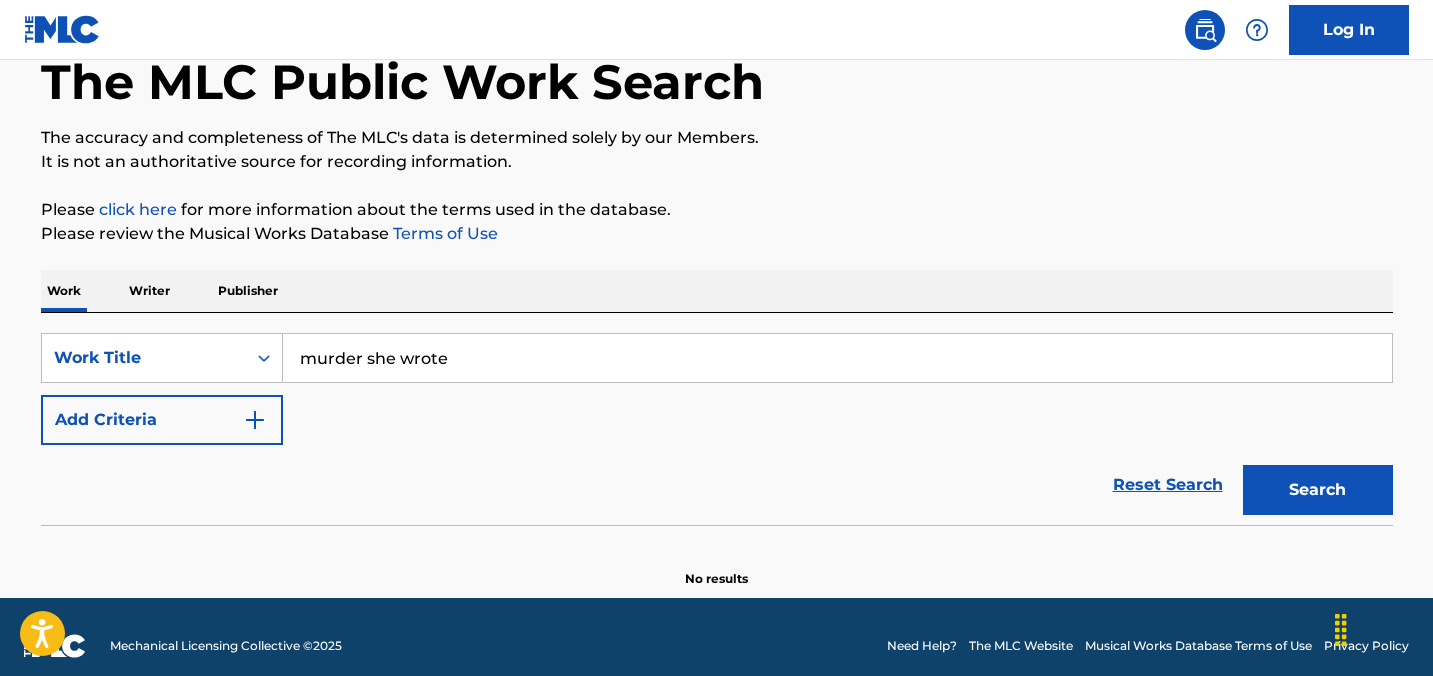type on "murder she wrote" 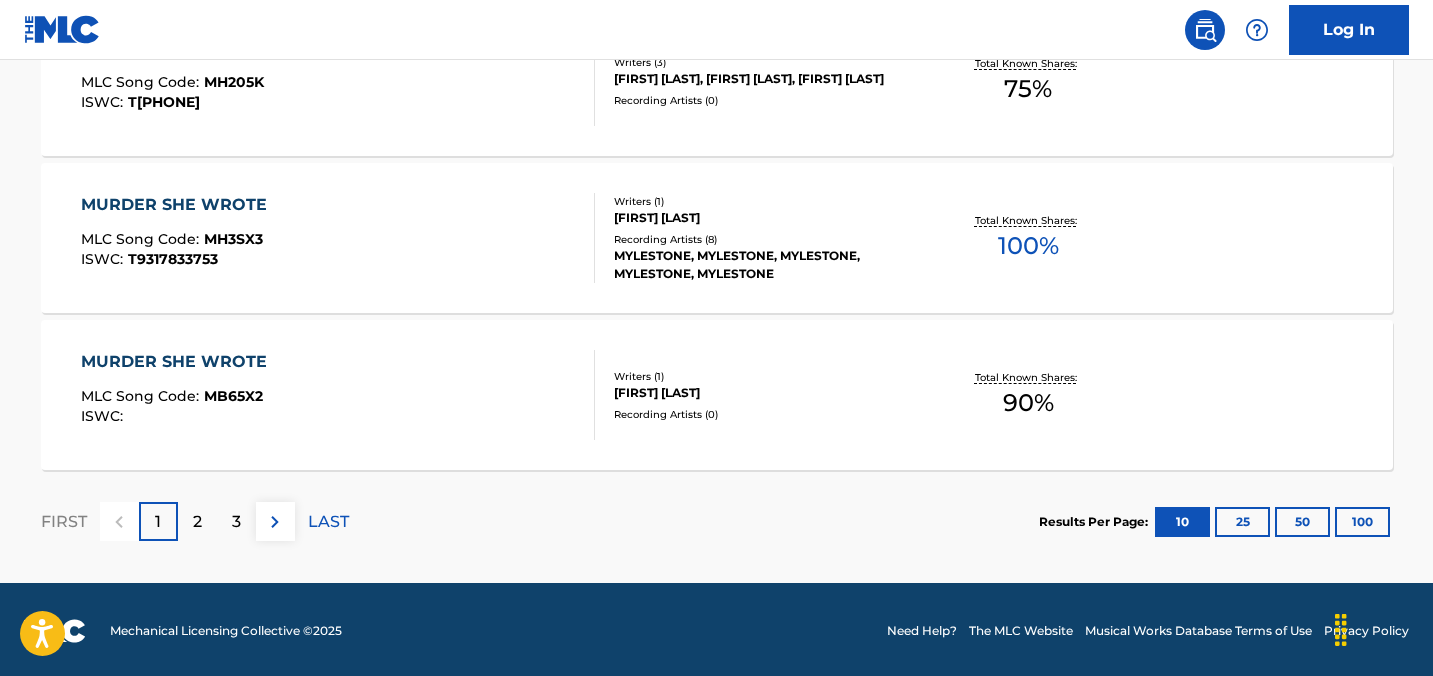 scroll, scrollTop: 1772, scrollLeft: 0, axis: vertical 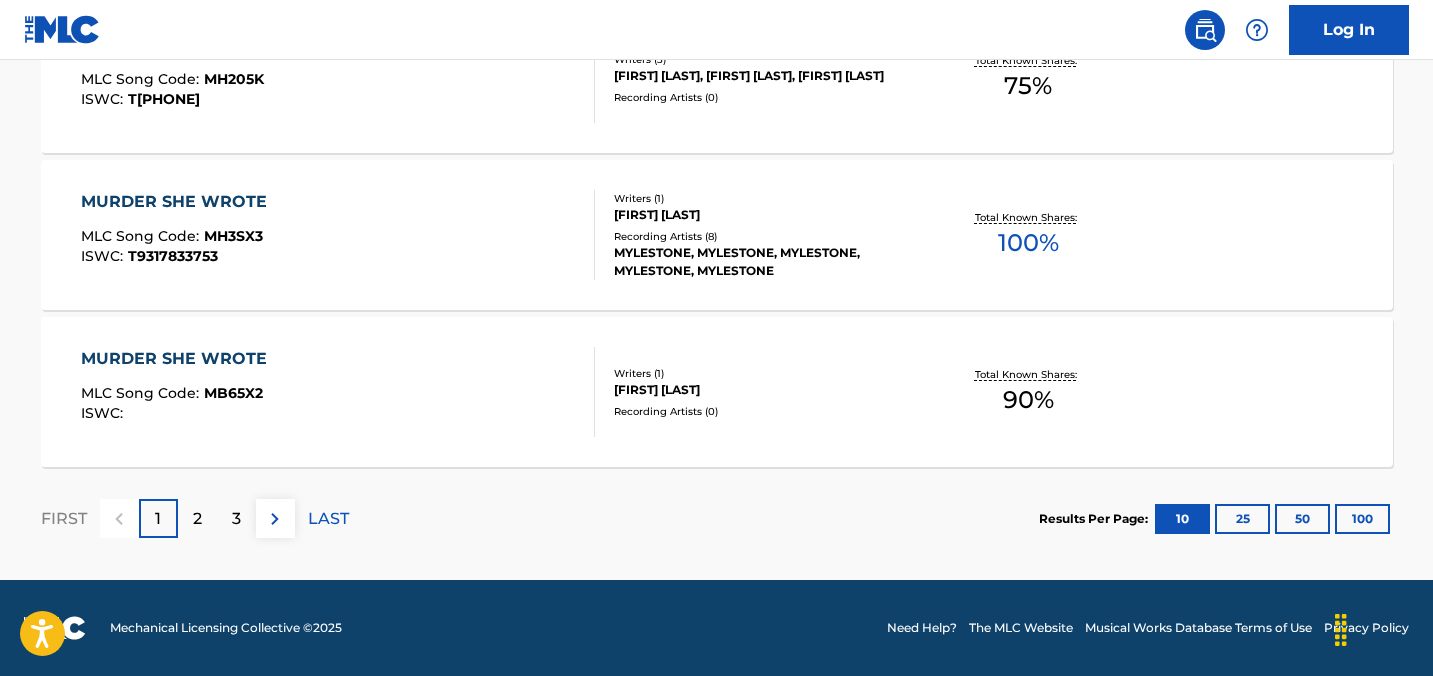 click on "2" at bounding box center (197, 519) 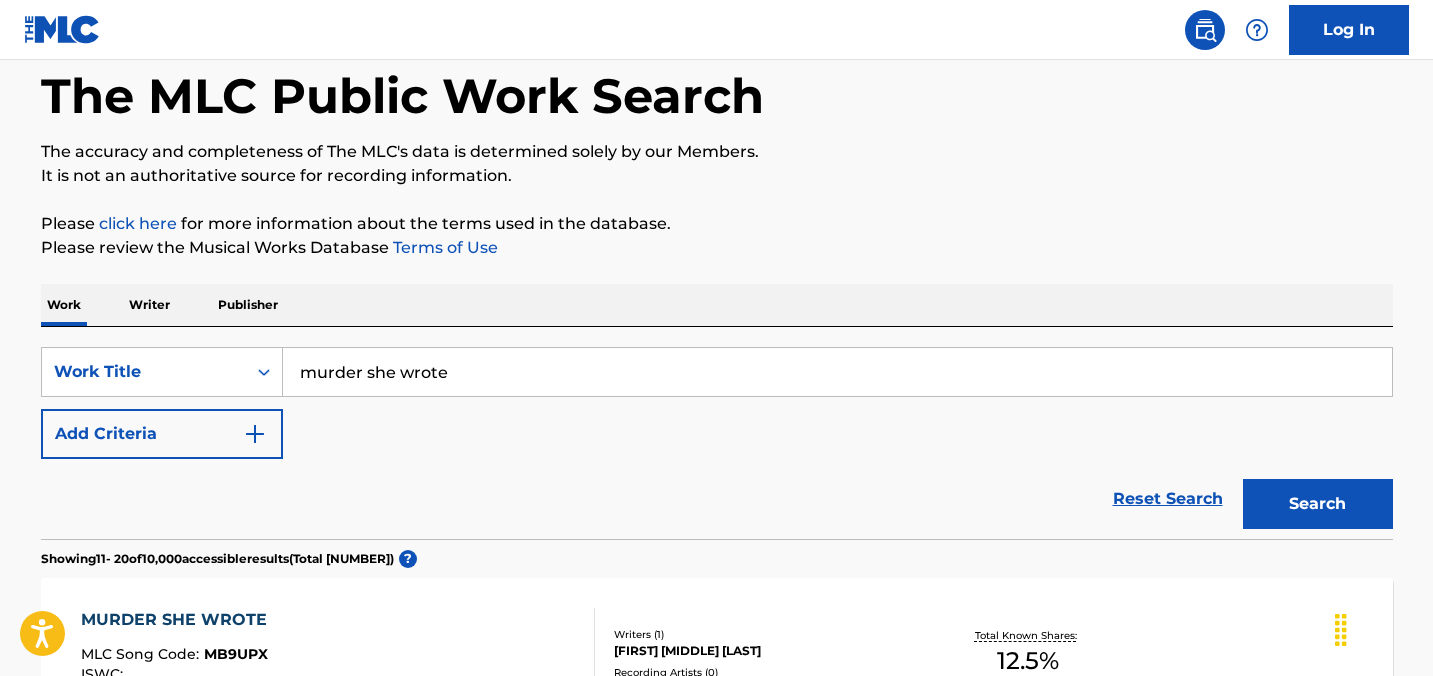 scroll, scrollTop: 0, scrollLeft: 0, axis: both 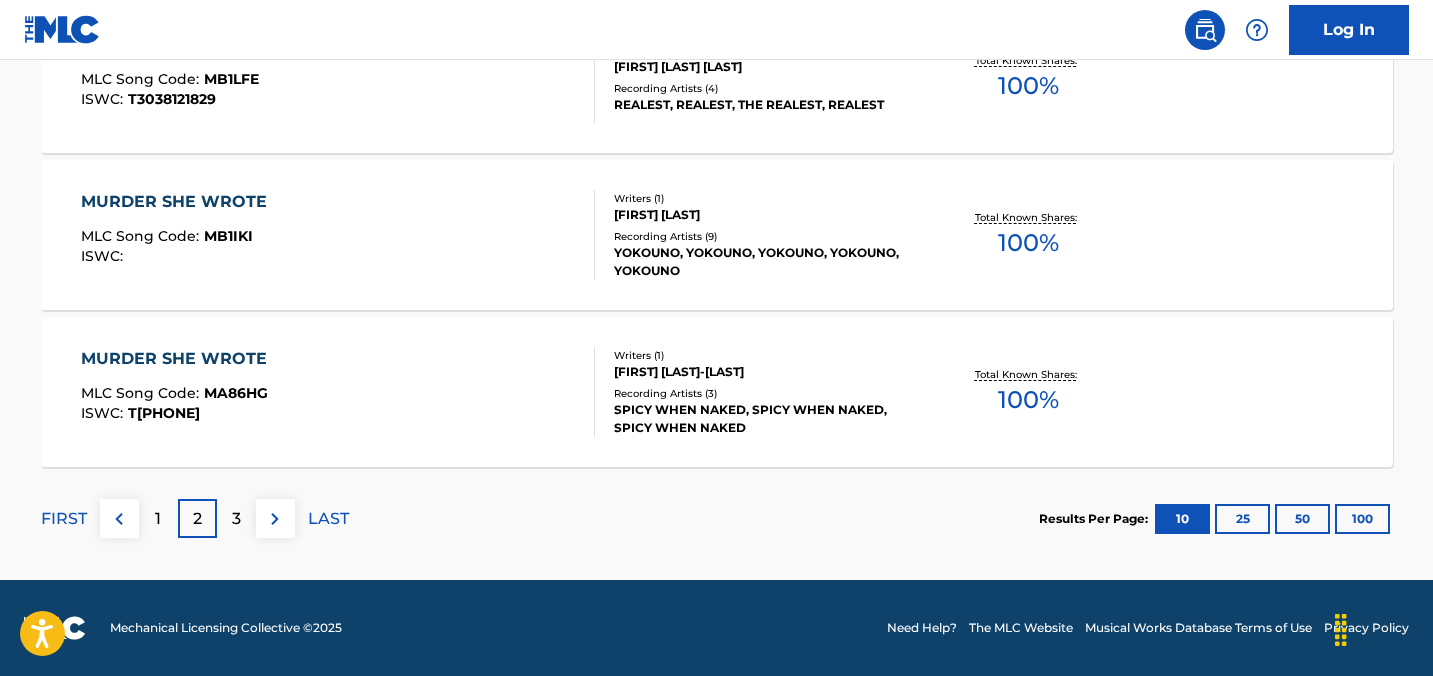 click on "3" at bounding box center [236, 519] 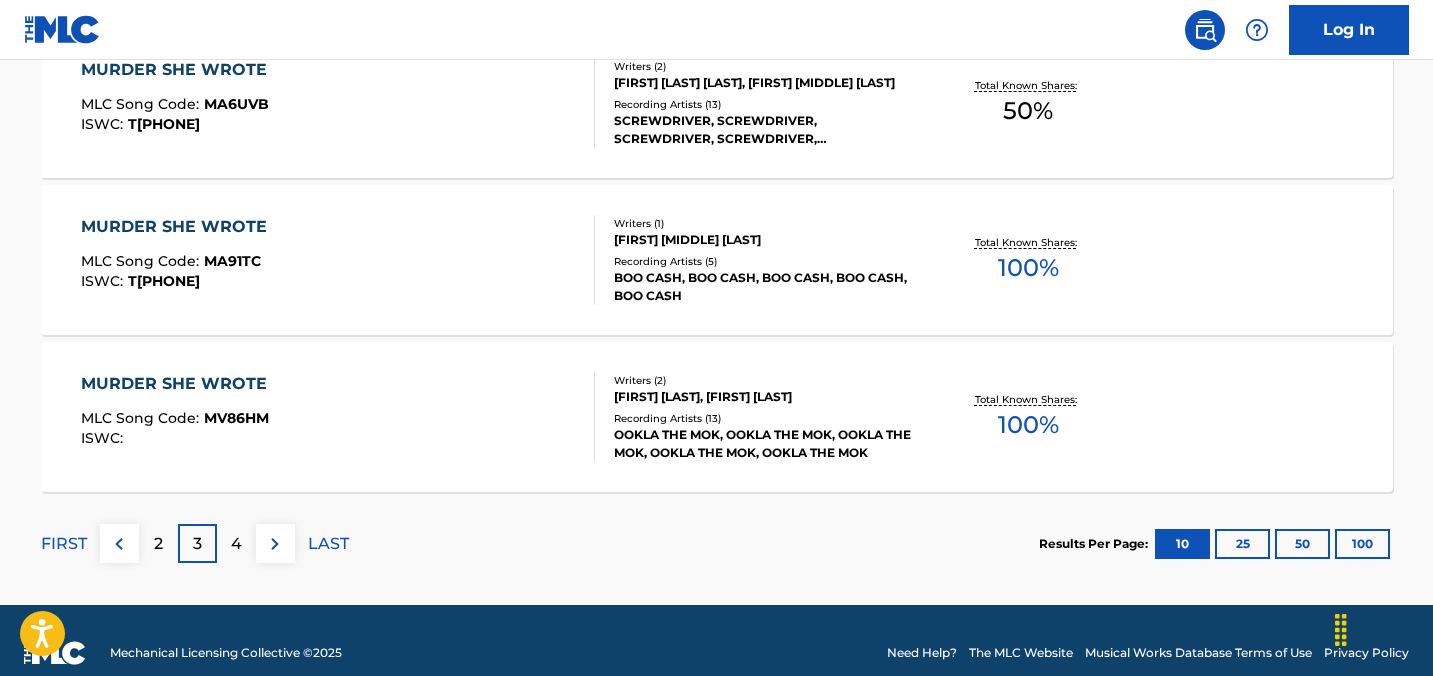scroll, scrollTop: 1772, scrollLeft: 0, axis: vertical 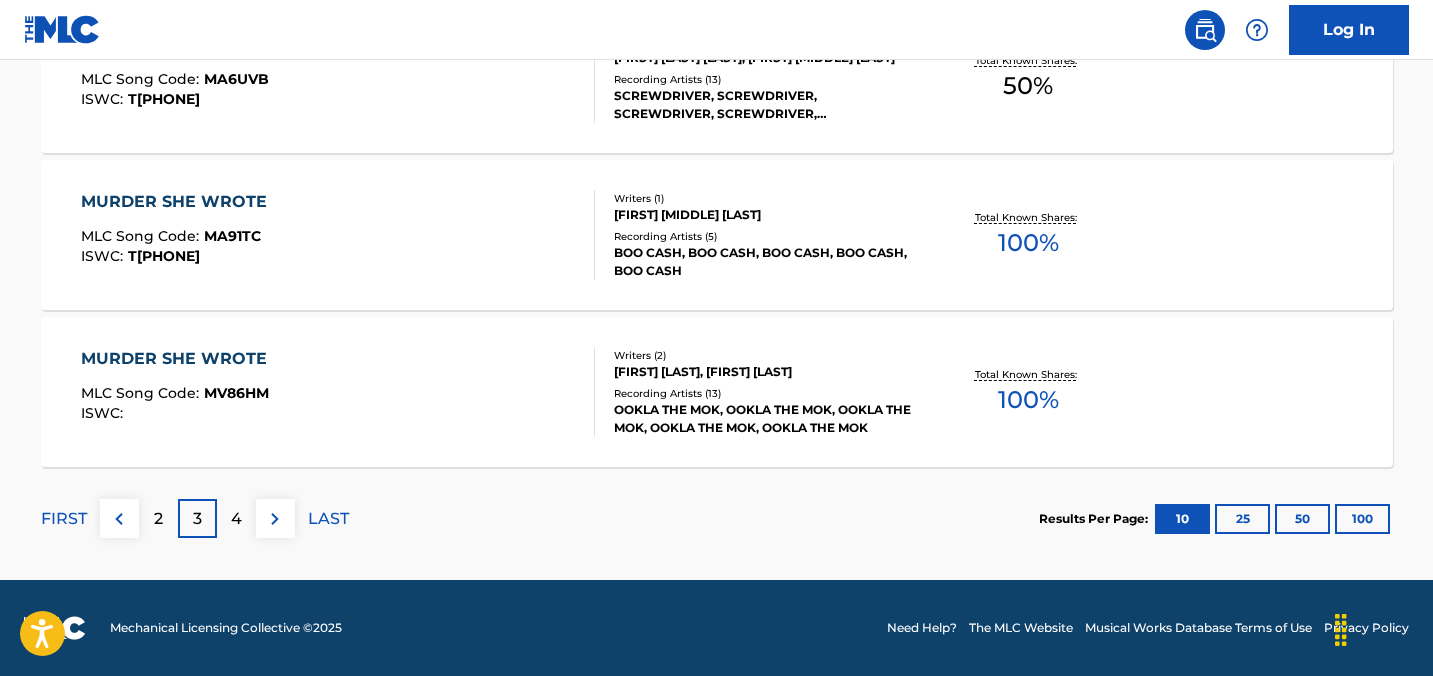 click on "4" at bounding box center [236, 518] 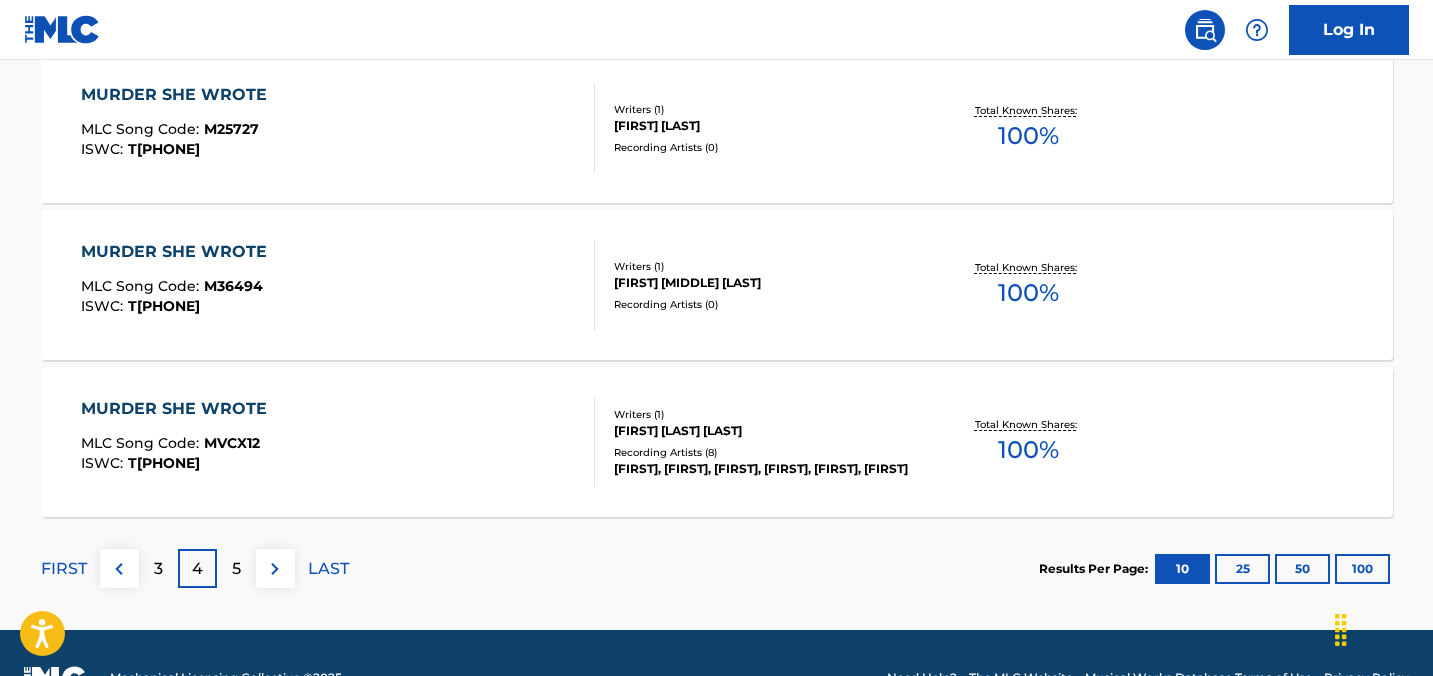 scroll, scrollTop: 1772, scrollLeft: 0, axis: vertical 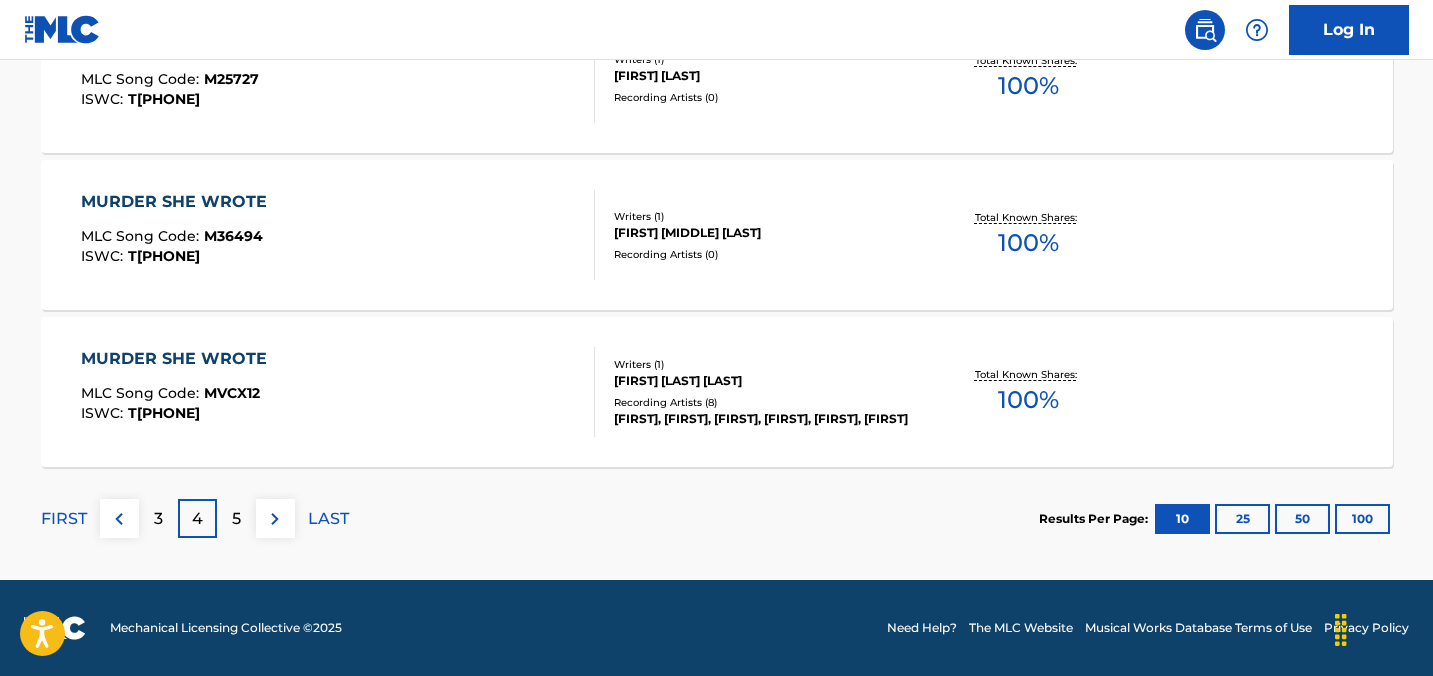 click on "5" at bounding box center [236, 519] 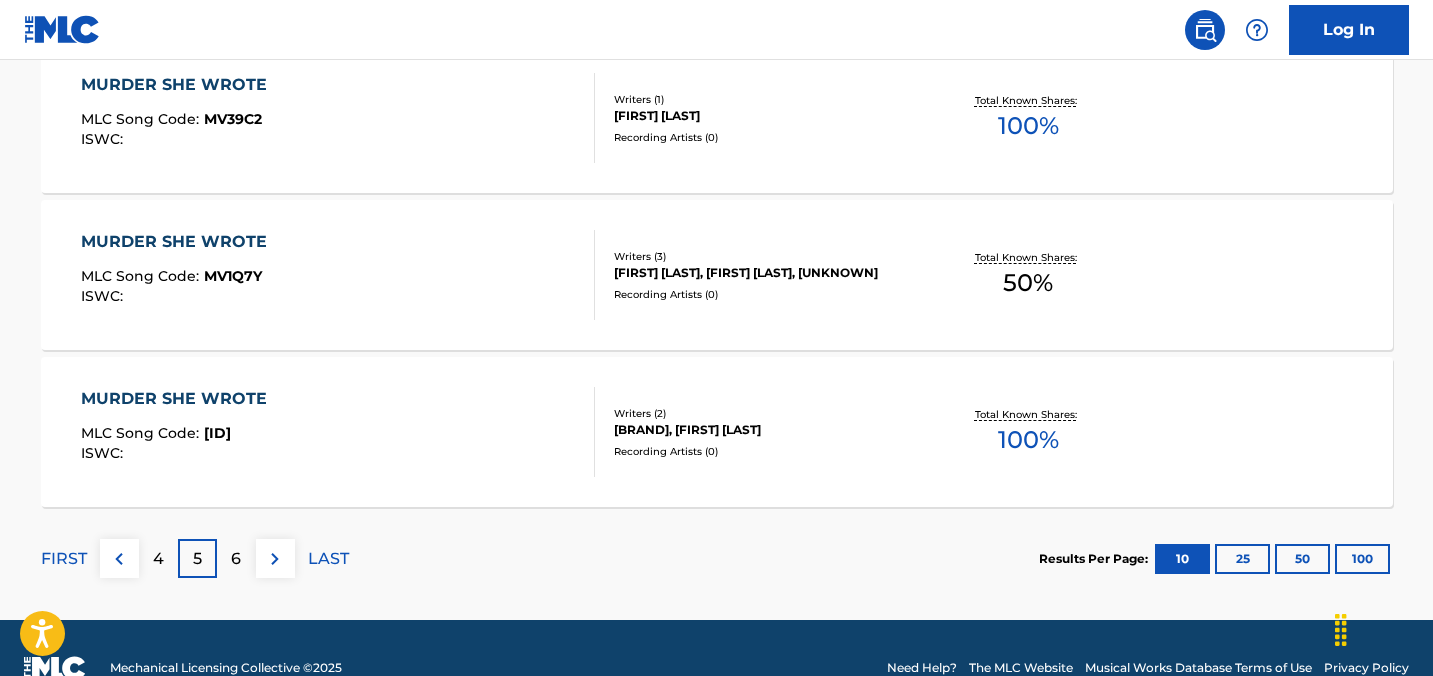 scroll, scrollTop: 1772, scrollLeft: 0, axis: vertical 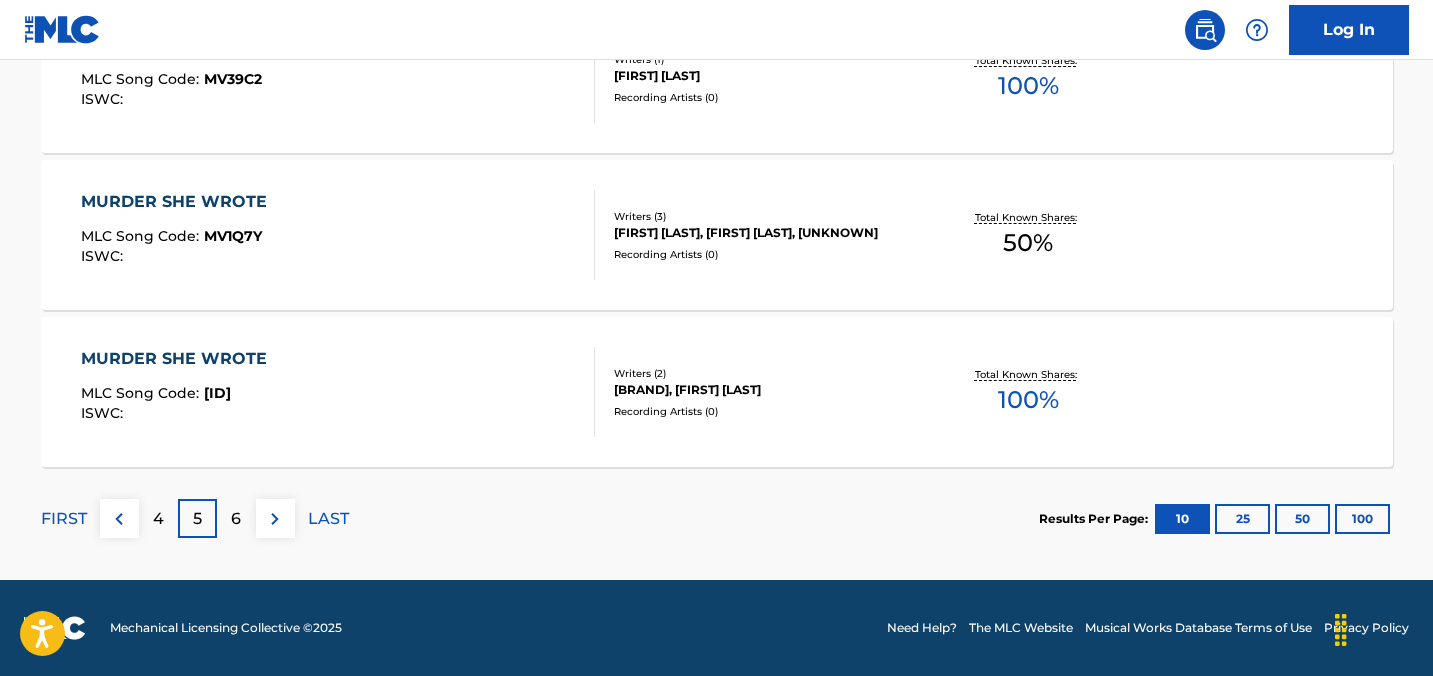 click on "6" at bounding box center [236, 518] 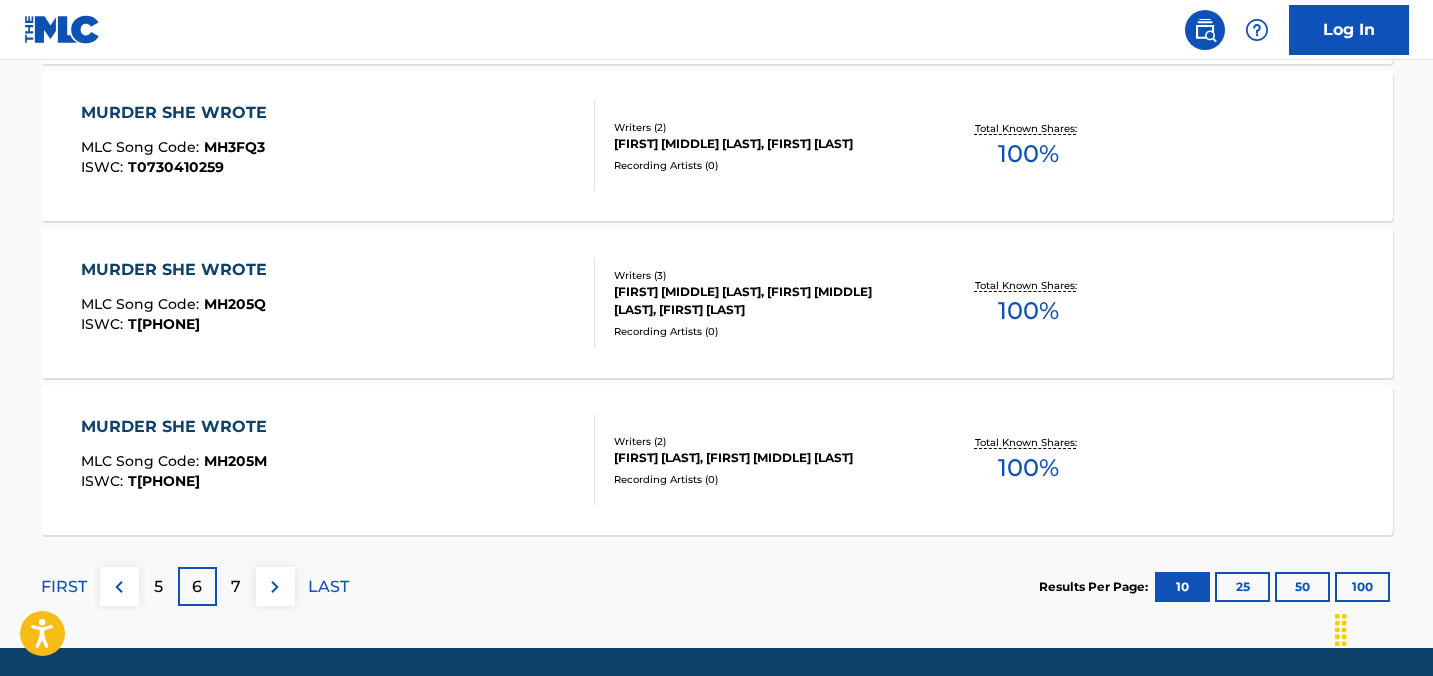 scroll, scrollTop: 1706, scrollLeft: 0, axis: vertical 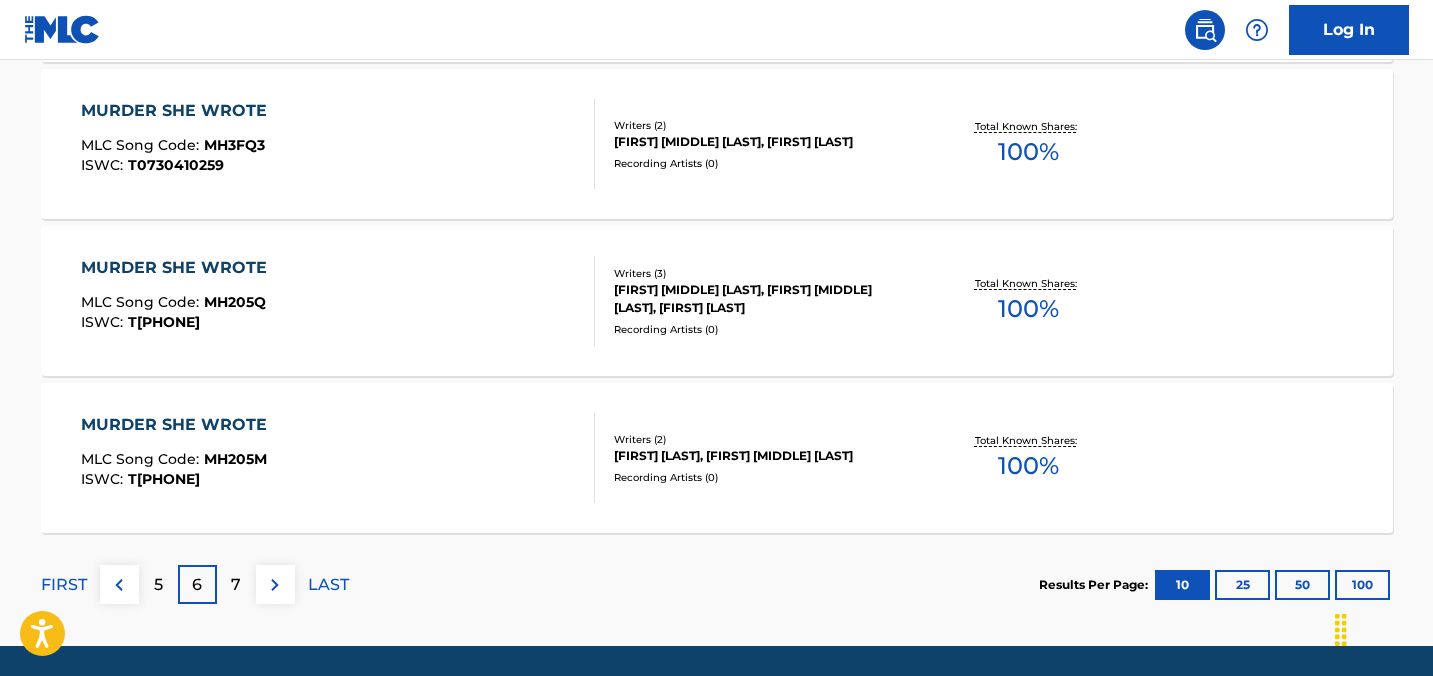 click on "7" at bounding box center [236, 584] 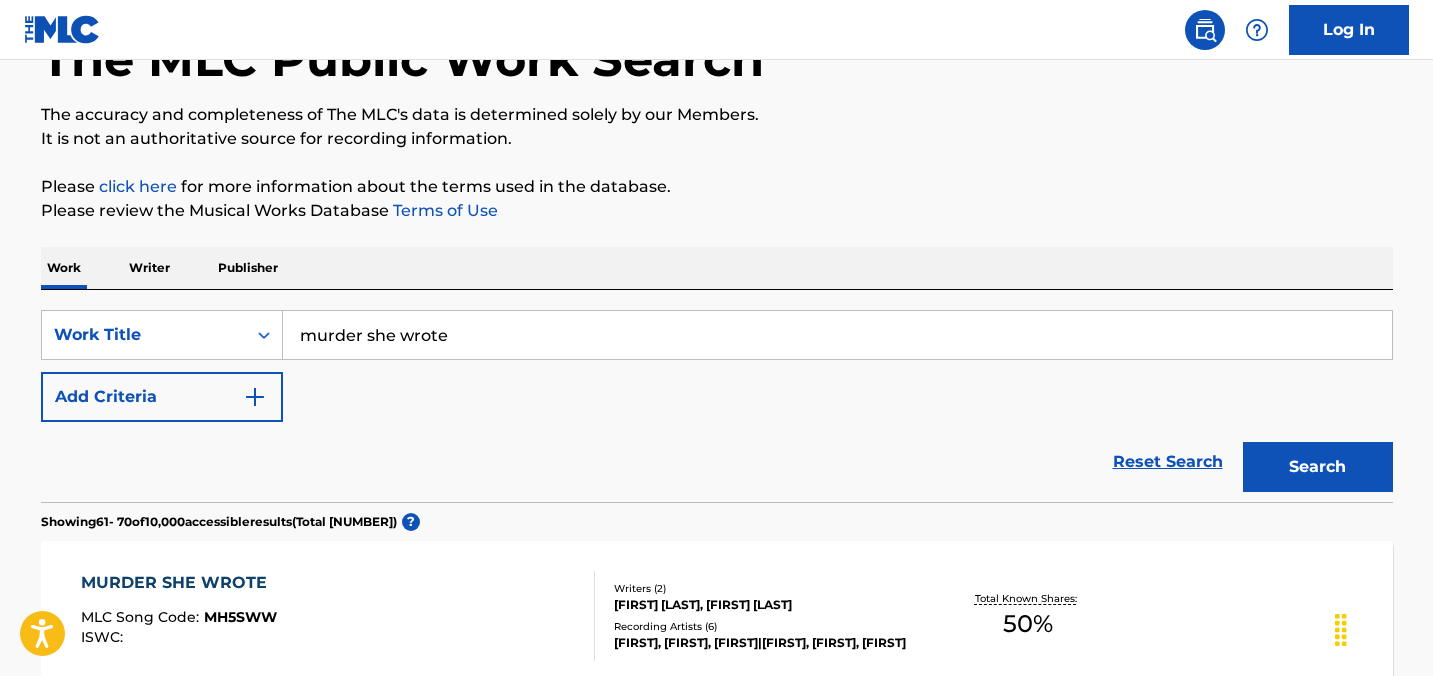scroll, scrollTop: 0, scrollLeft: 0, axis: both 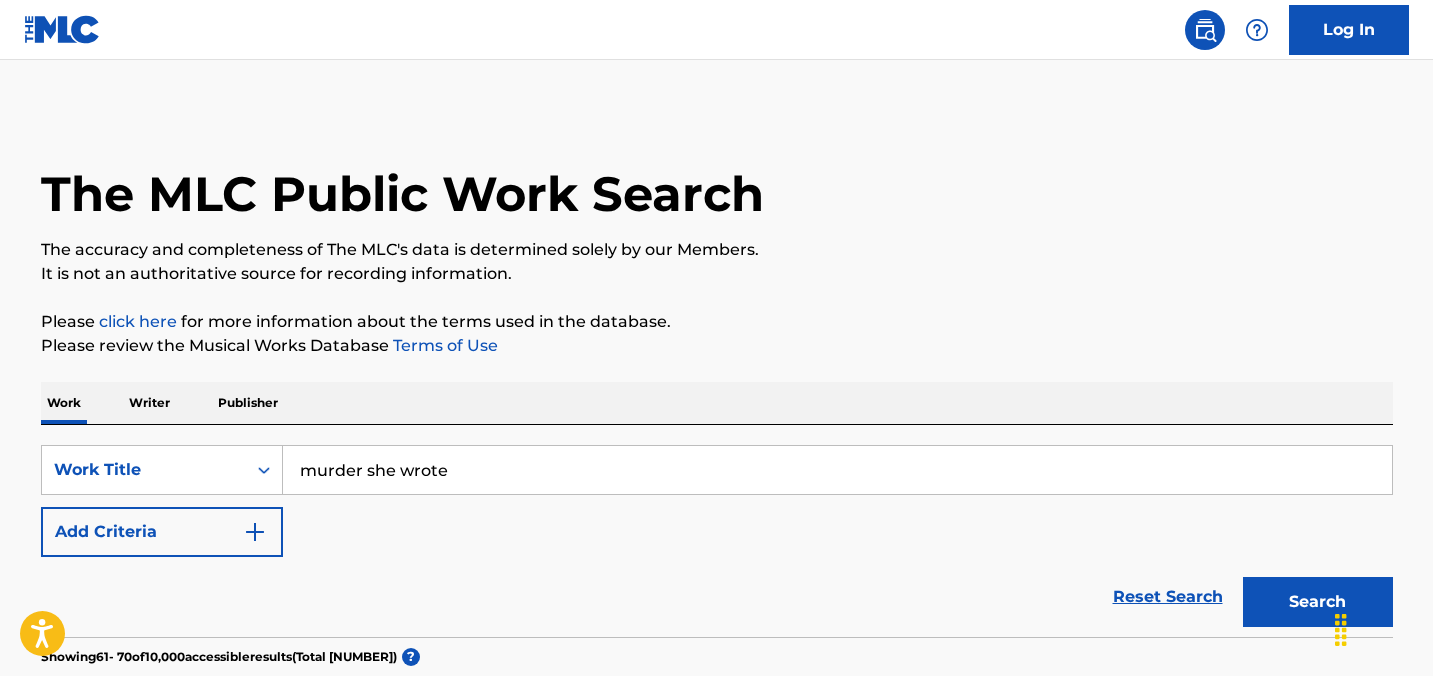 click at bounding box center (255, 532) 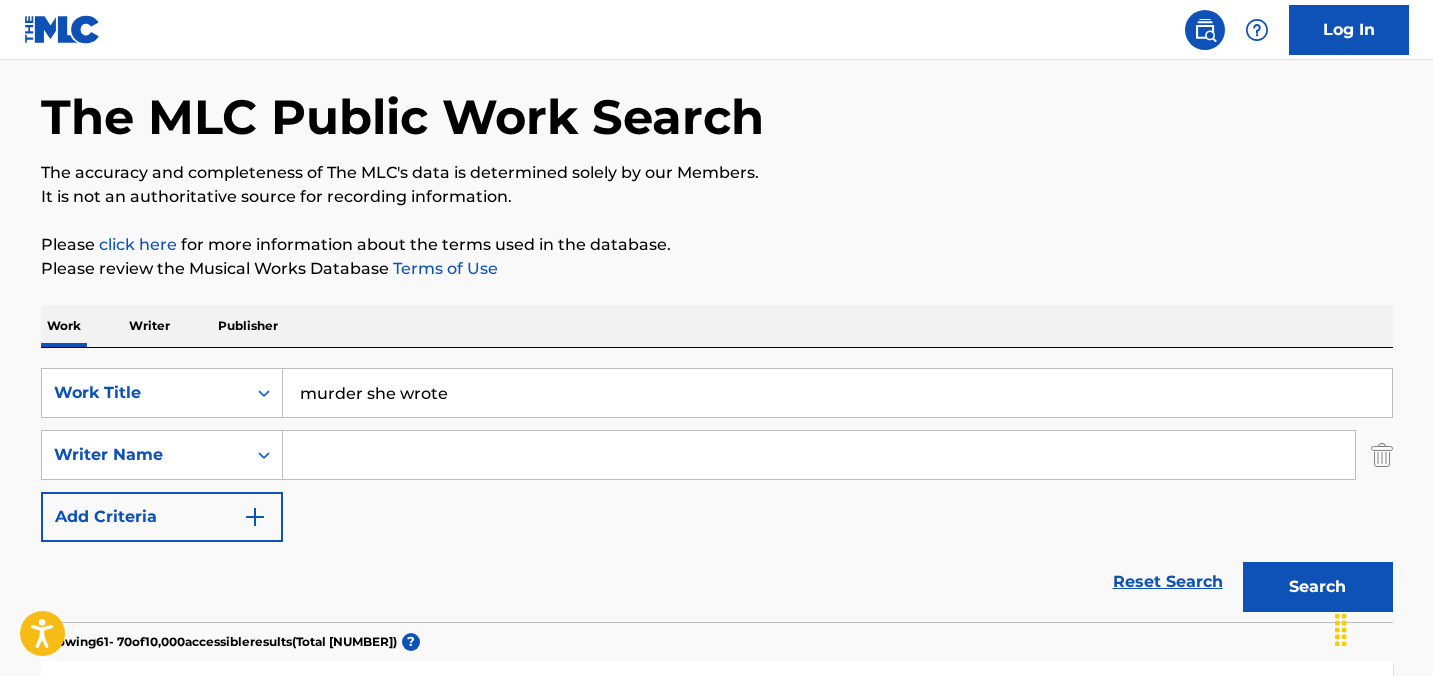 scroll, scrollTop: 97, scrollLeft: 0, axis: vertical 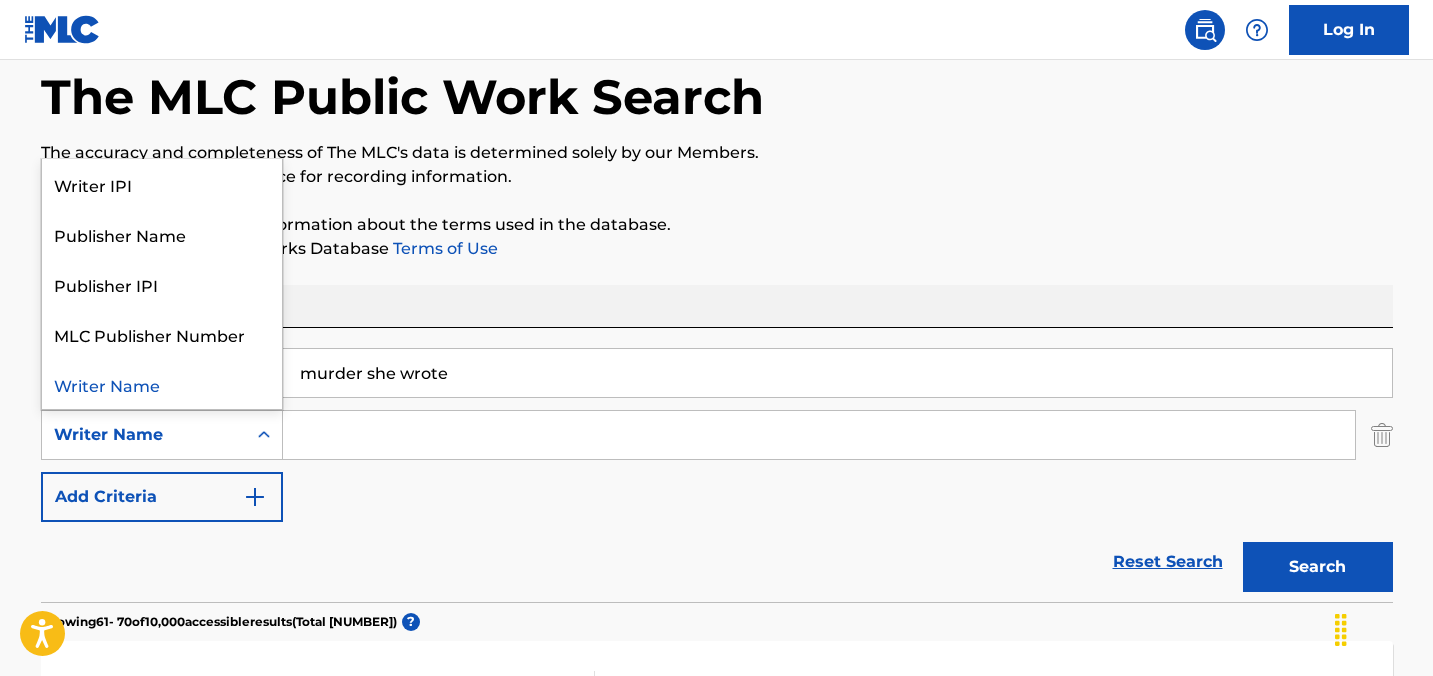 click on "Writer Name" at bounding box center (144, 435) 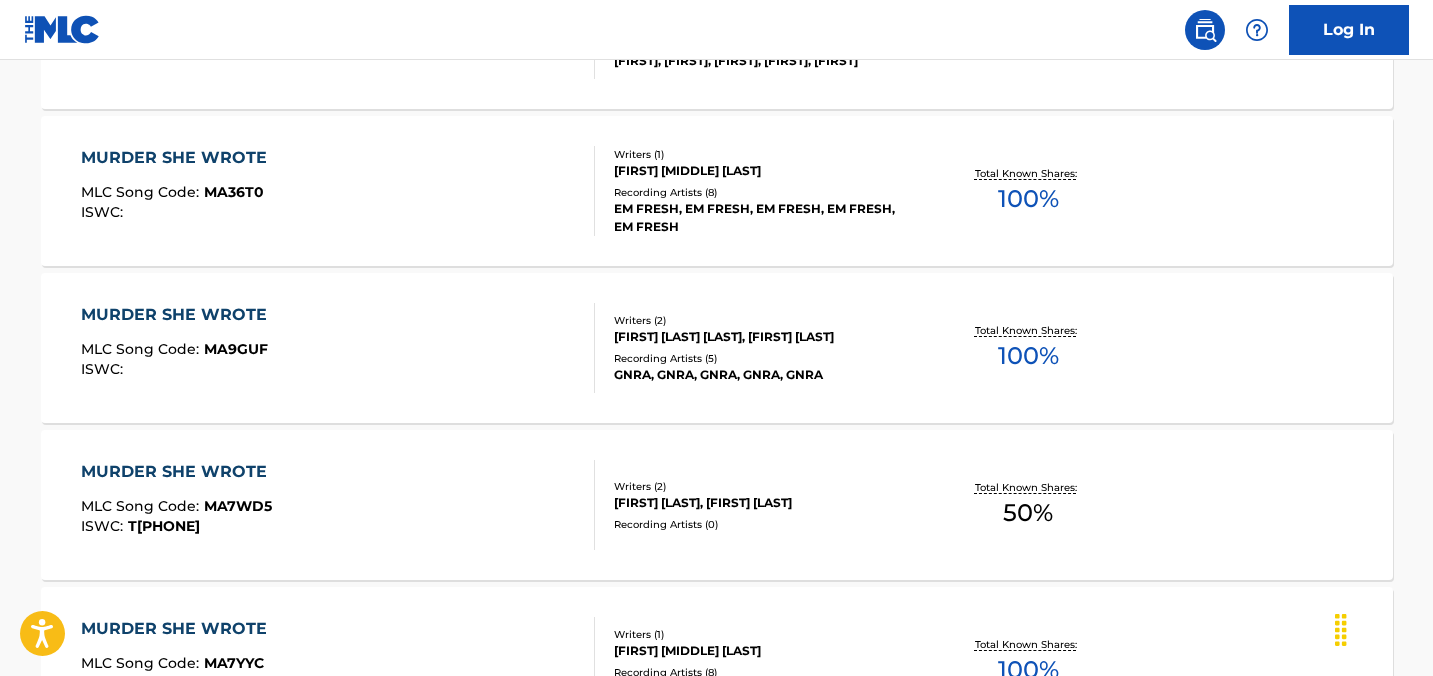 scroll, scrollTop: 1834, scrollLeft: 0, axis: vertical 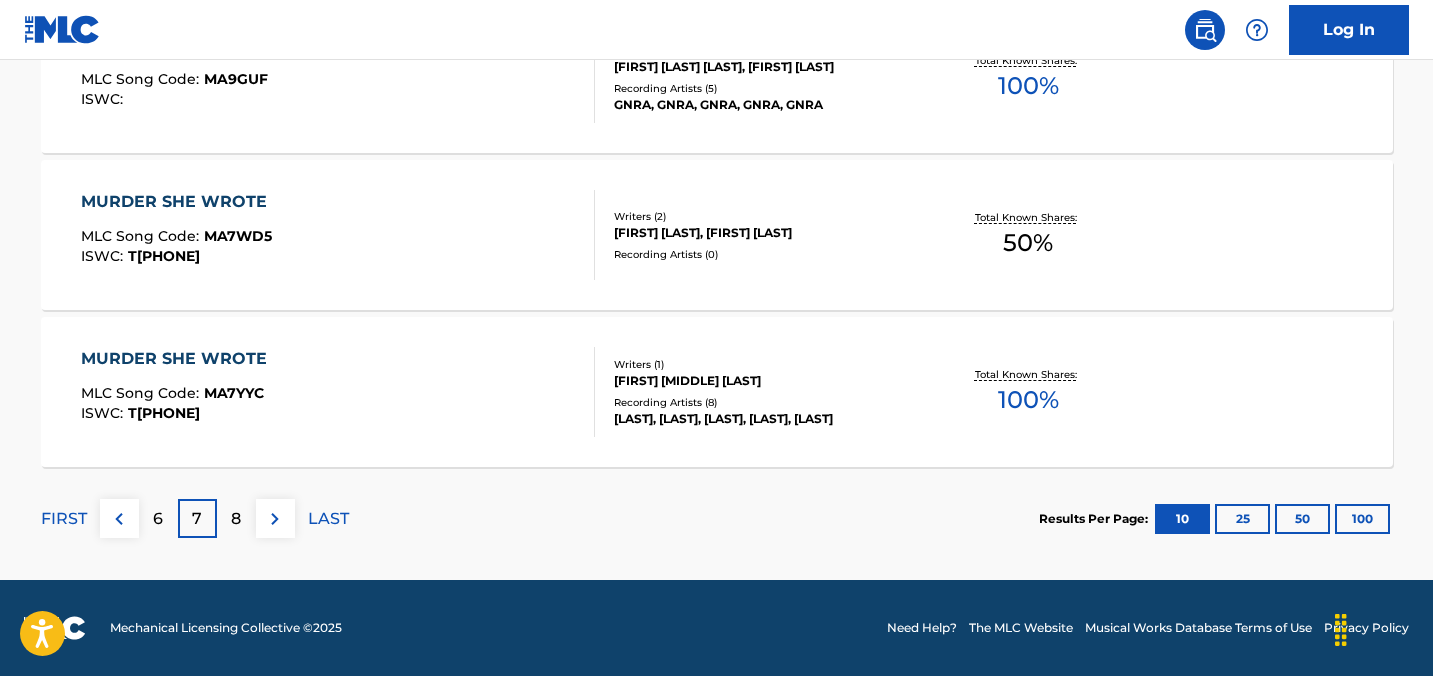 click on "8" at bounding box center (236, 519) 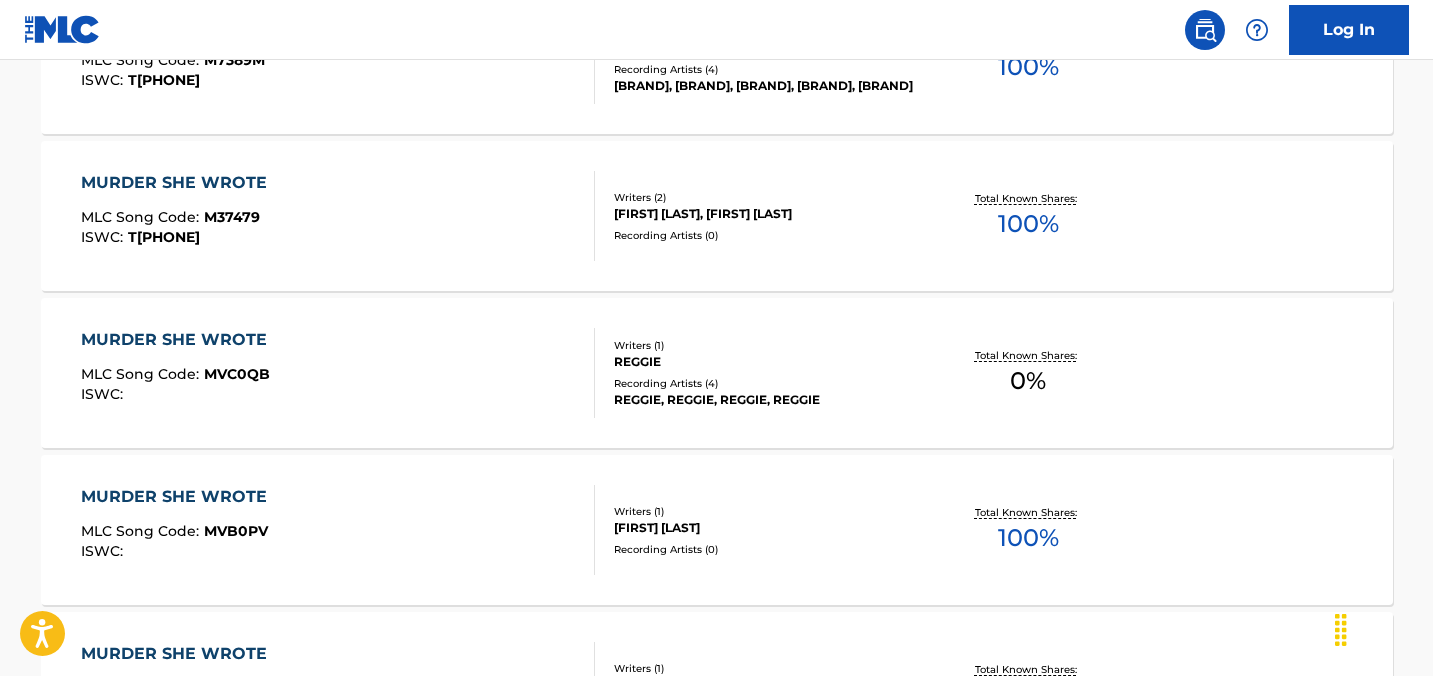 scroll, scrollTop: 1834, scrollLeft: 0, axis: vertical 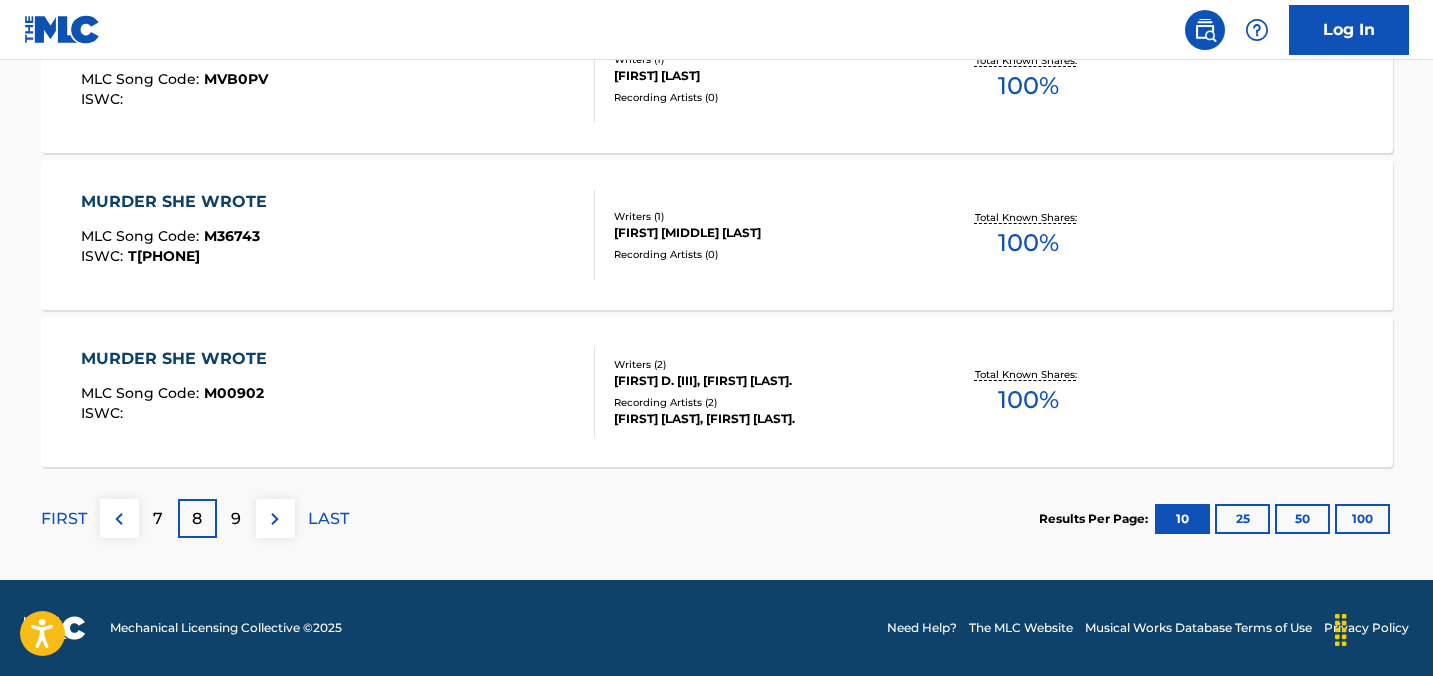 click on "9" at bounding box center (236, 519) 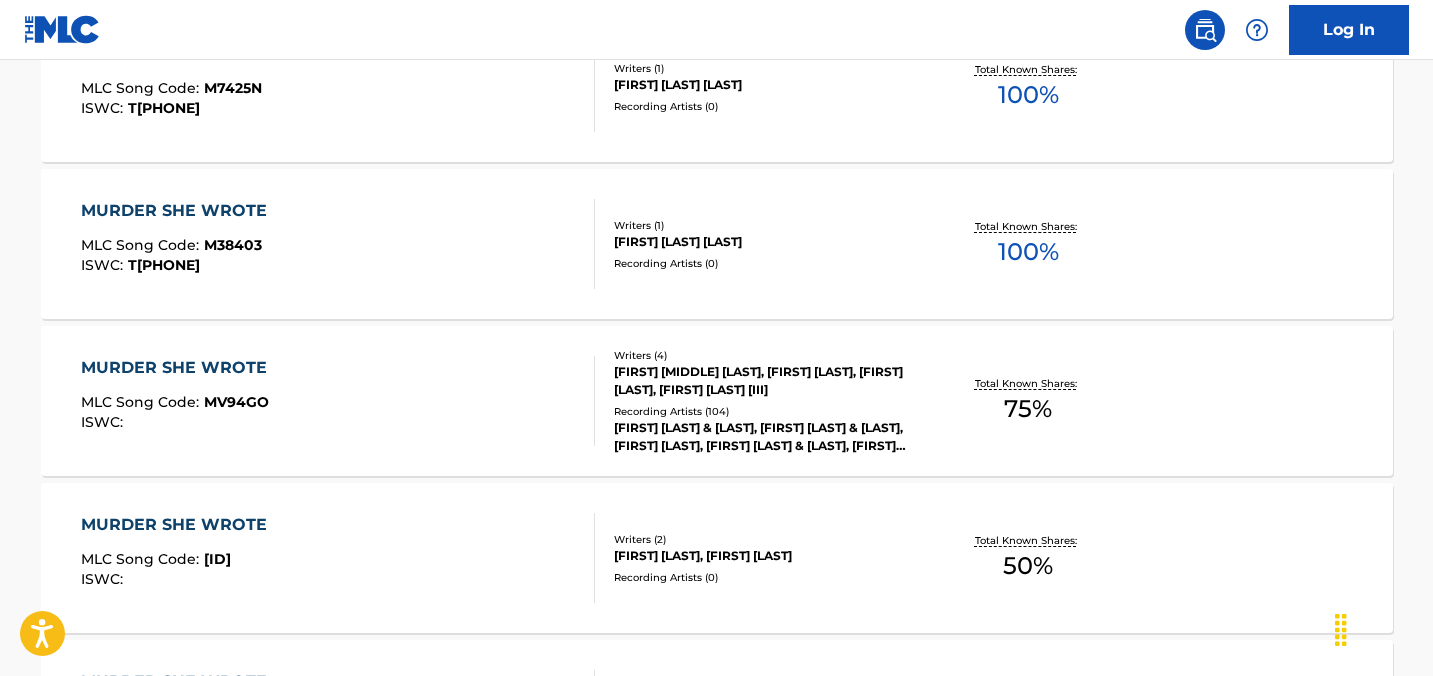 scroll, scrollTop: 1039, scrollLeft: 0, axis: vertical 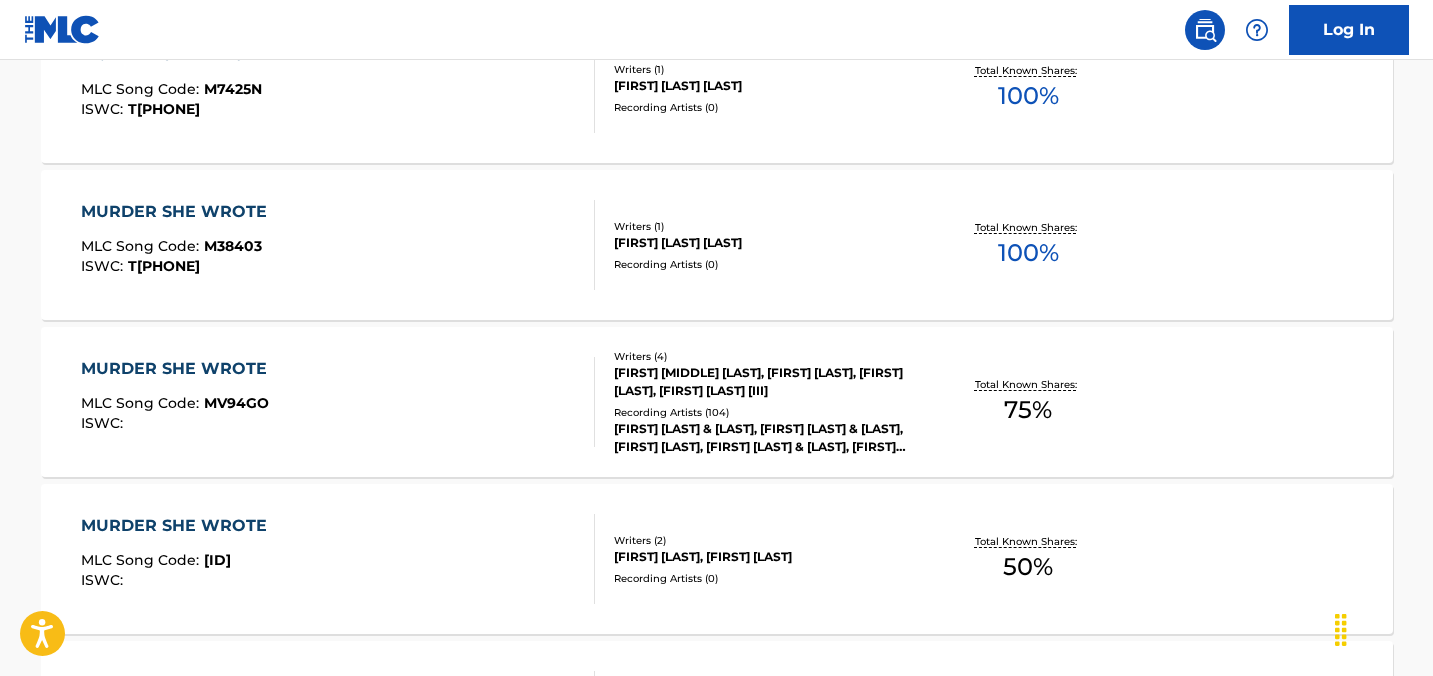 click on "MURDER SHE WROTE" at bounding box center (179, 369) 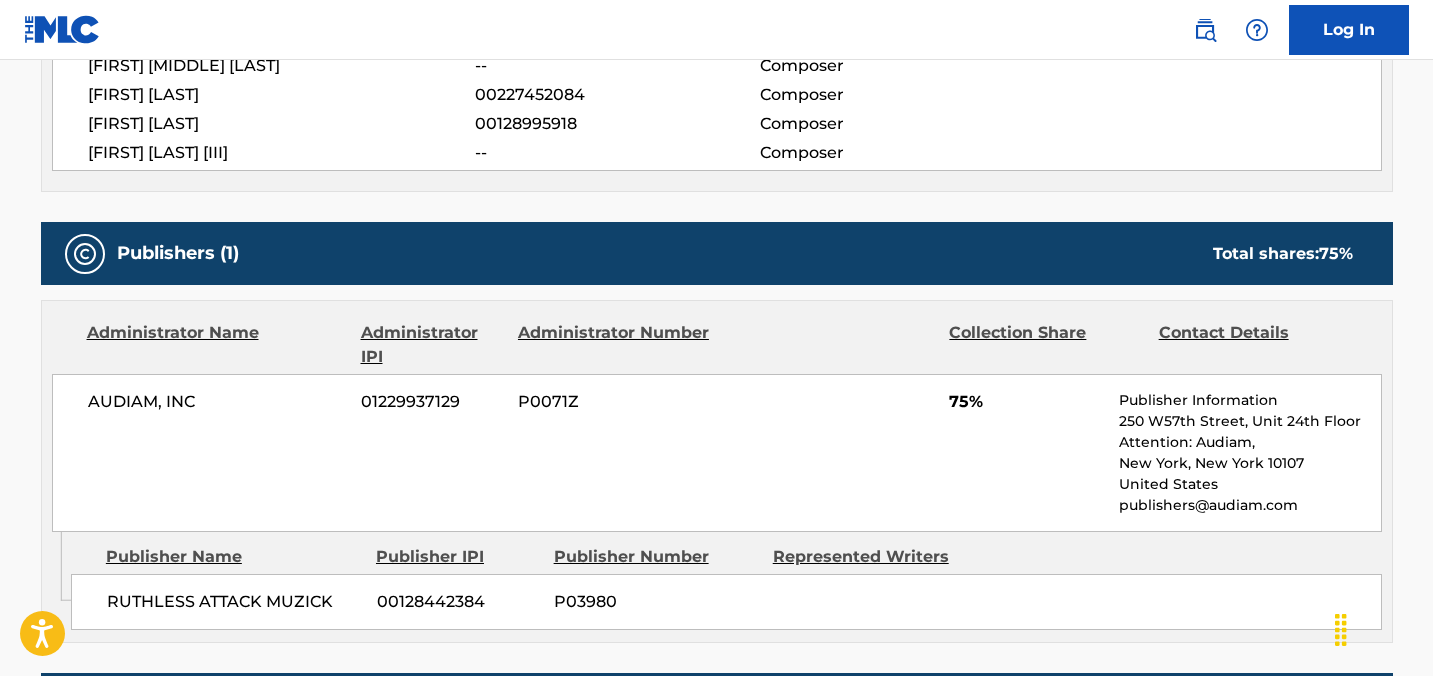 scroll, scrollTop: 804, scrollLeft: 0, axis: vertical 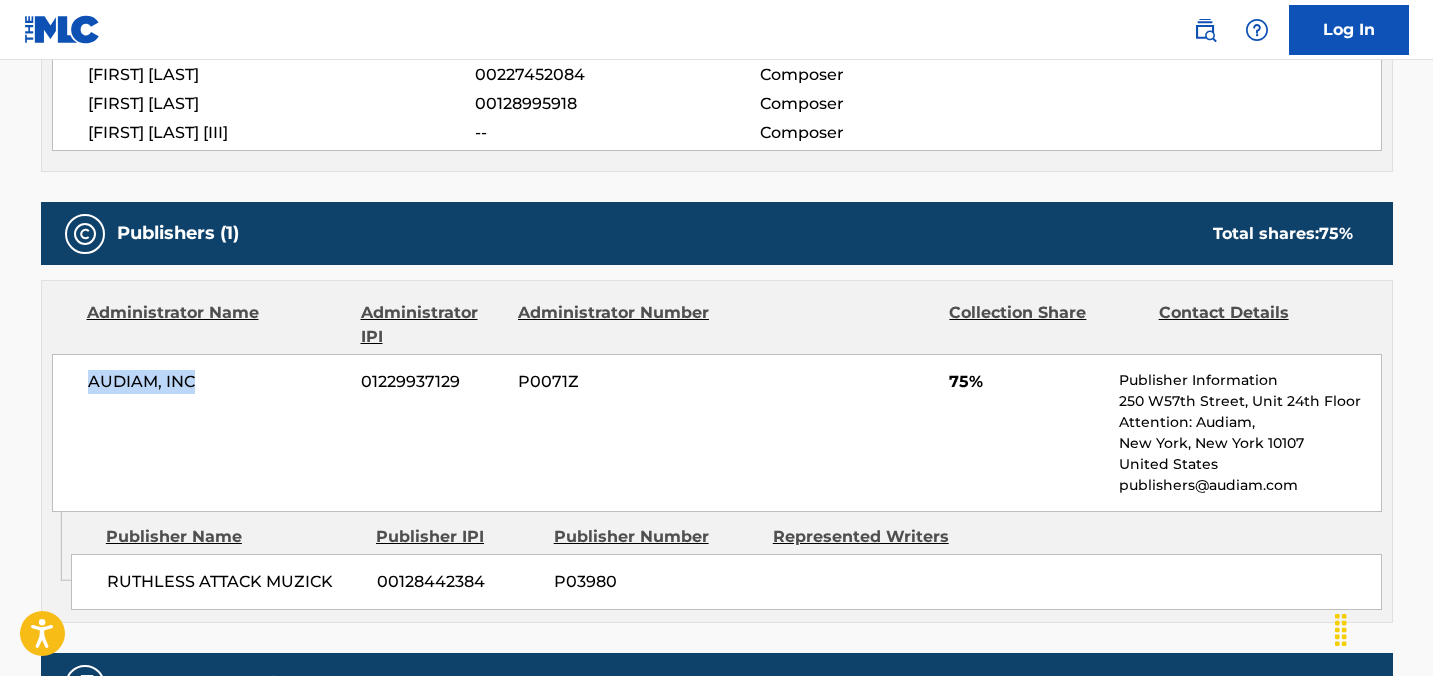 drag, startPoint x: 261, startPoint y: 414, endPoint x: 74, endPoint y: 383, distance: 189.55211 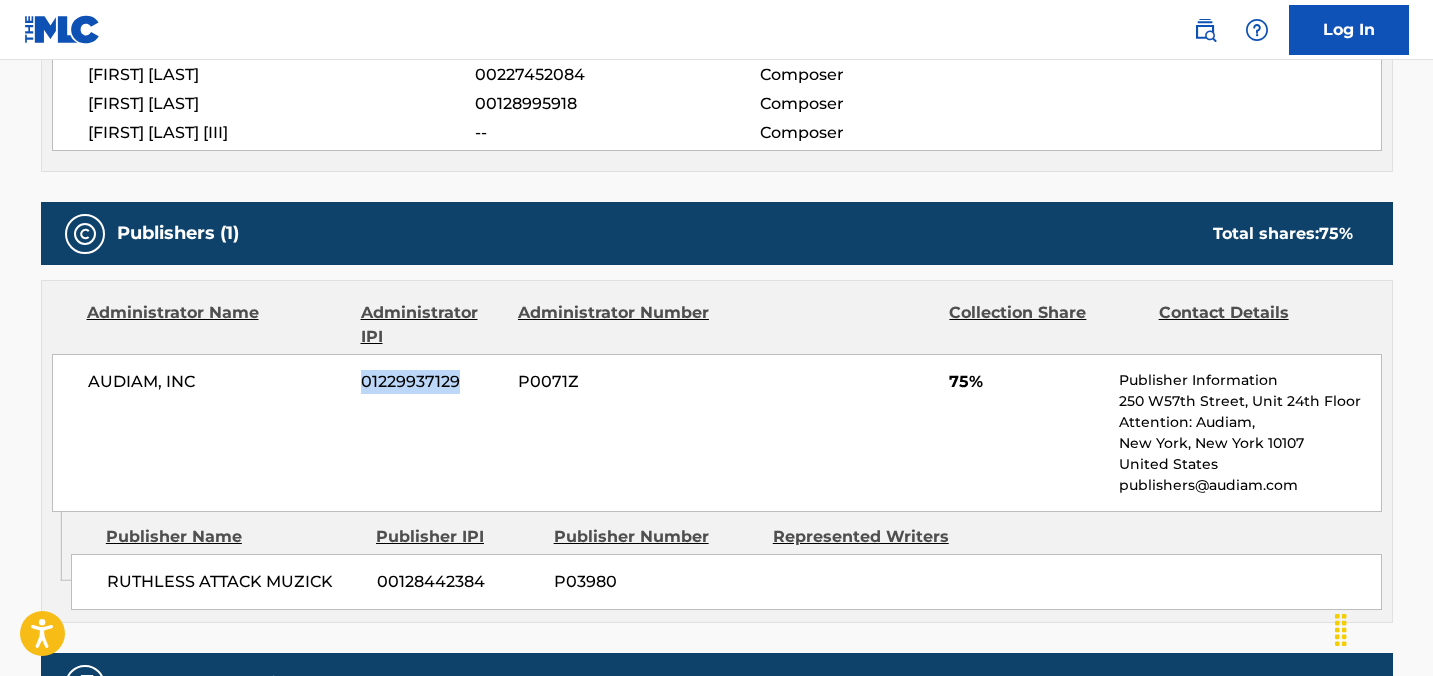 drag, startPoint x: 485, startPoint y: 393, endPoint x: 354, endPoint y: 384, distance: 131.30879 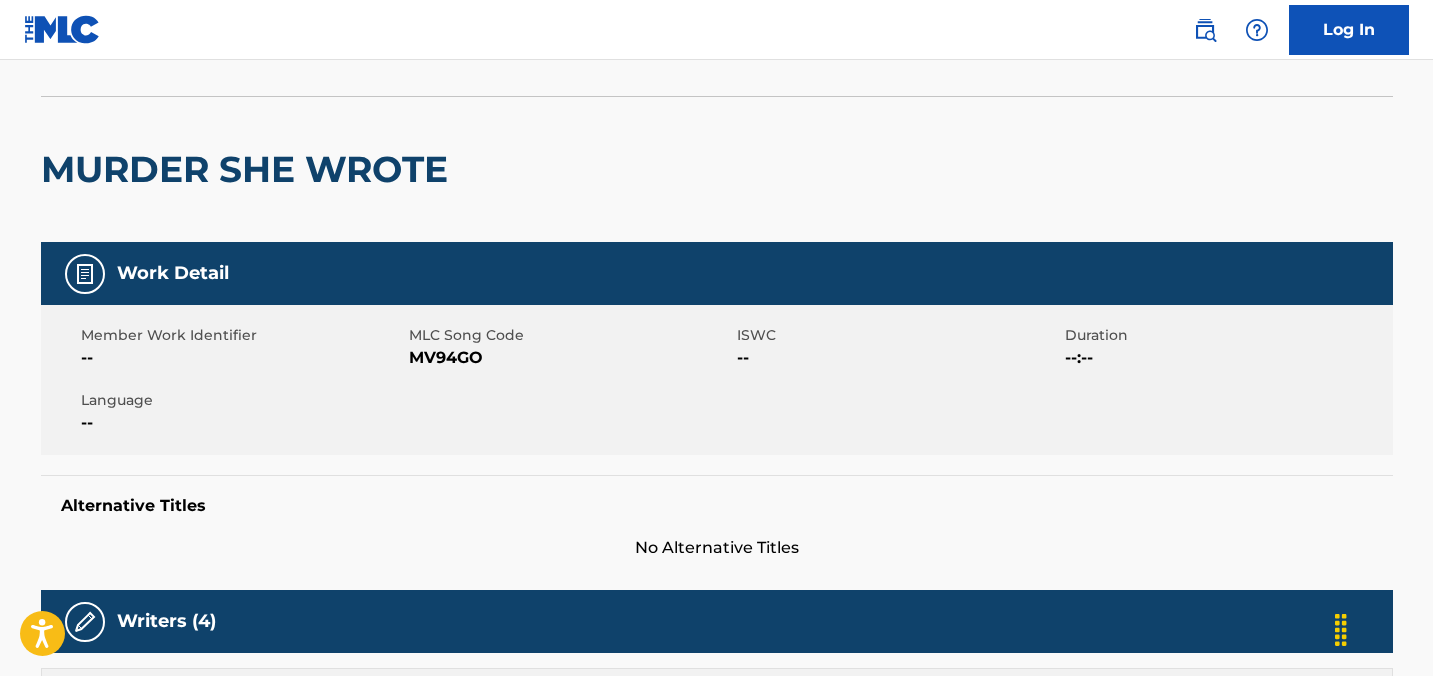 scroll, scrollTop: 150, scrollLeft: 0, axis: vertical 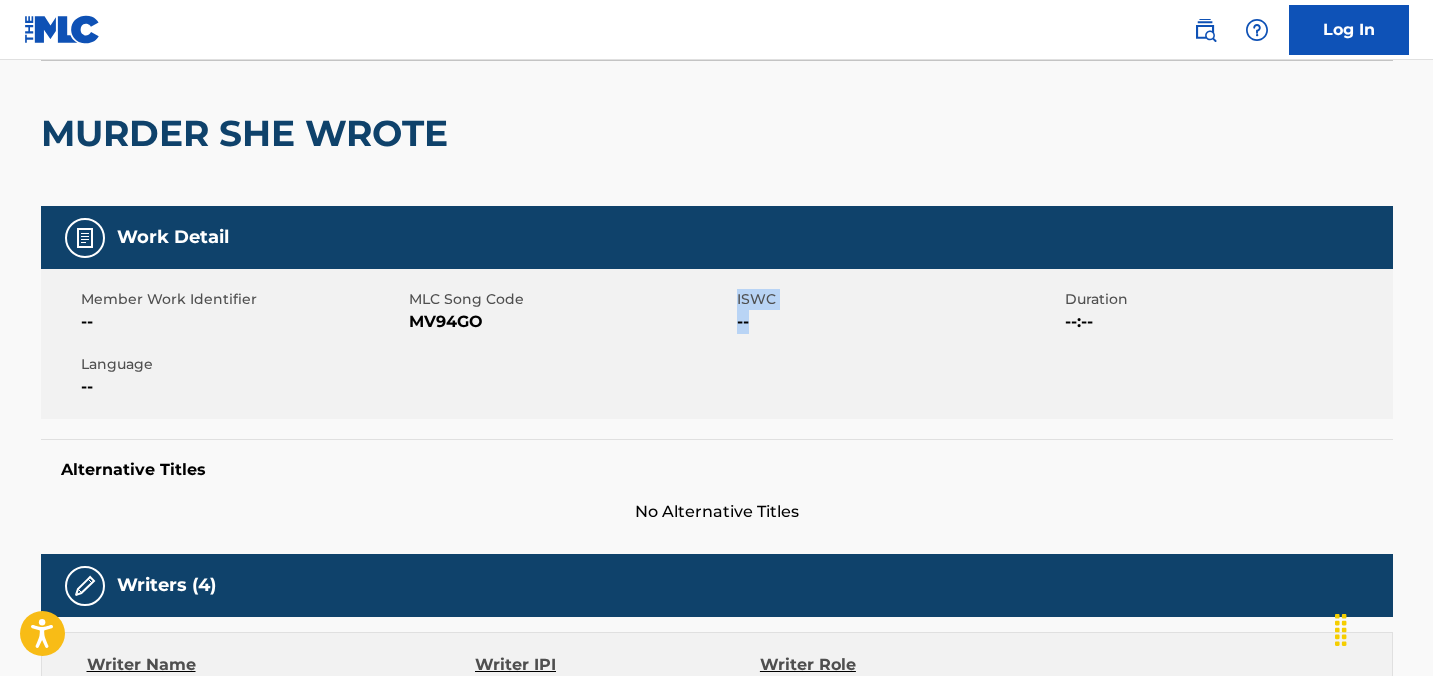 drag, startPoint x: 754, startPoint y: 319, endPoint x: 725, endPoint y: 319, distance: 29 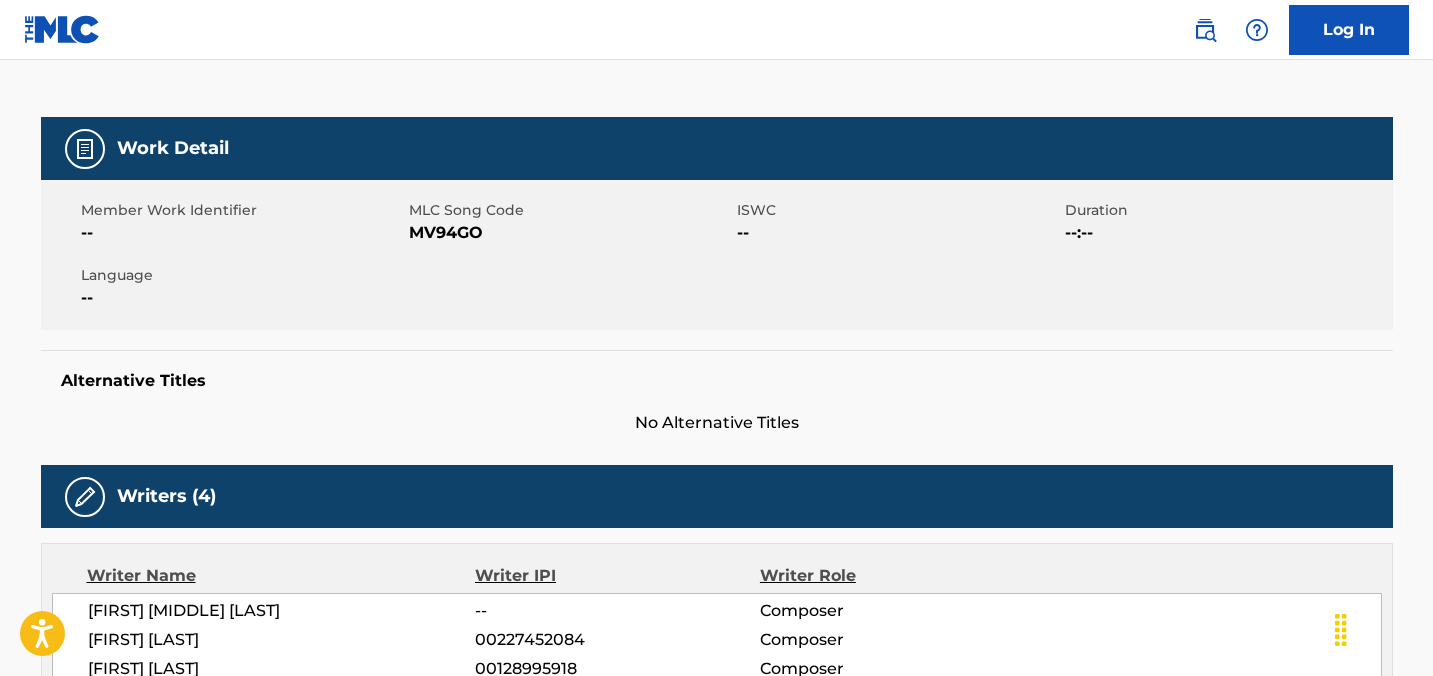 scroll, scrollTop: 0, scrollLeft: 0, axis: both 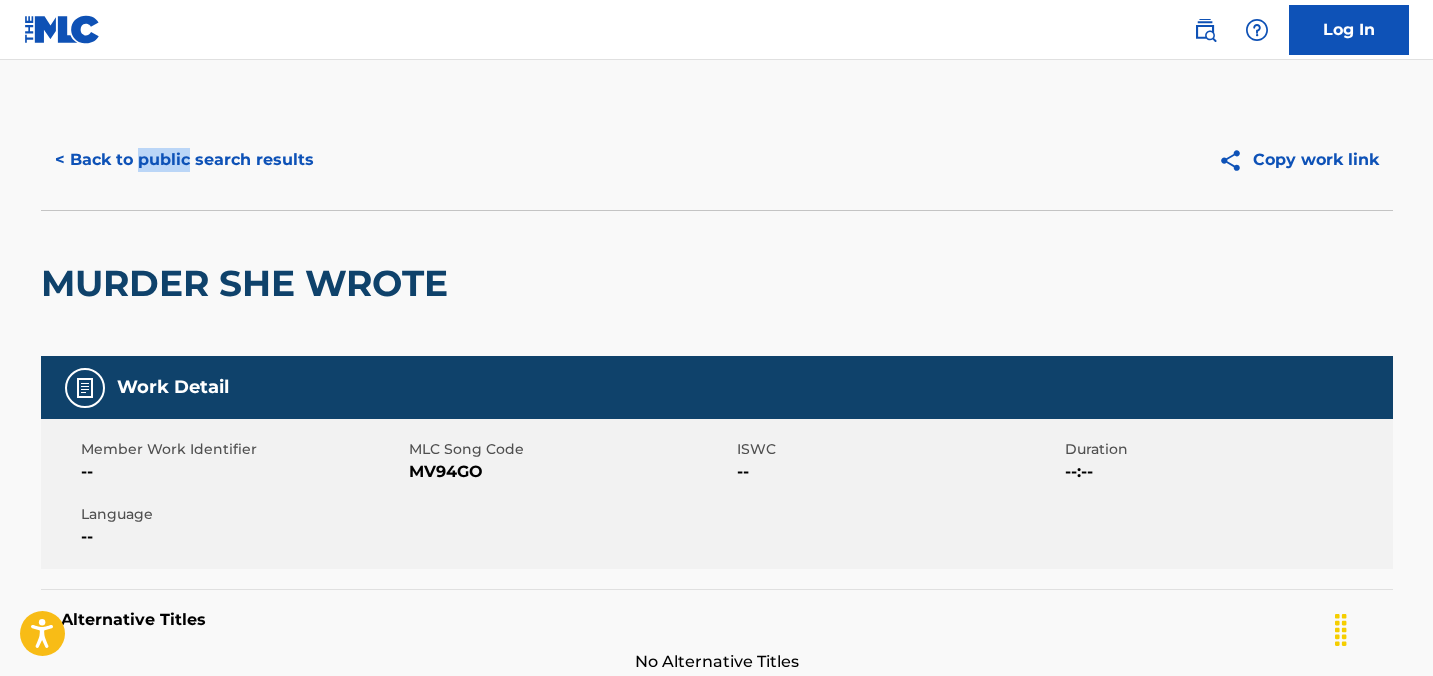 click on "< Back to public search results" at bounding box center [184, 160] 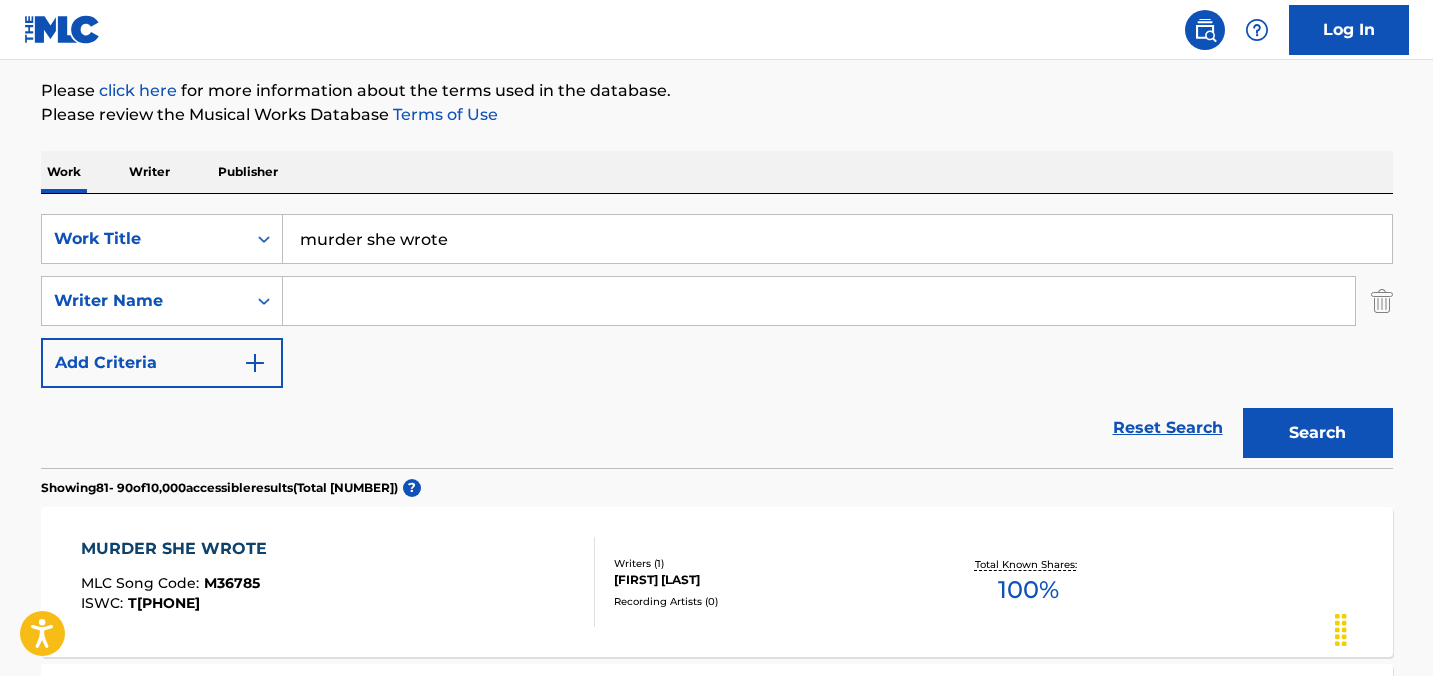 scroll, scrollTop: 213, scrollLeft: 0, axis: vertical 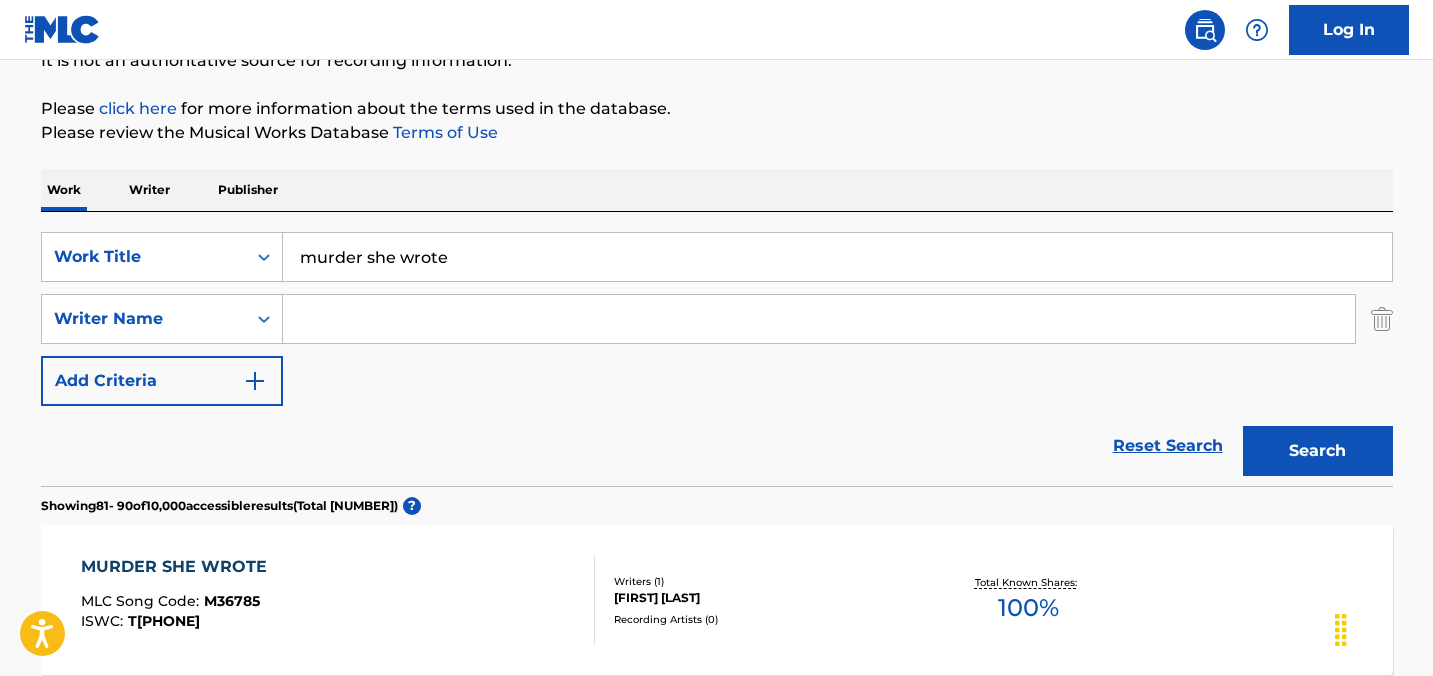 click on "SearchWithCriteria40f96385-7bd5-45d9-b2d5-d36dda96a8ce Work Title murder she wrote SearchWithCriteria45ebbc86-efaa-4793-9399-811234b0f3a9 Writer Name Add Criteria" at bounding box center [717, 319] 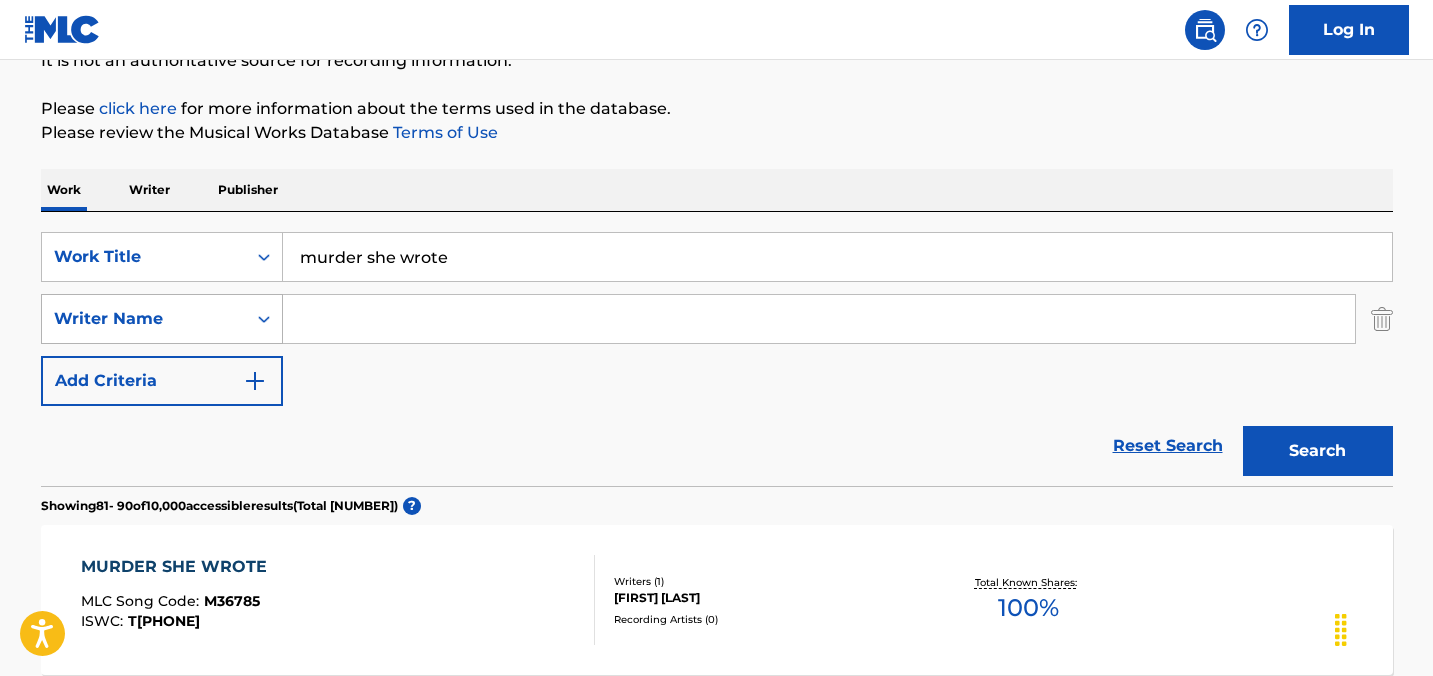 click on "Writer Name" at bounding box center [144, 319] 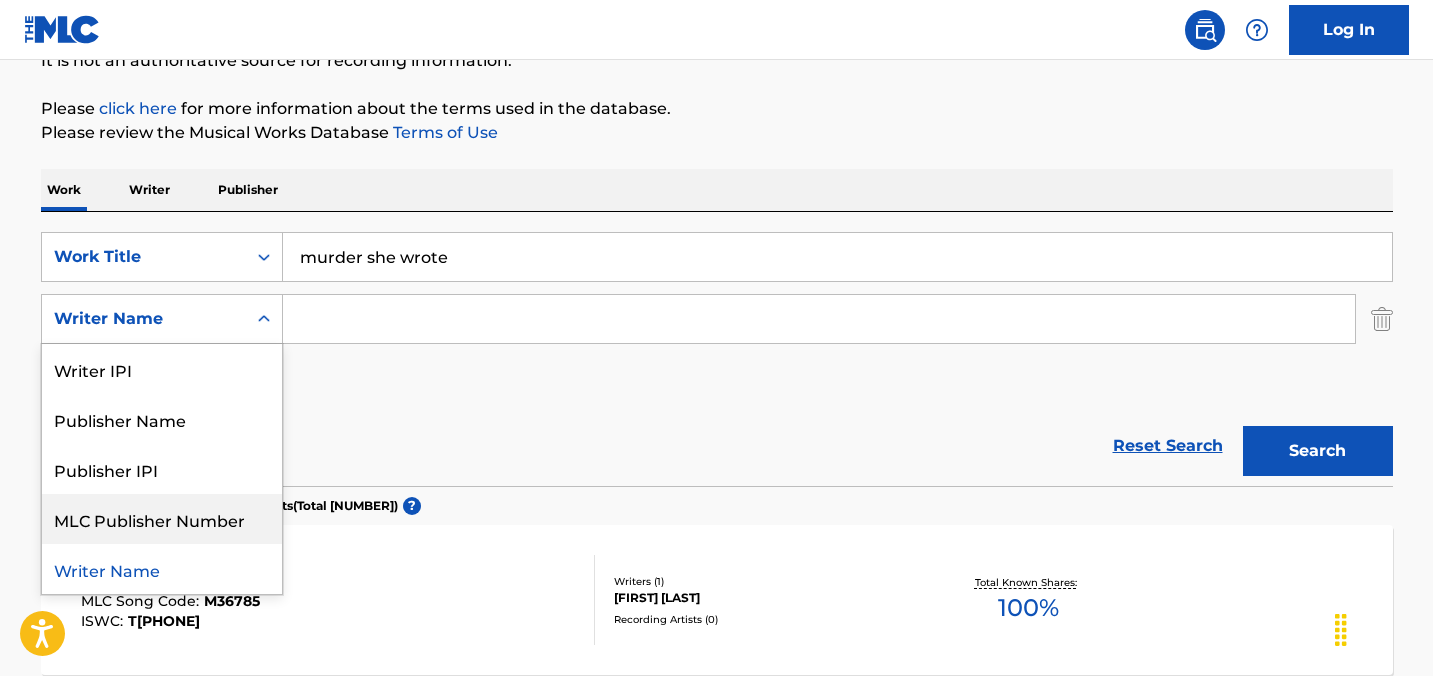 click on "Reset Search Search" at bounding box center (717, 446) 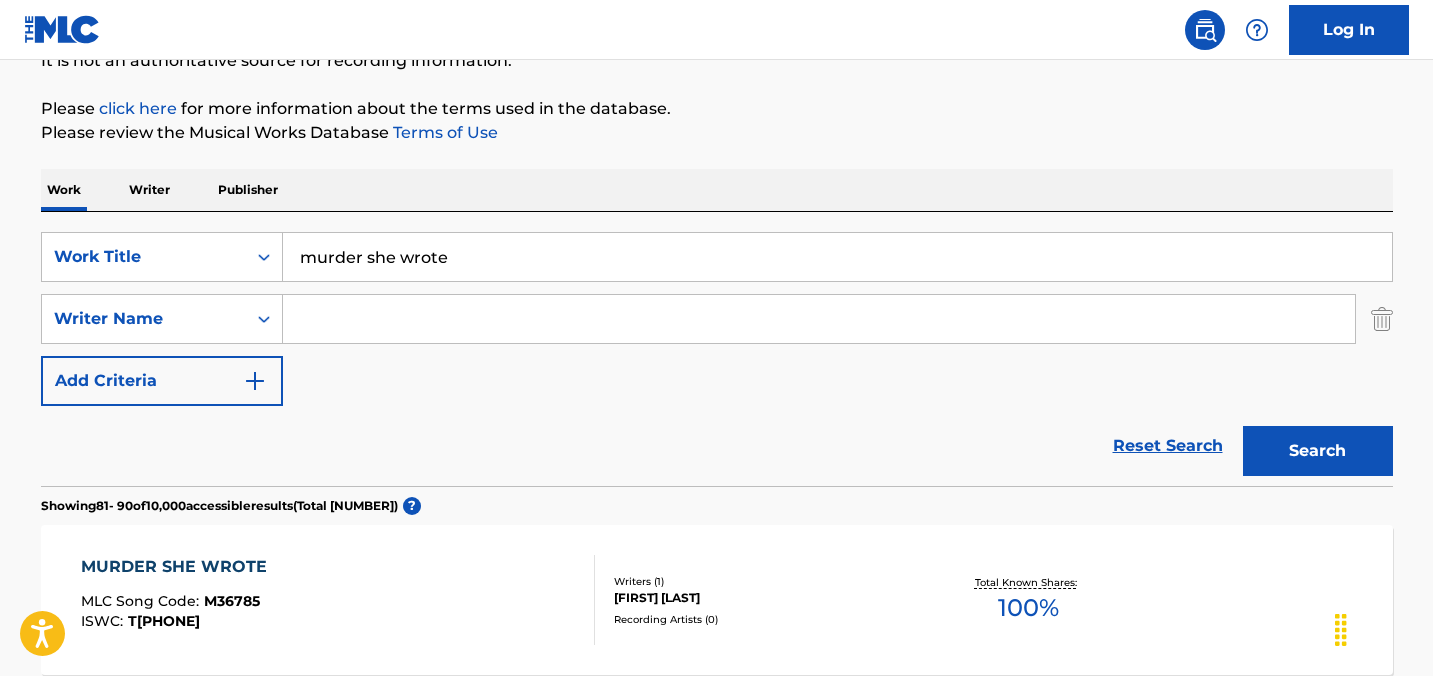 click on "Add Criteria" at bounding box center [162, 381] 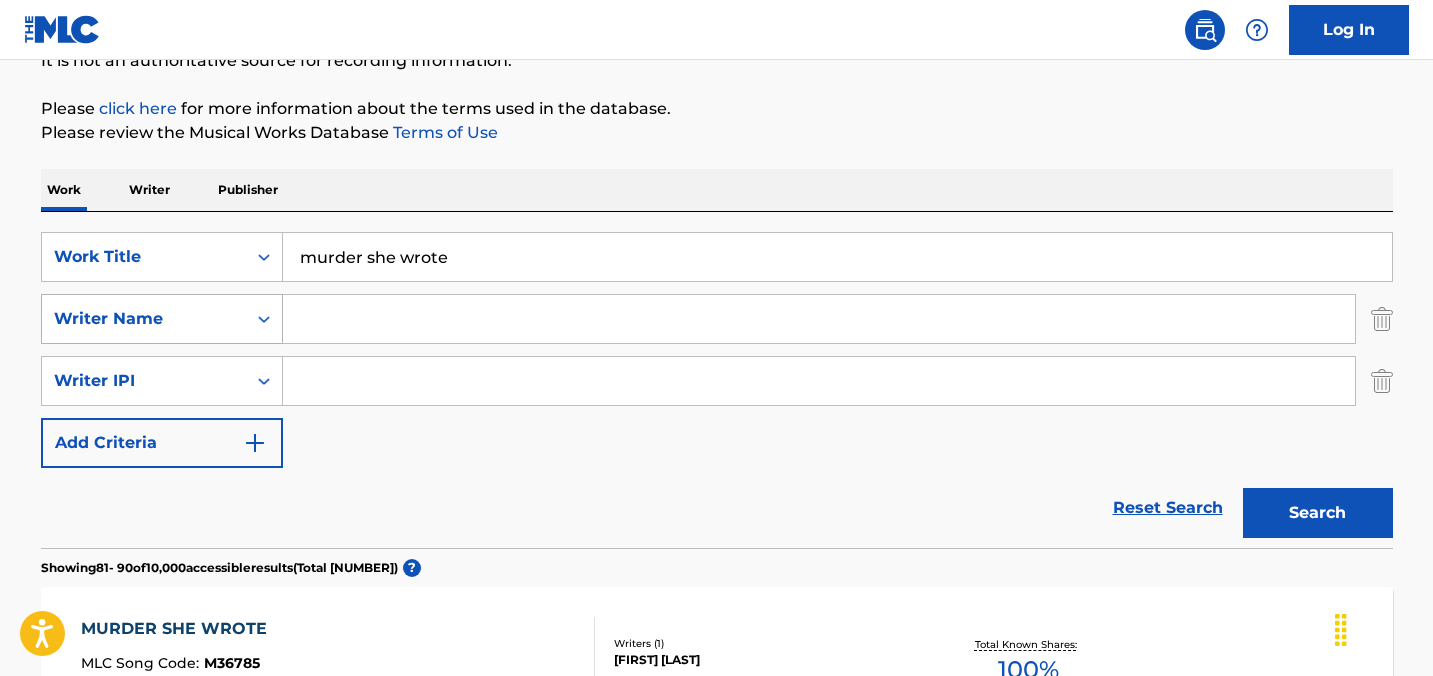 click on "Writer Name" at bounding box center [144, 319] 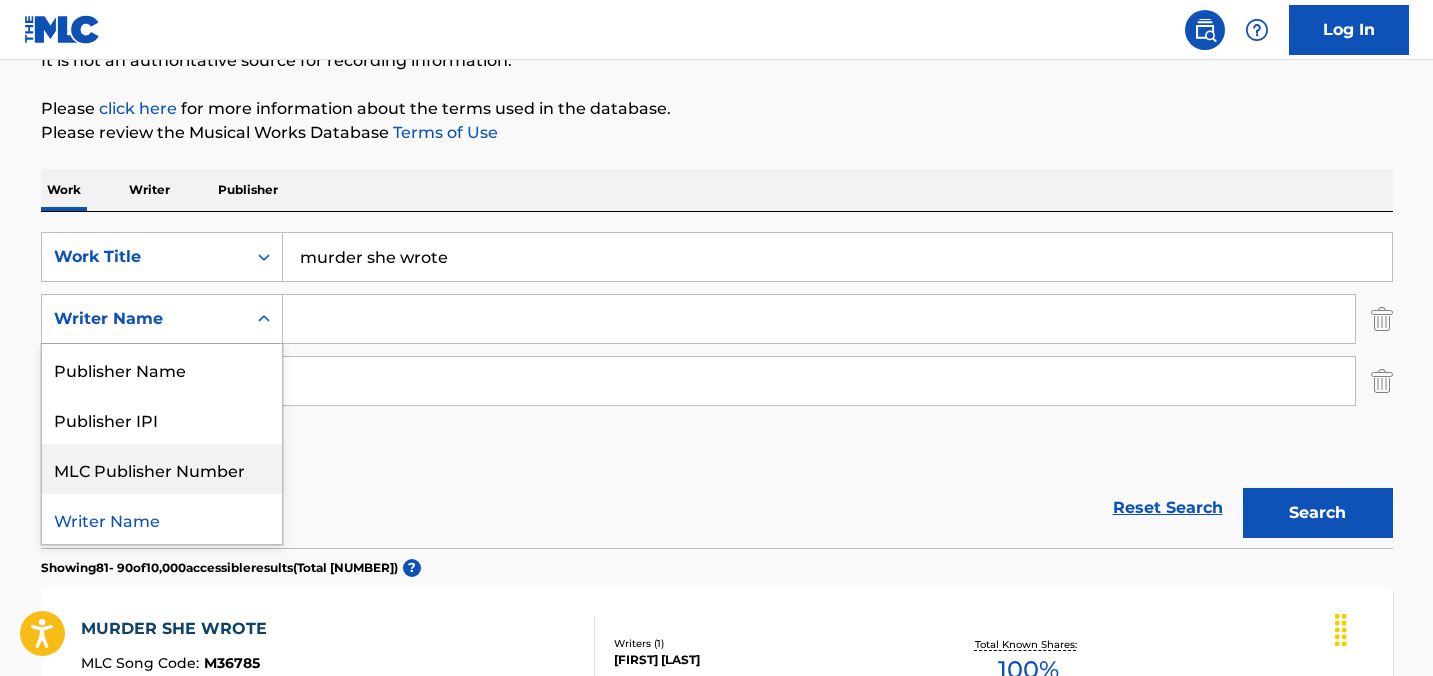 click on "Reset Search Search" at bounding box center [717, 508] 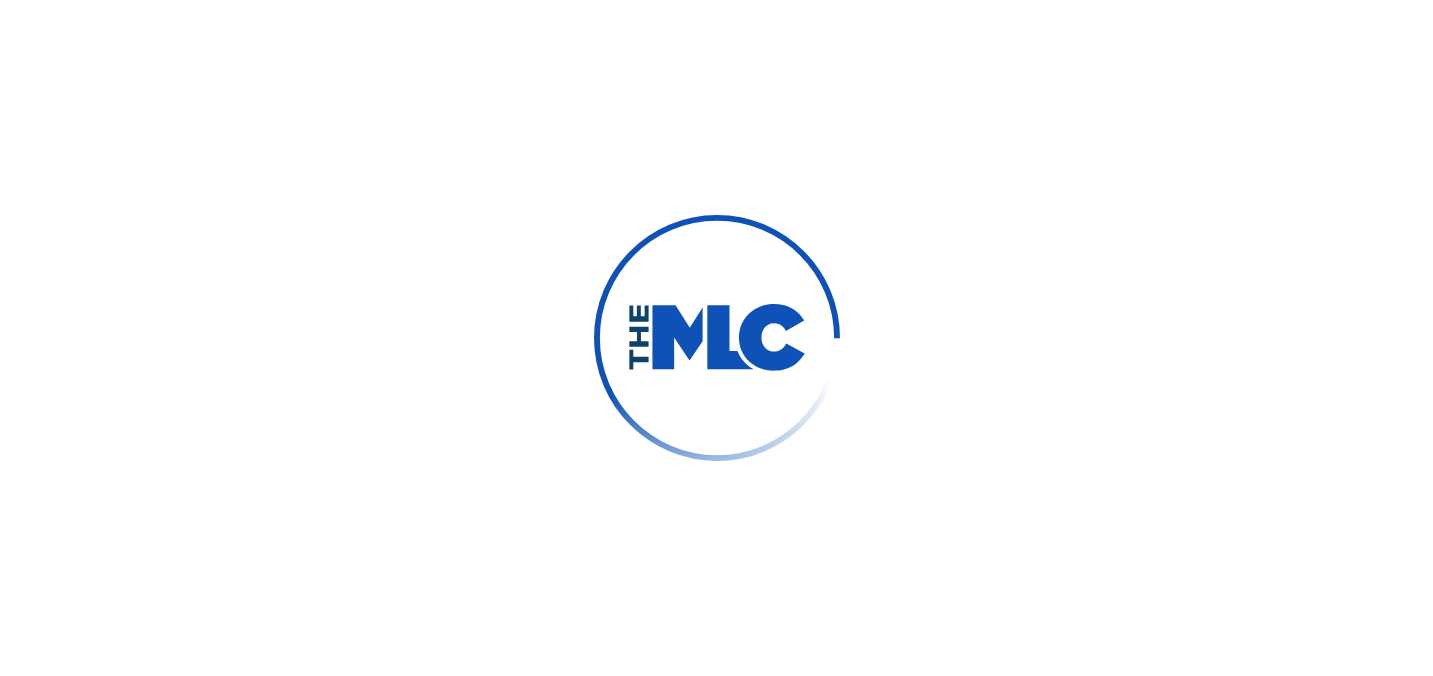 scroll, scrollTop: 0, scrollLeft: 0, axis: both 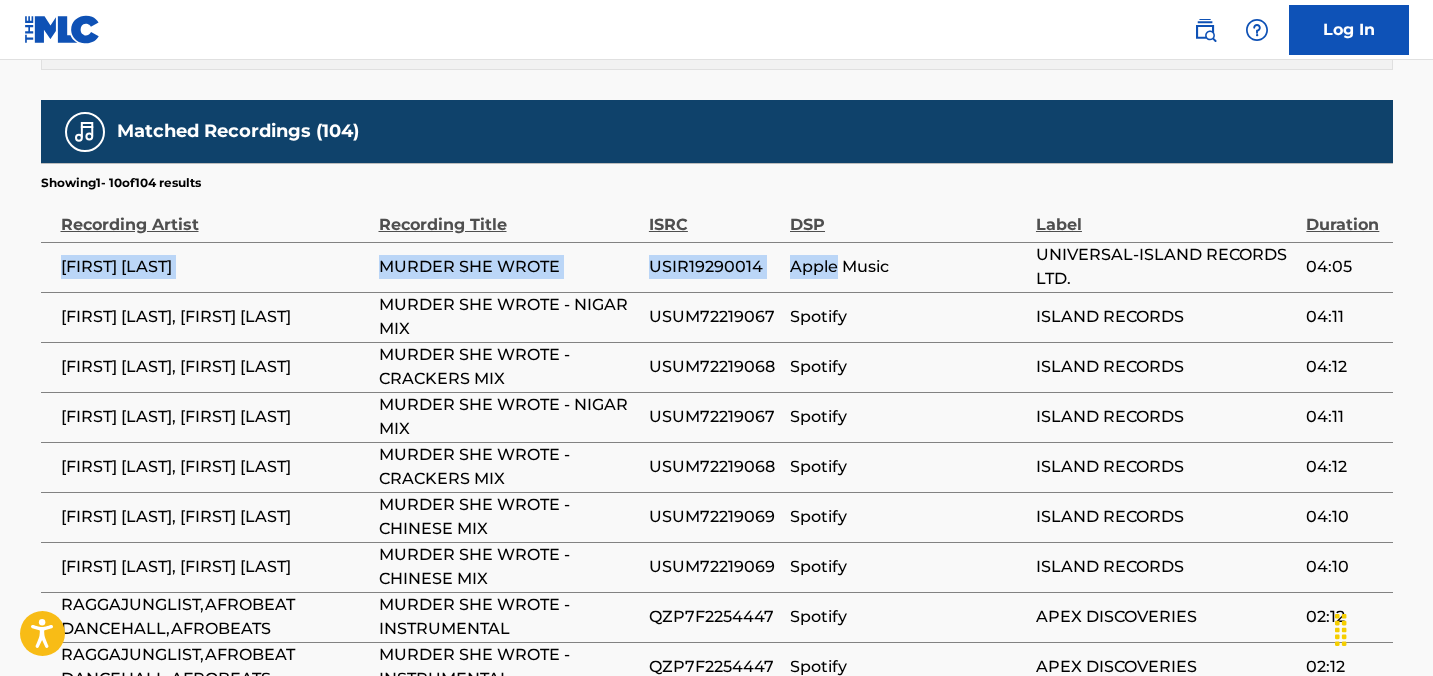 drag, startPoint x: 839, startPoint y: 272, endPoint x: 52, endPoint y: 269, distance: 787.00574 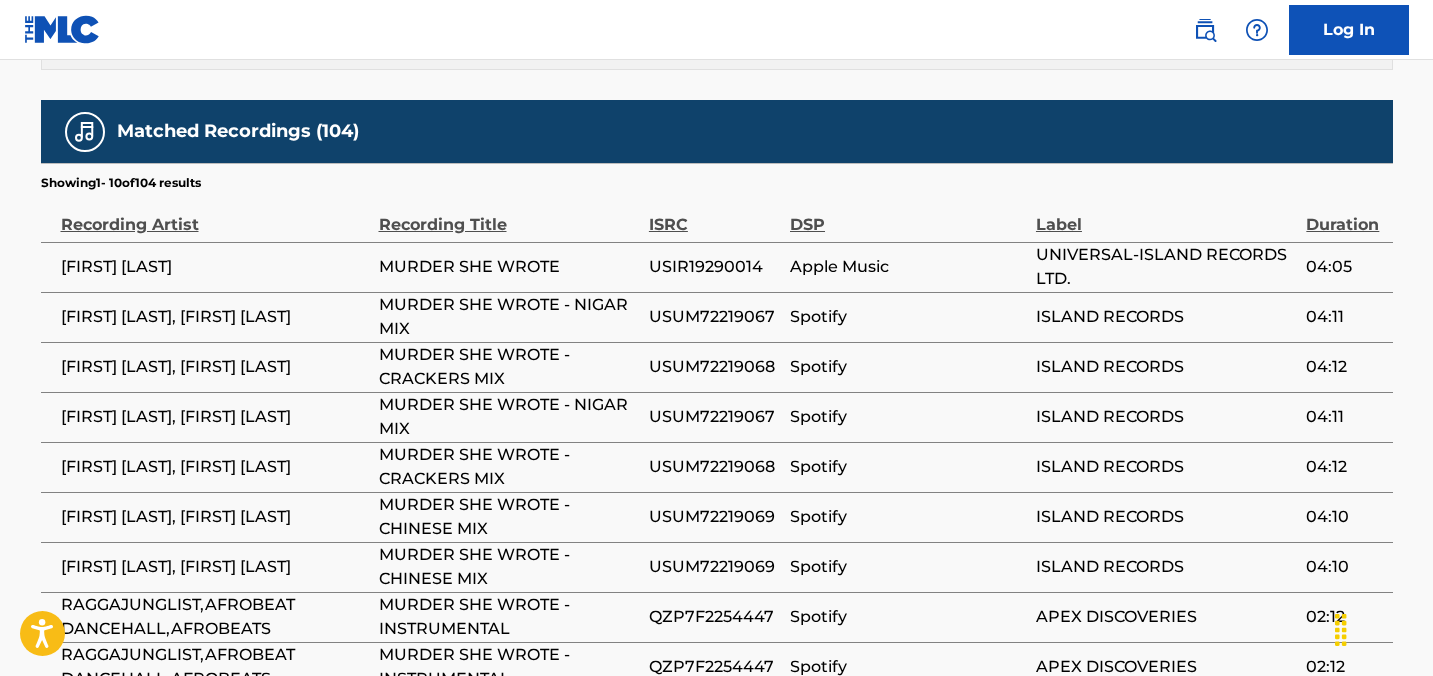 click on "Recording Artist" at bounding box center [215, 214] 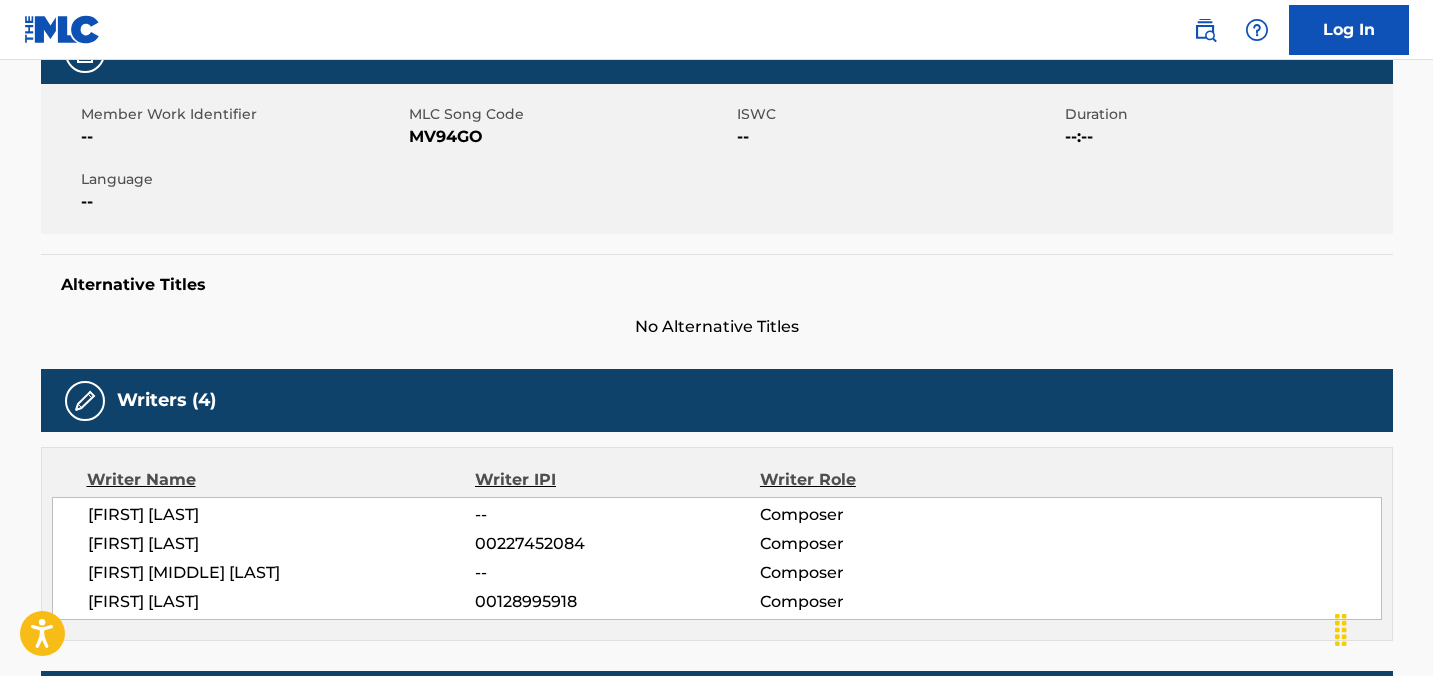 scroll, scrollTop: 0, scrollLeft: 0, axis: both 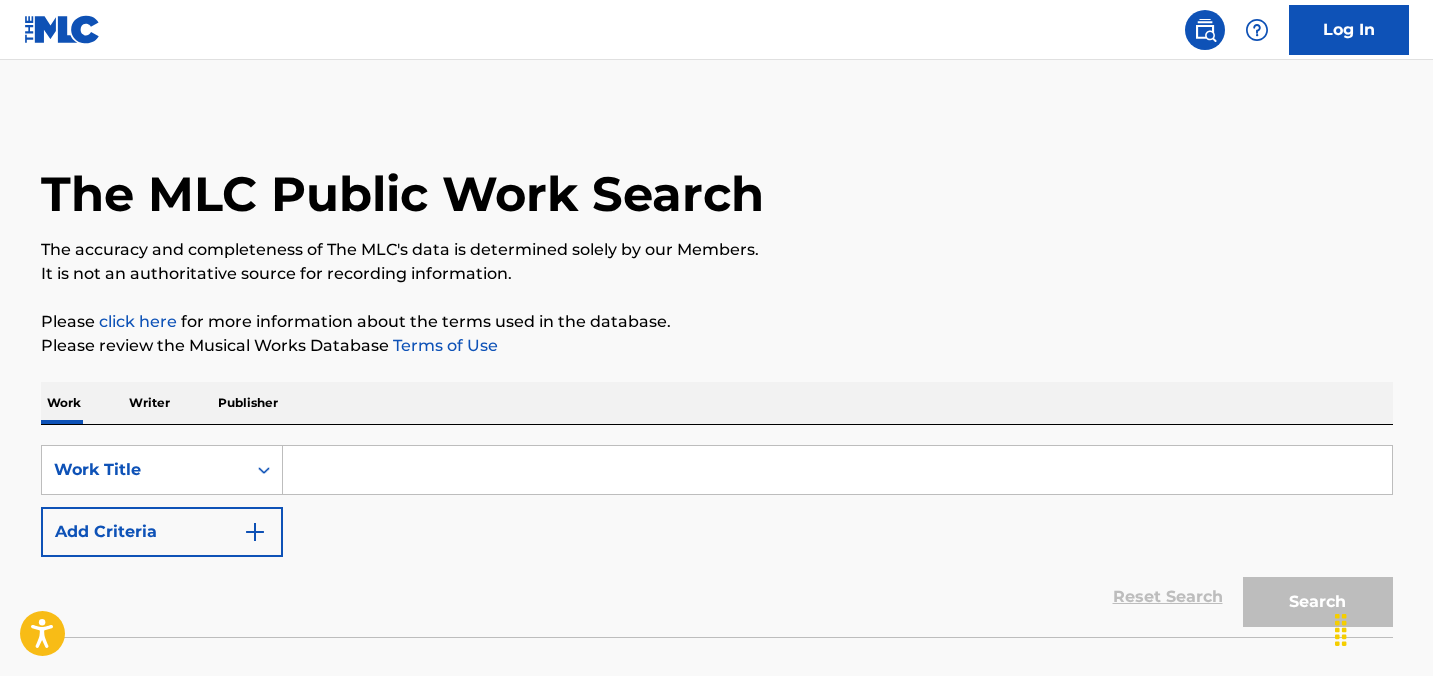 click at bounding box center (837, 470) 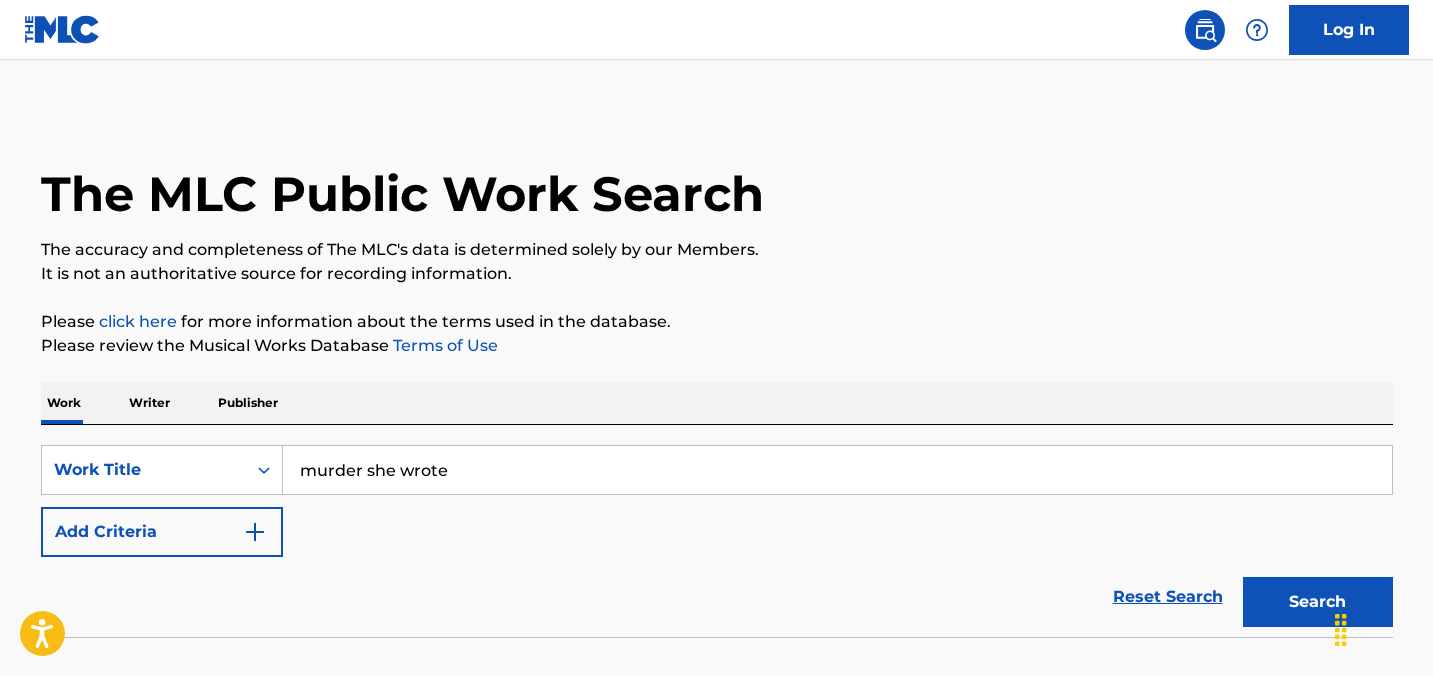 scroll, scrollTop: 130, scrollLeft: 0, axis: vertical 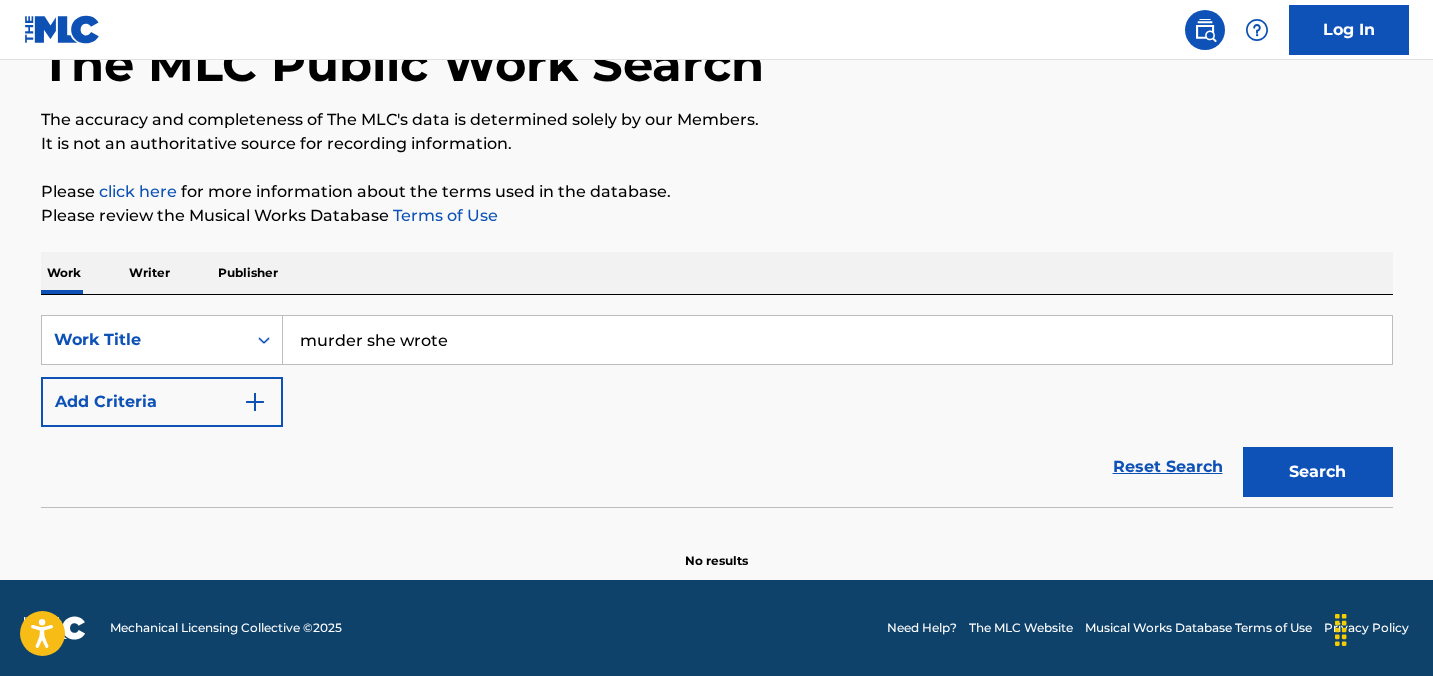 type on "murder she wrote" 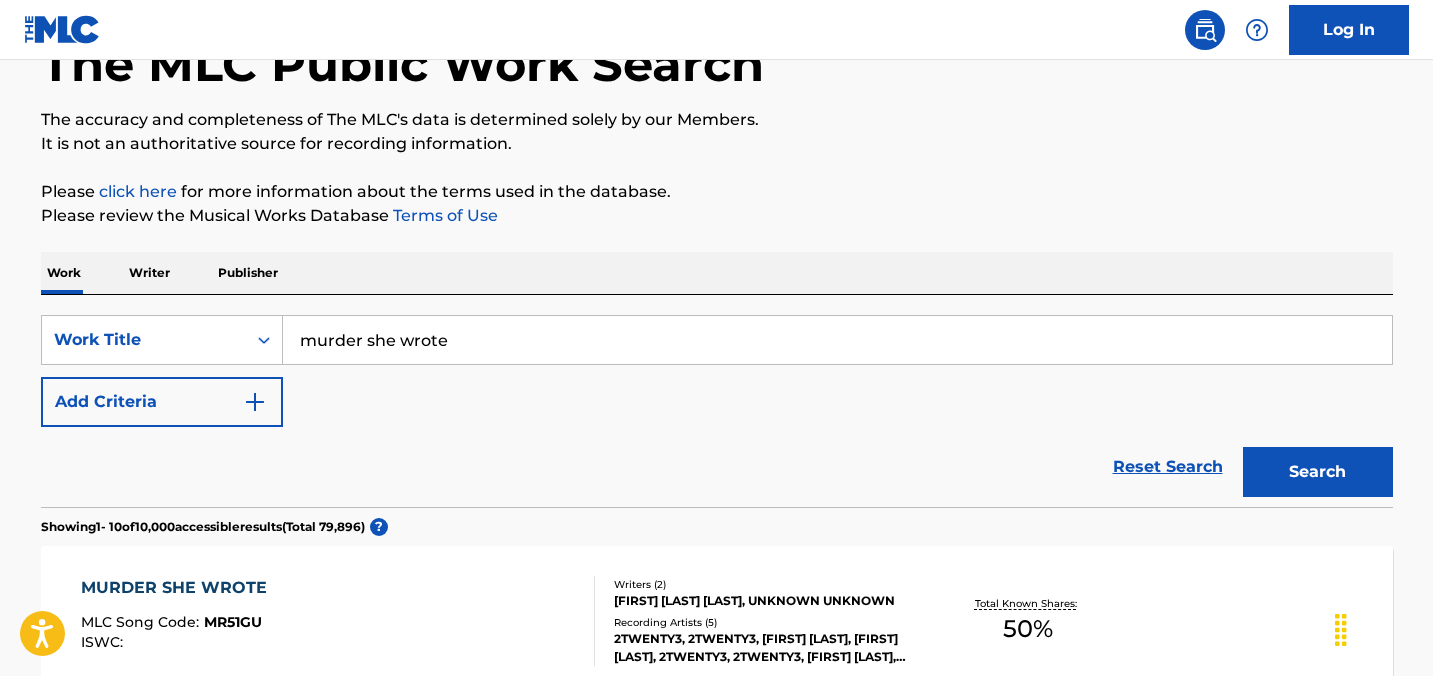 scroll, scrollTop: 1772, scrollLeft: 0, axis: vertical 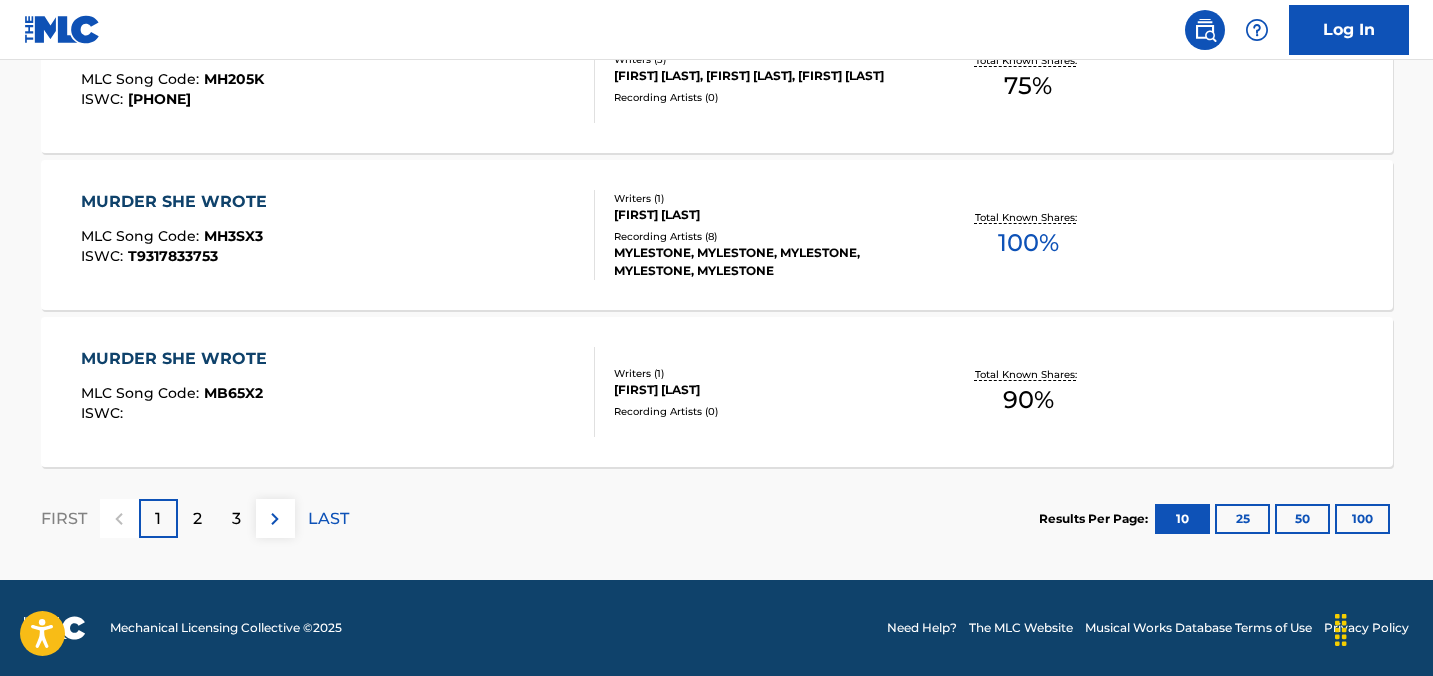click on "LAST" at bounding box center [328, 519] 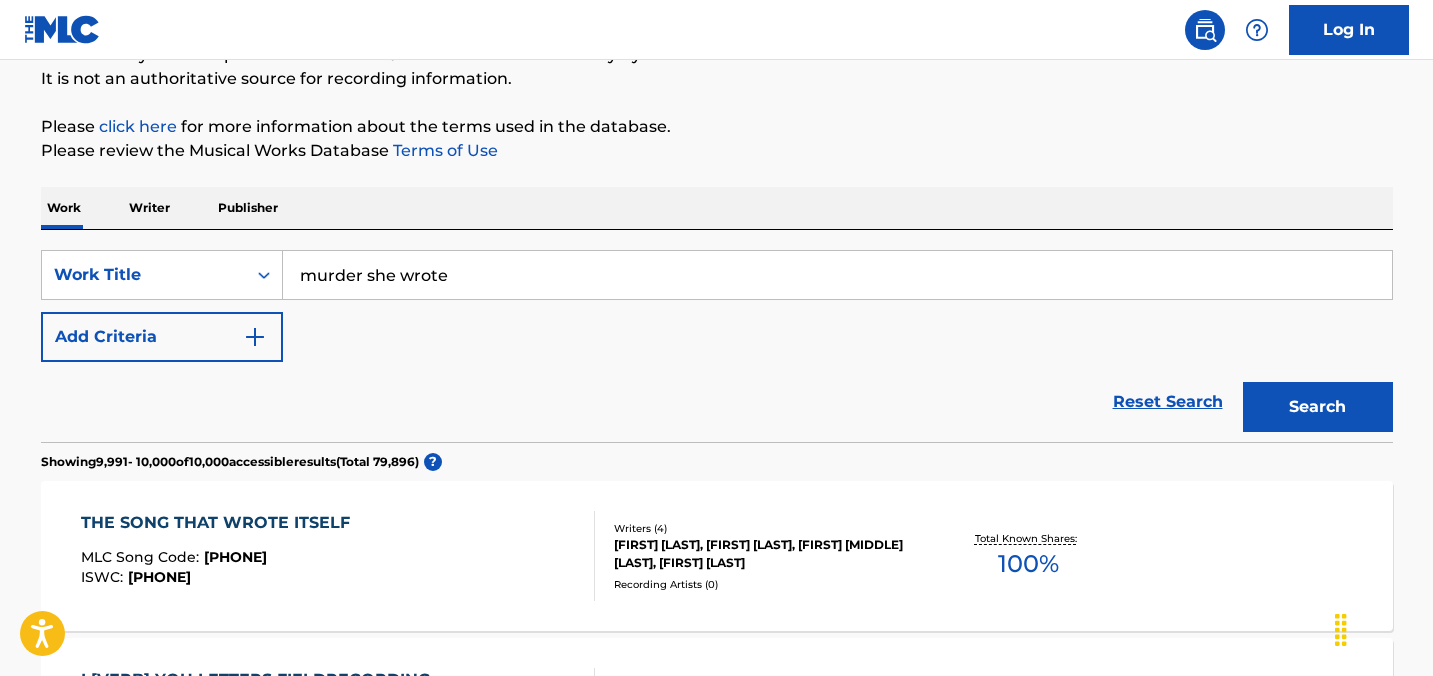 scroll, scrollTop: 1772, scrollLeft: 0, axis: vertical 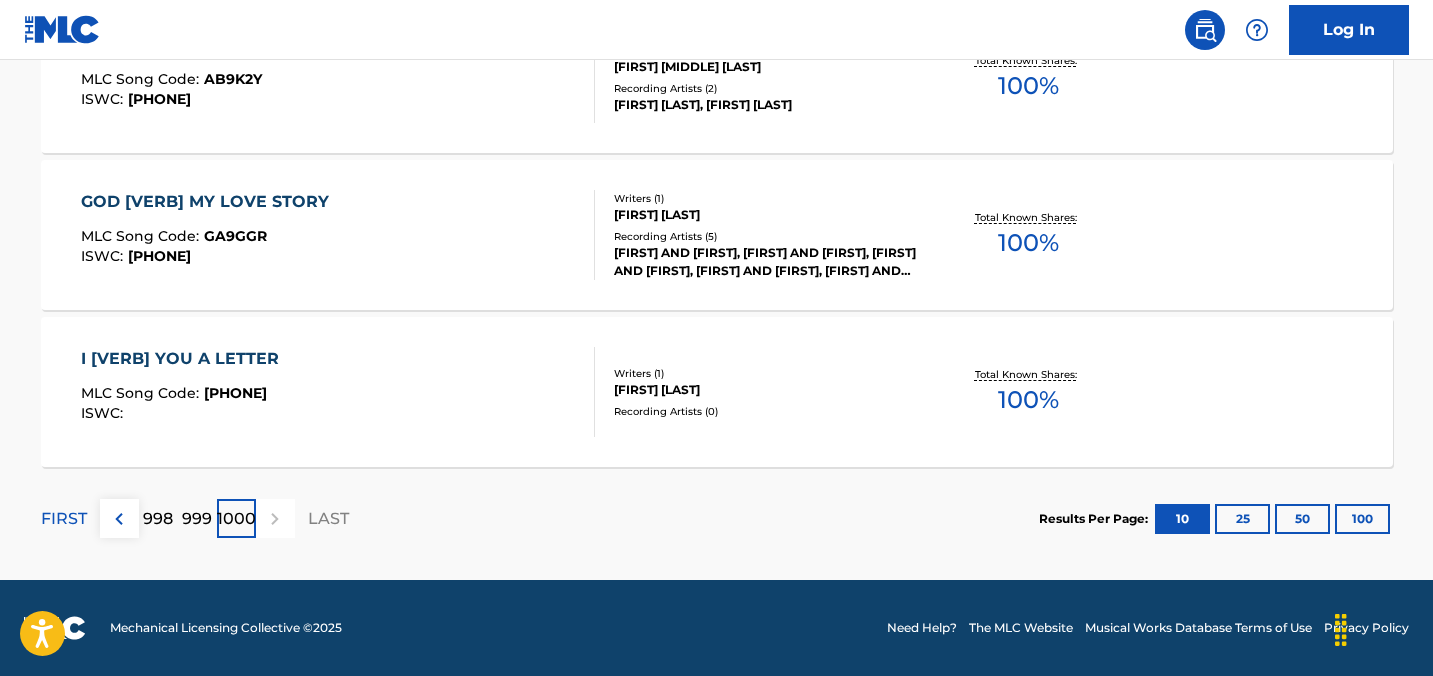 click at bounding box center [119, 518] 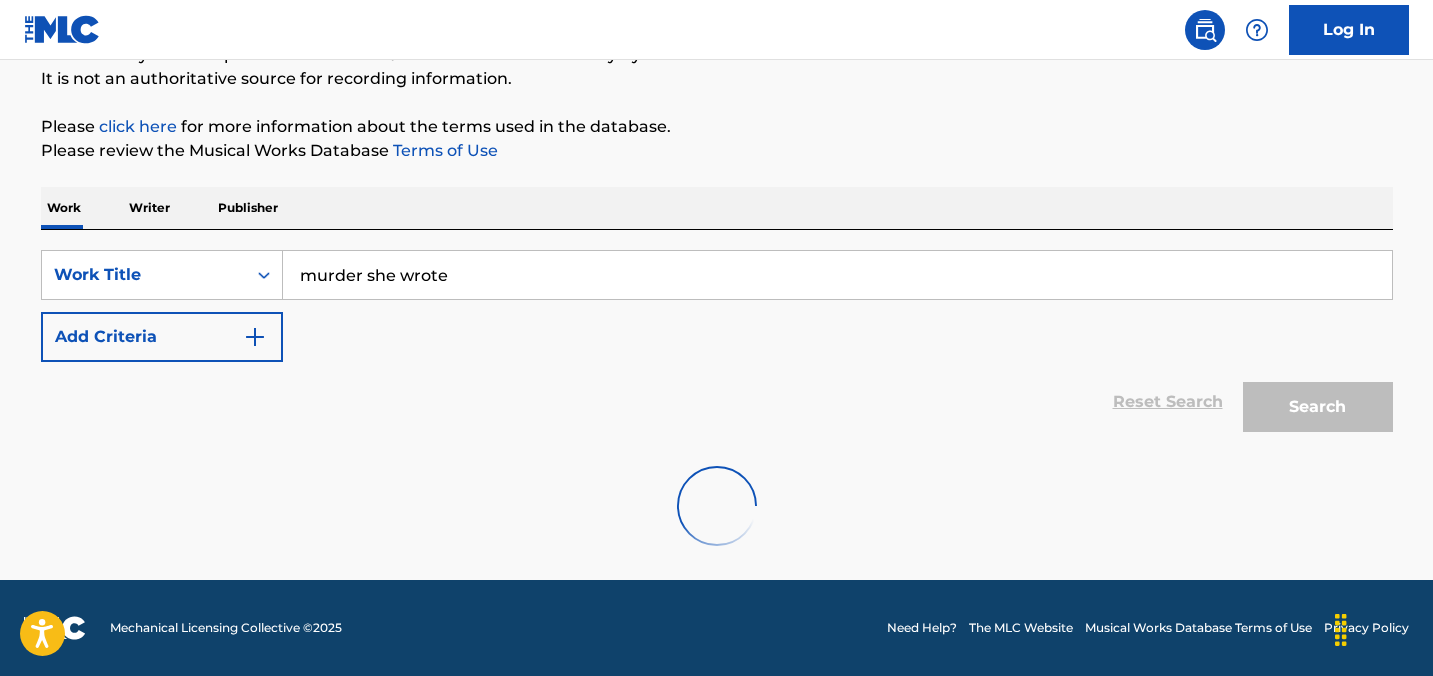 scroll, scrollTop: 1772, scrollLeft: 0, axis: vertical 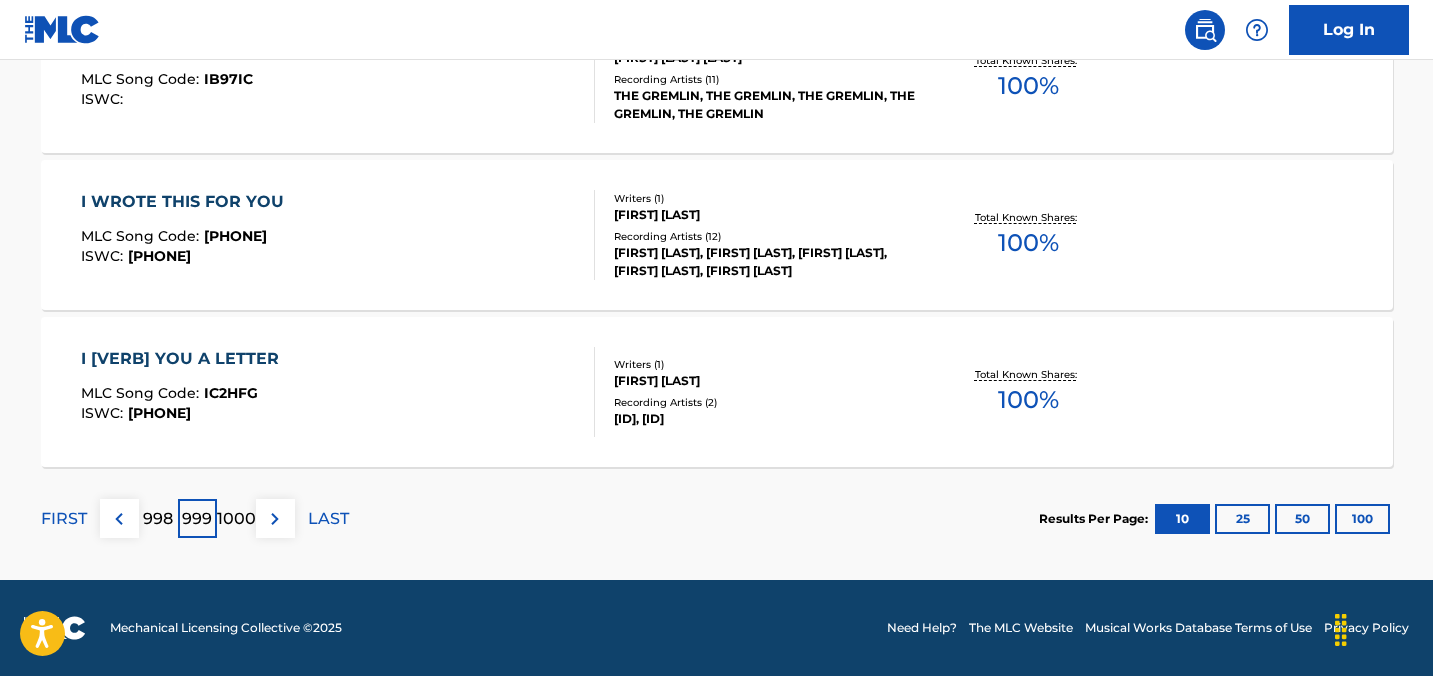 click on "FIRST" at bounding box center [64, 519] 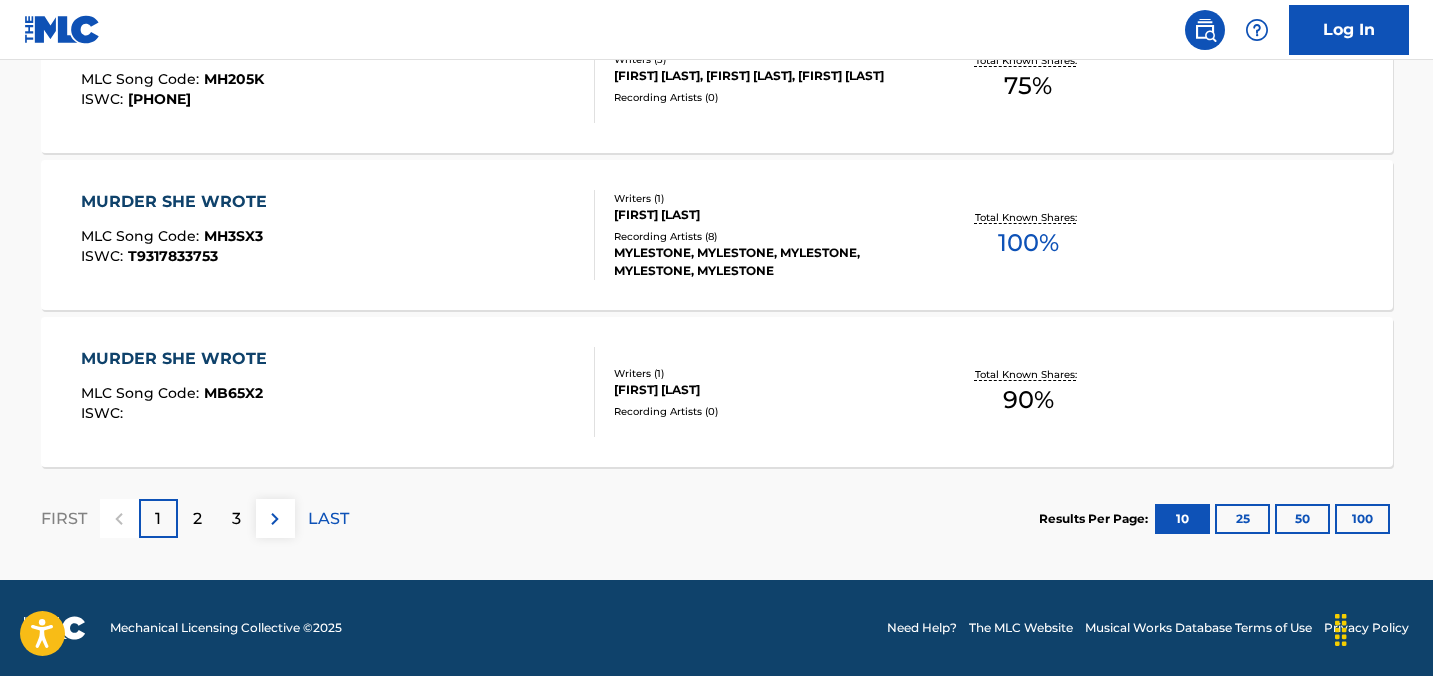click on "3" at bounding box center (236, 518) 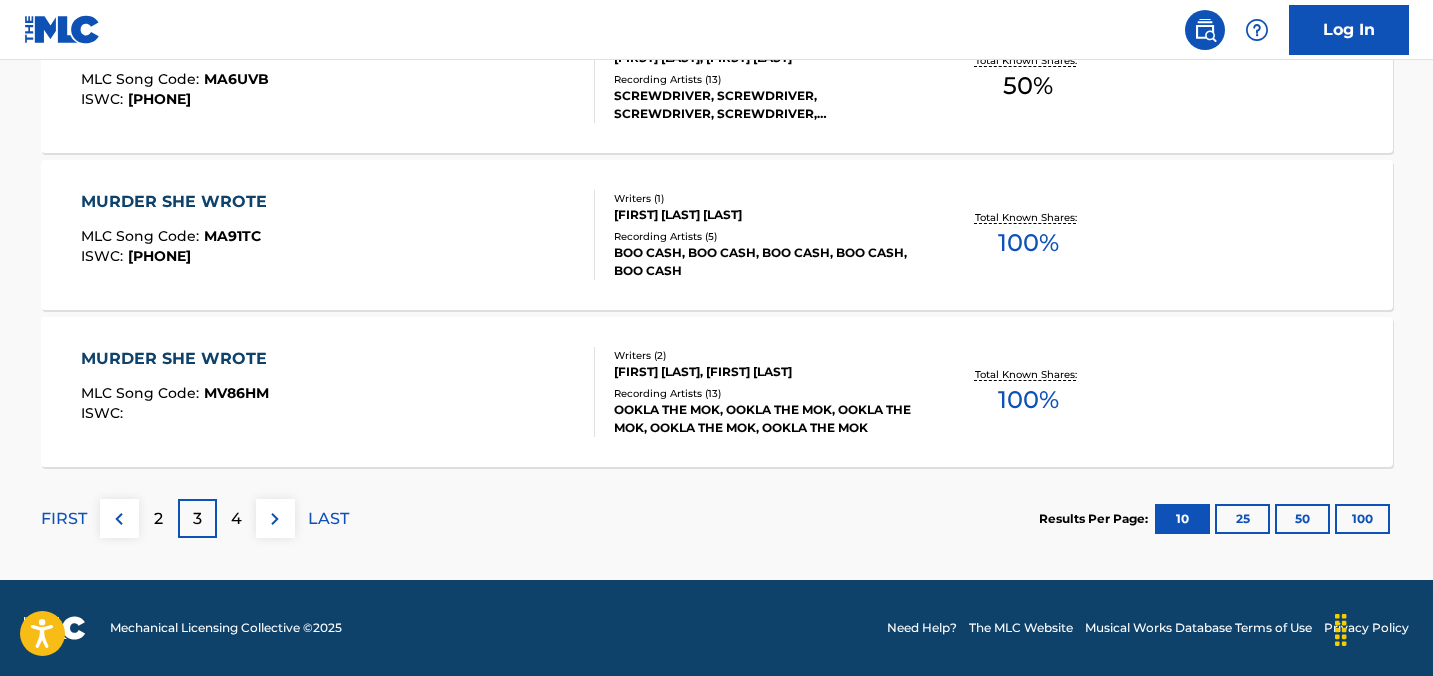 click on "4" at bounding box center (236, 518) 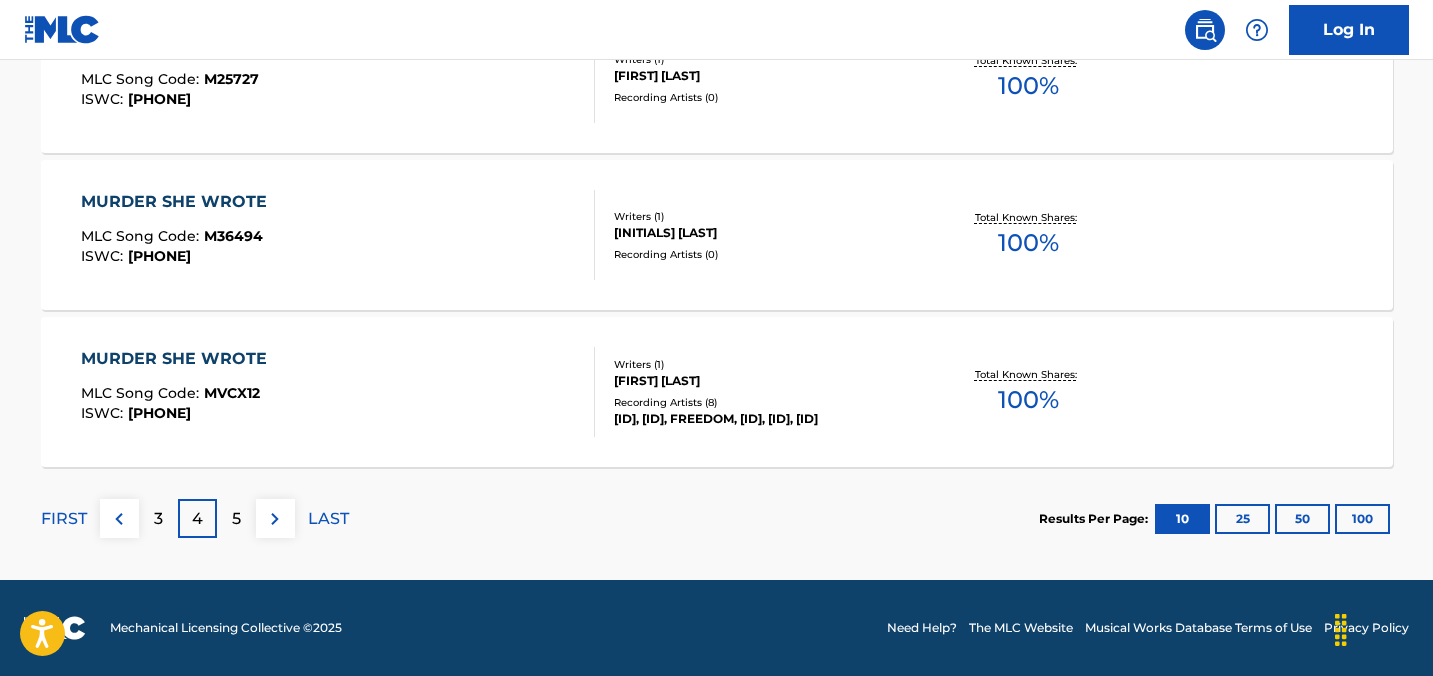 click on "5" at bounding box center (236, 518) 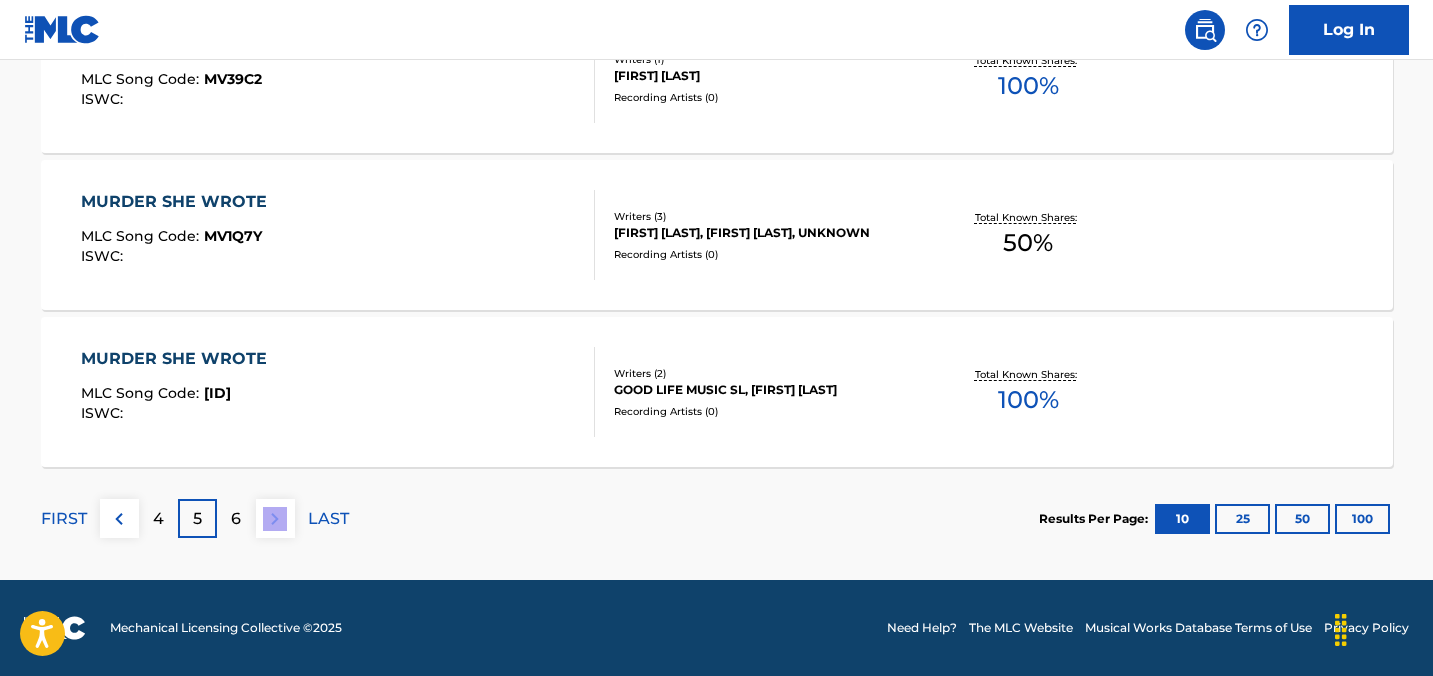 click on "6" at bounding box center (236, 518) 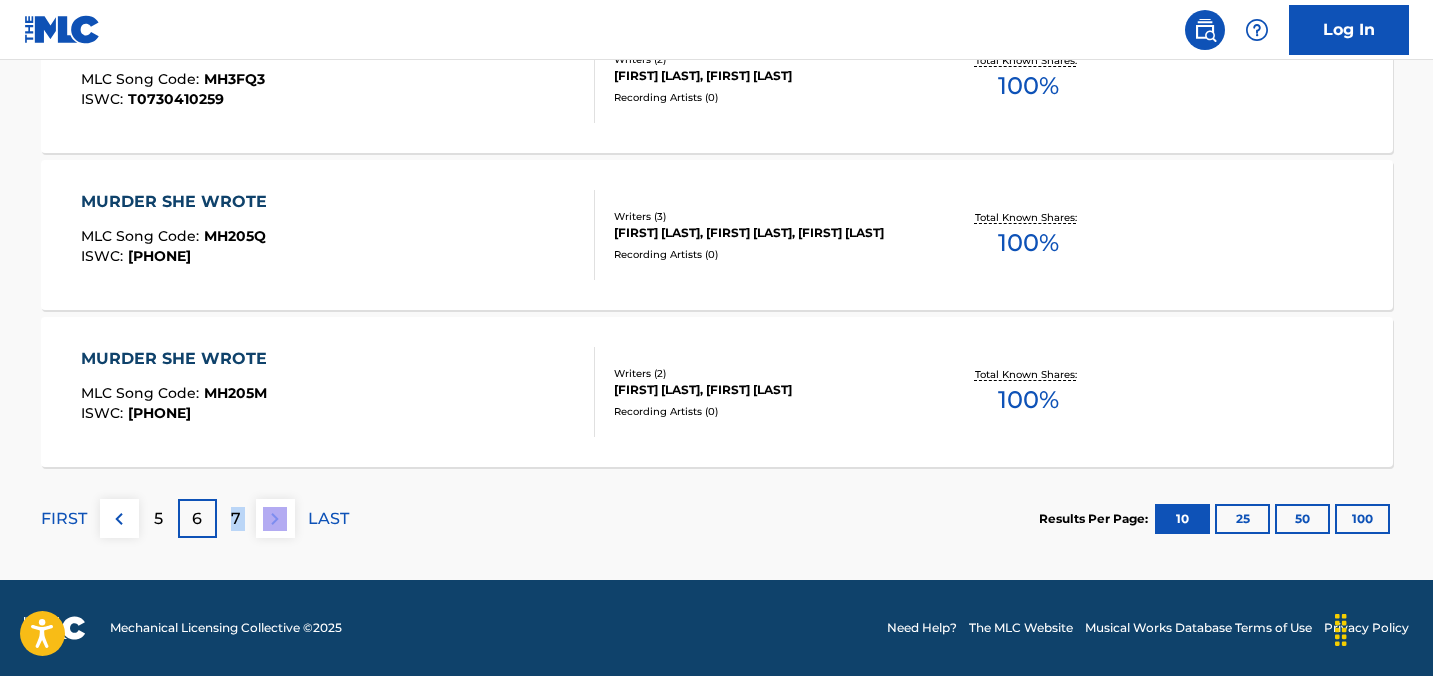 click on "7" at bounding box center [236, 518] 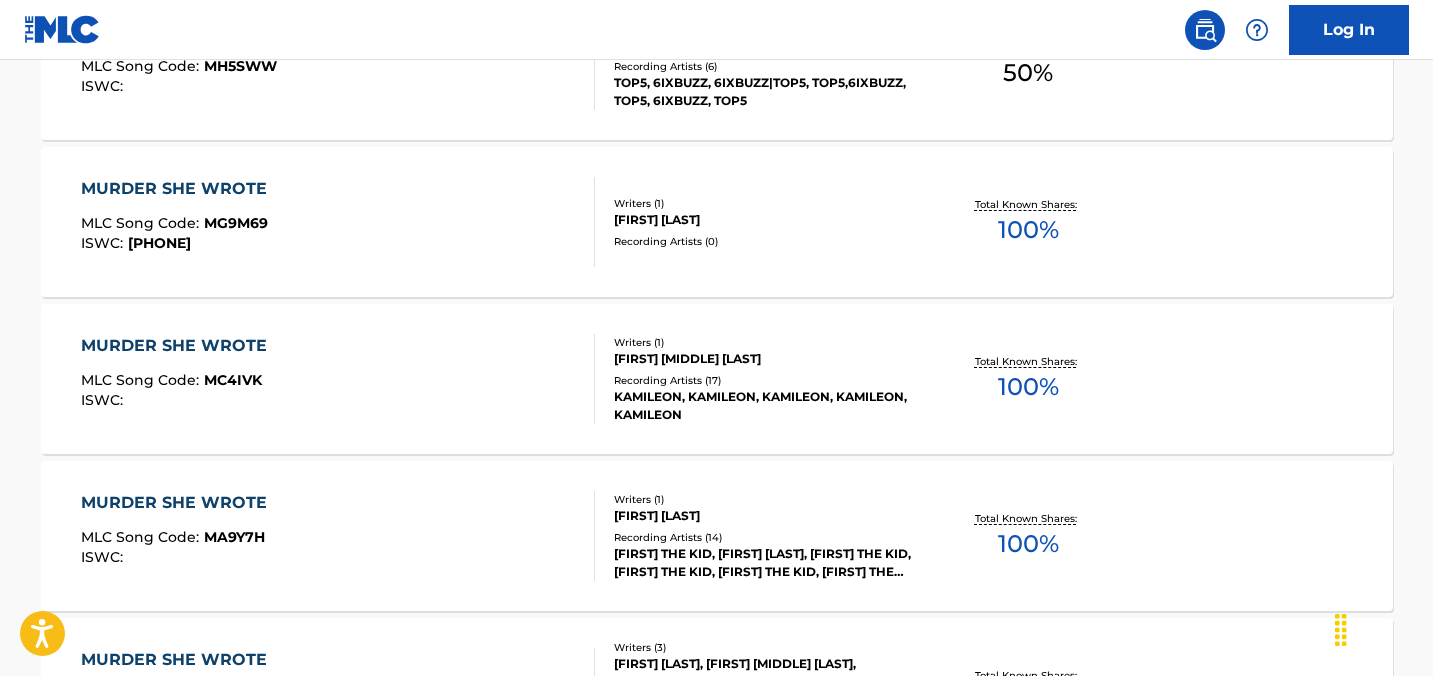 scroll, scrollTop: 1772, scrollLeft: 0, axis: vertical 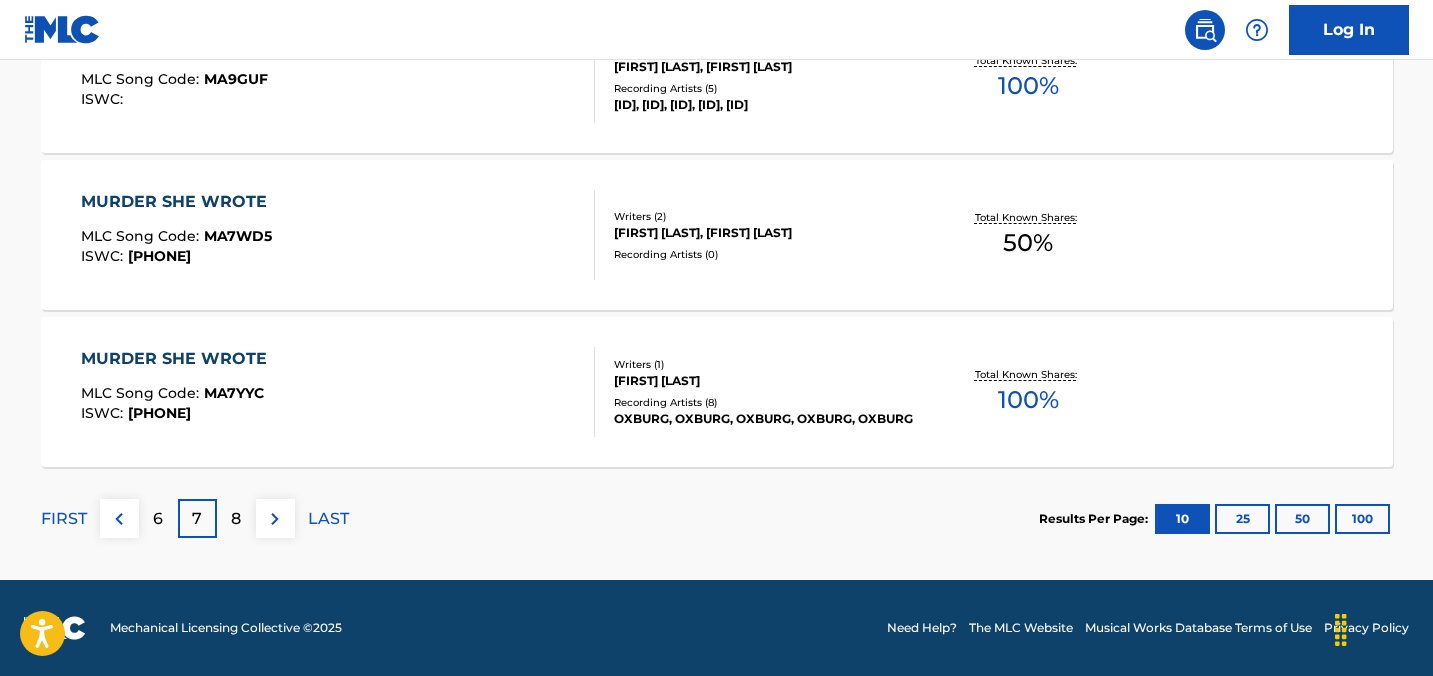 click on "8" at bounding box center [236, 519] 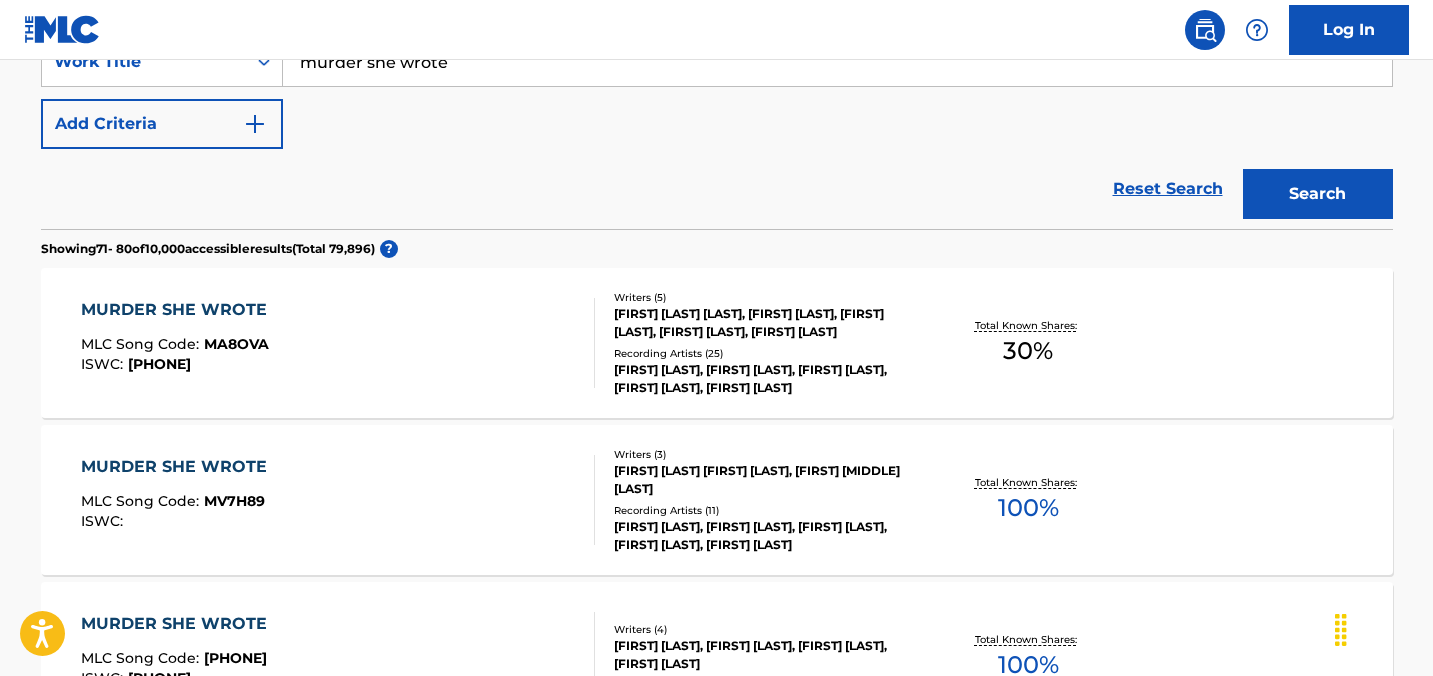scroll, scrollTop: 1772, scrollLeft: 0, axis: vertical 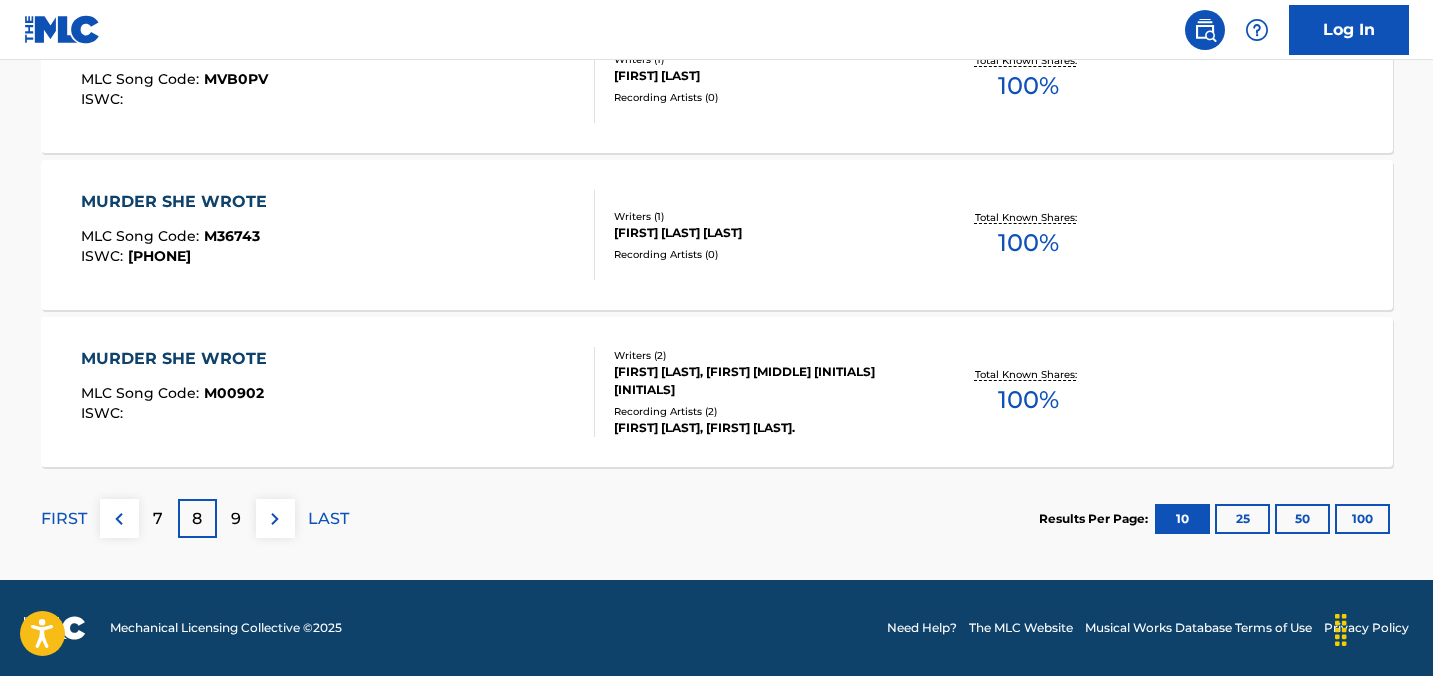 click on "9" at bounding box center [236, 518] 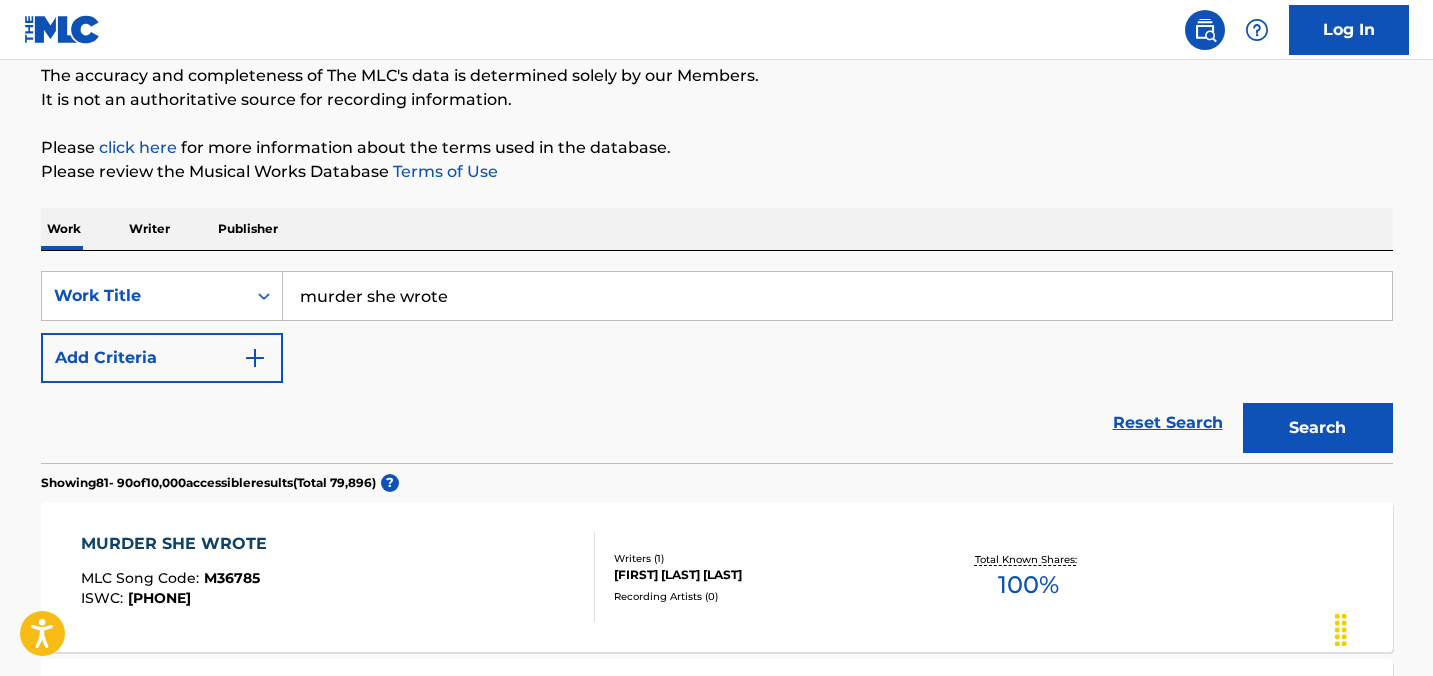 scroll, scrollTop: 0, scrollLeft: 0, axis: both 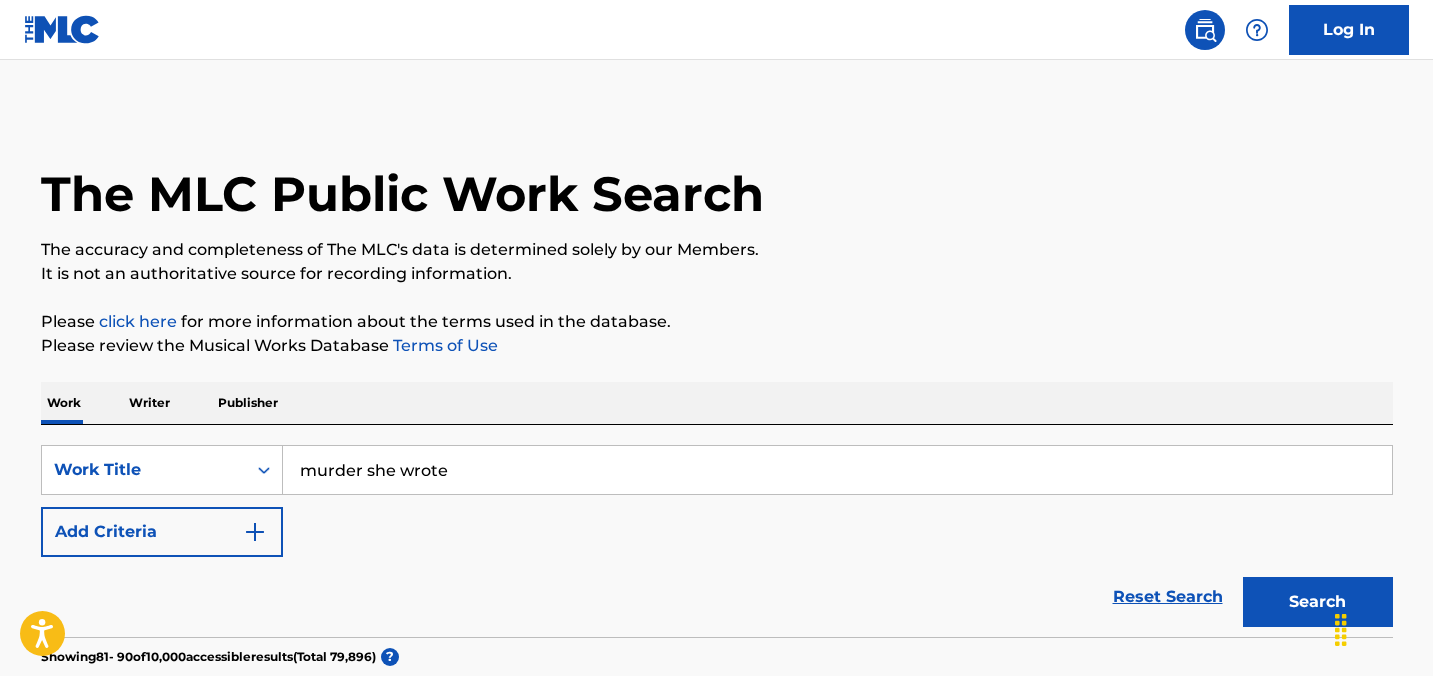 click on "murder she wrote" at bounding box center [837, 470] 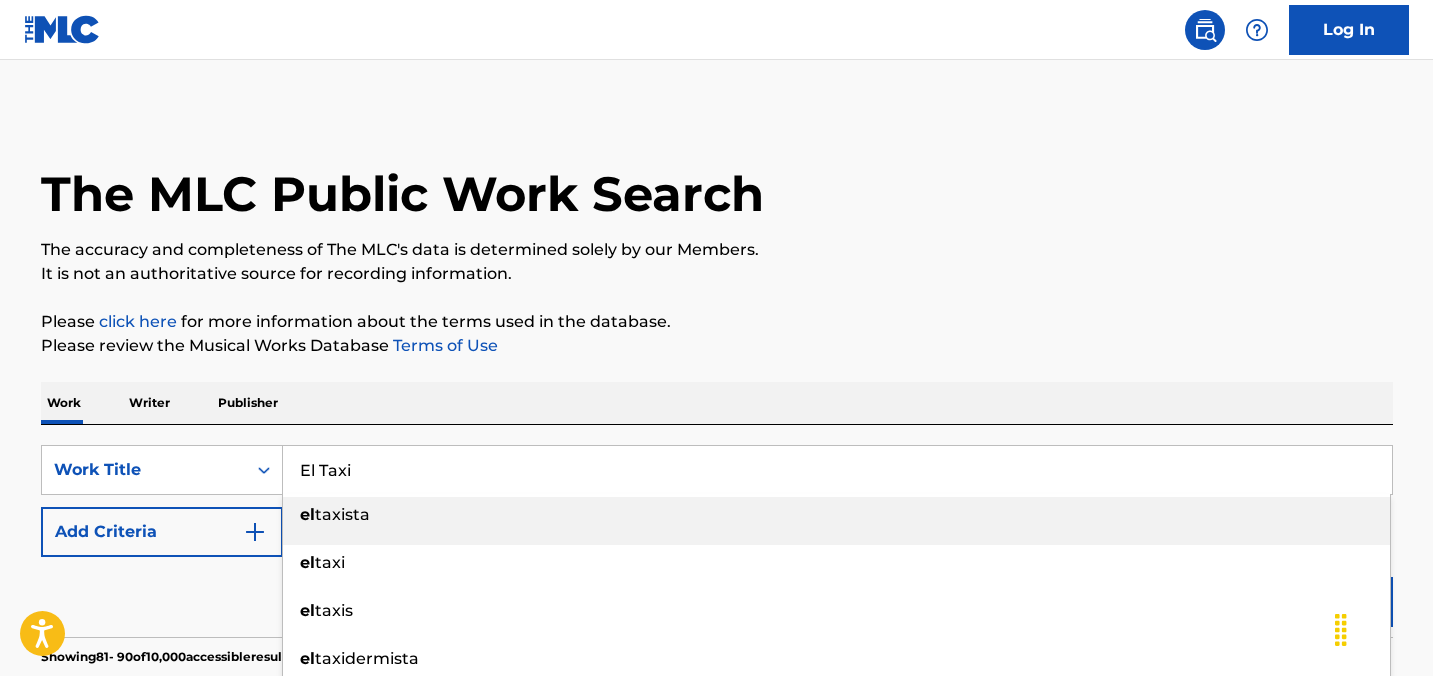 type on "[TAXISTA]" 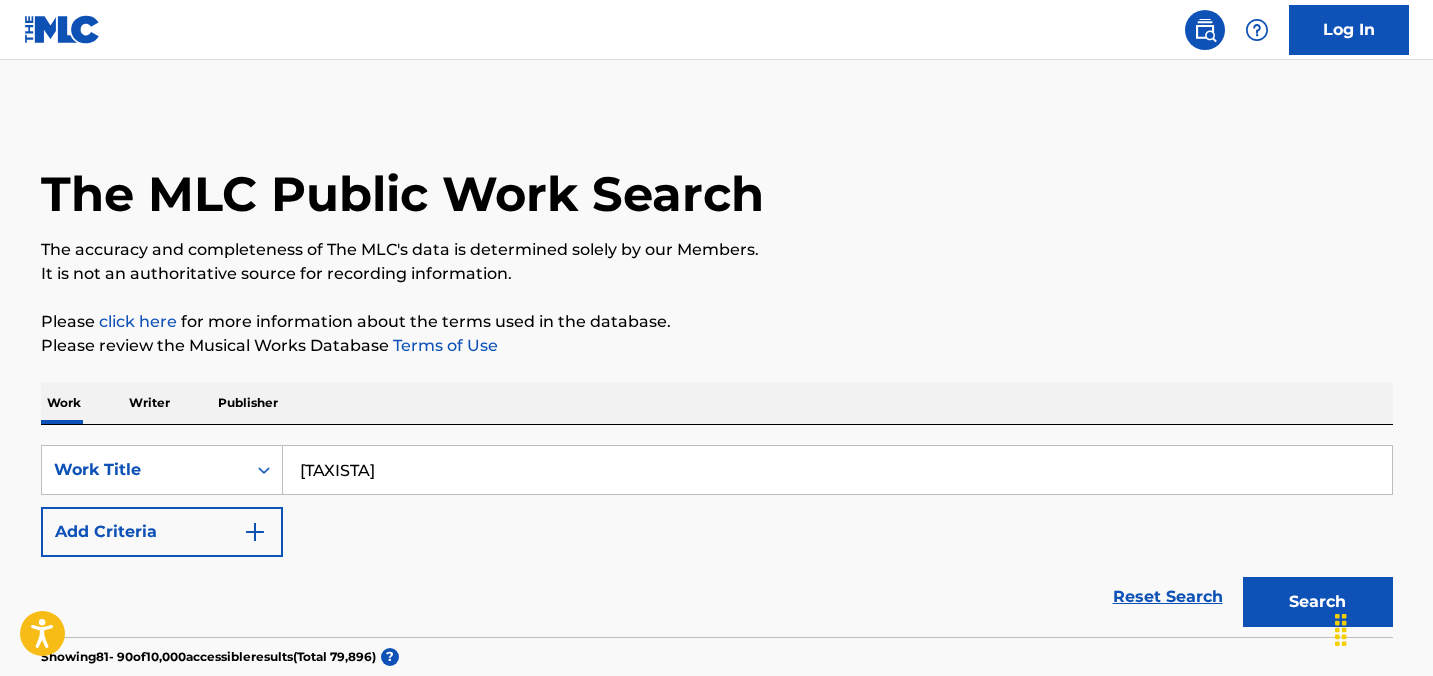 drag, startPoint x: 454, startPoint y: 483, endPoint x: 301, endPoint y: 474, distance: 153.26448 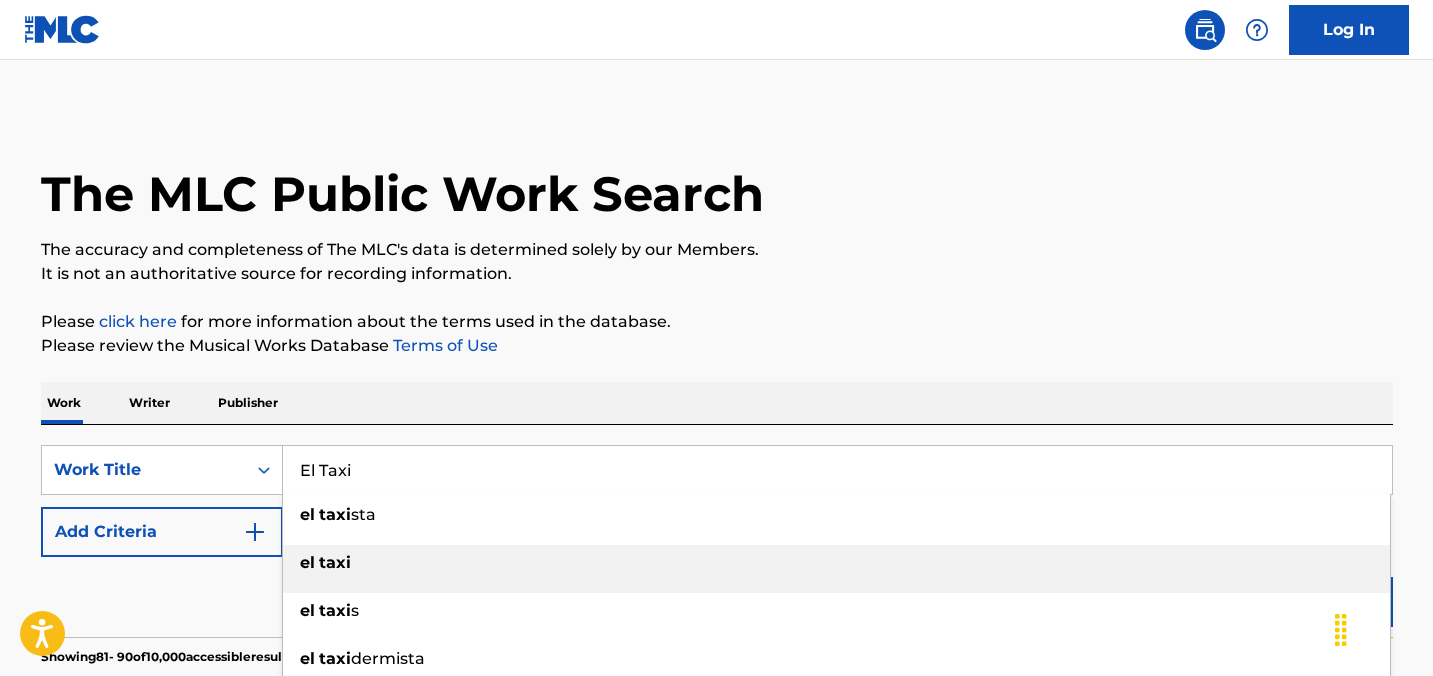 click on "el   taxi" at bounding box center [836, 563] 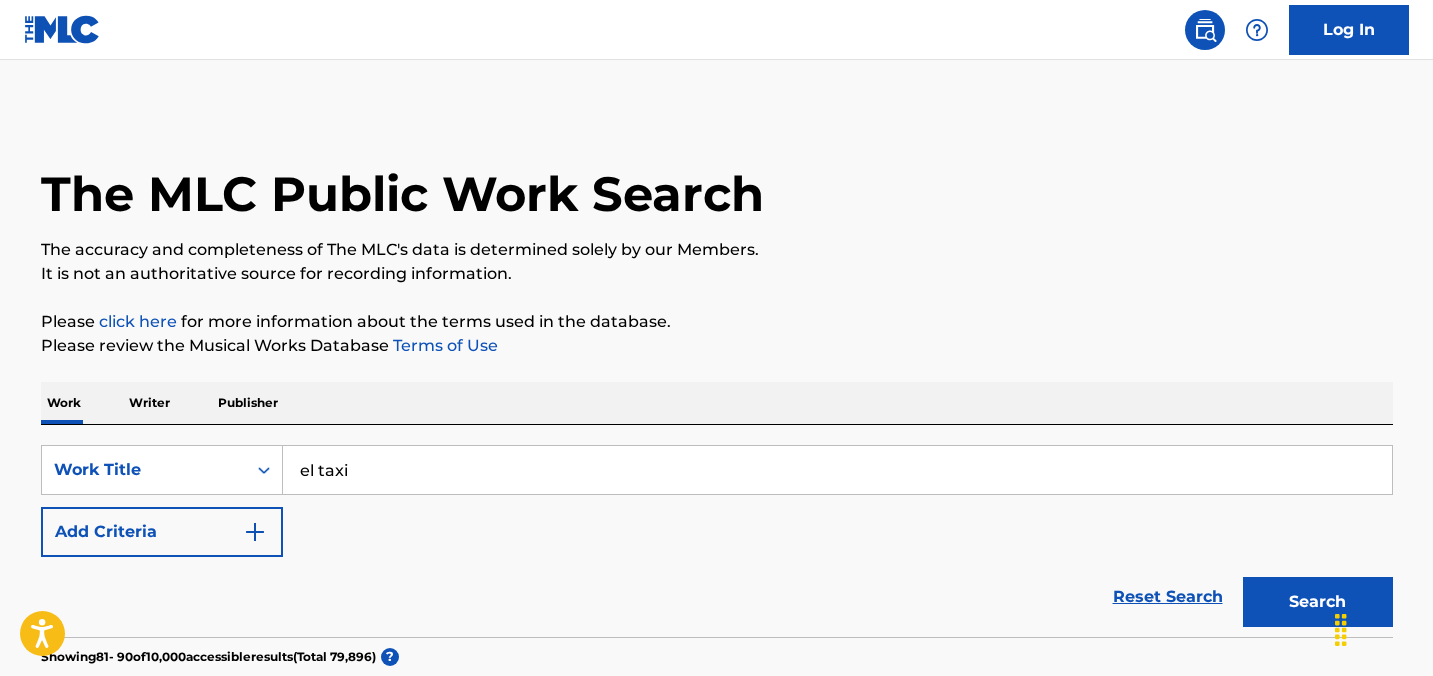 click on "Search" at bounding box center [1318, 602] 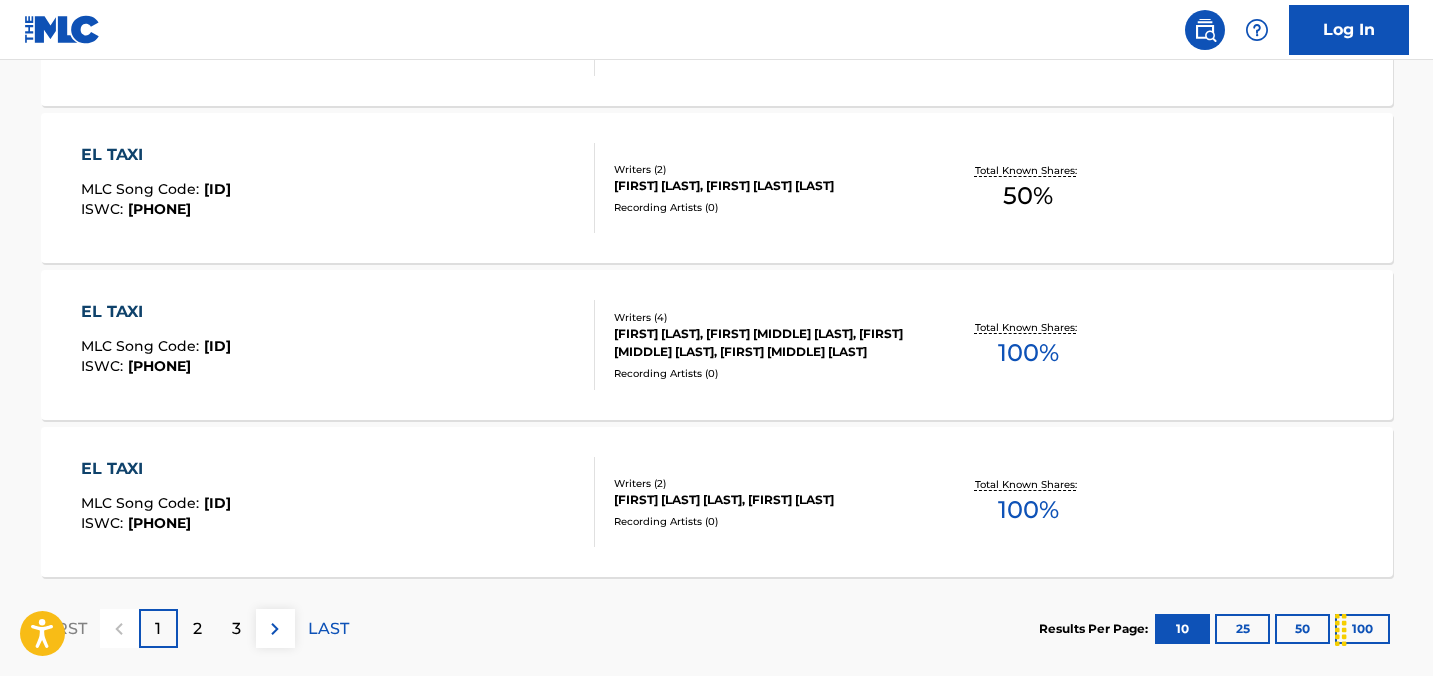 scroll, scrollTop: 1742, scrollLeft: 0, axis: vertical 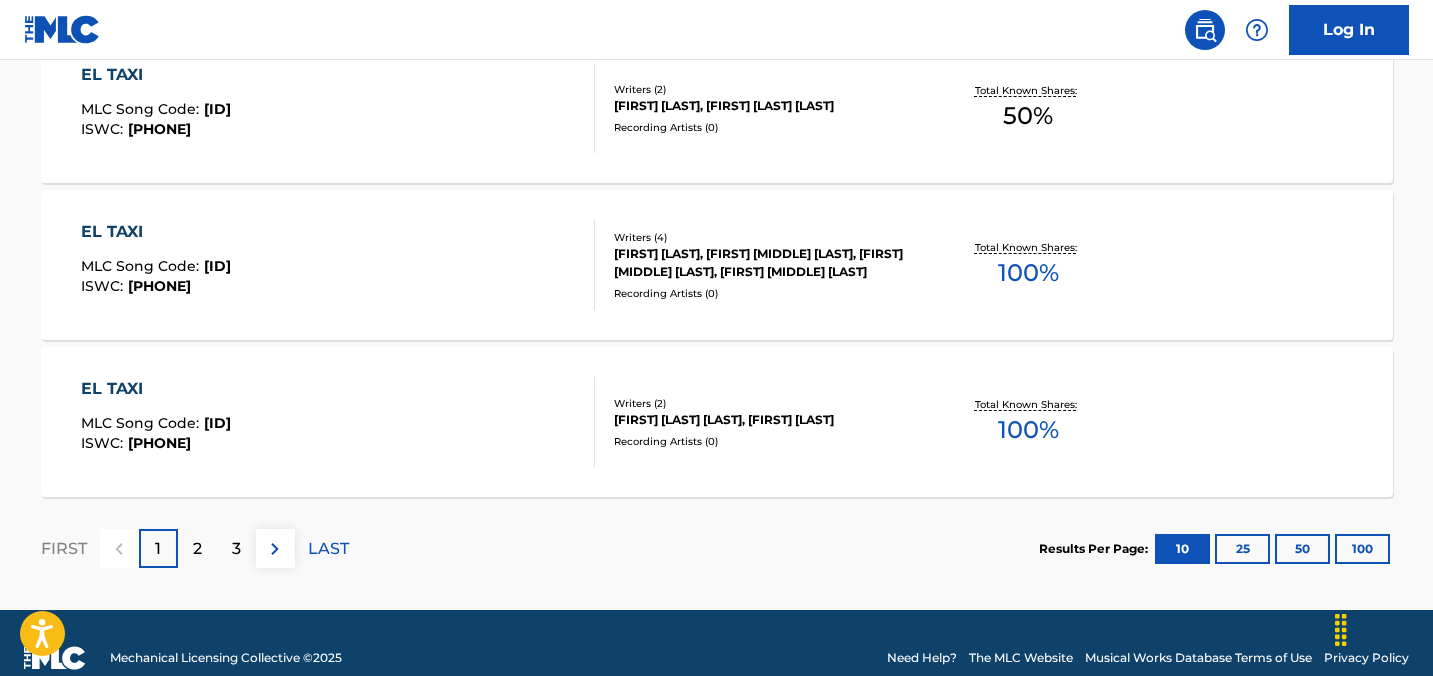 click on "2" at bounding box center (197, 549) 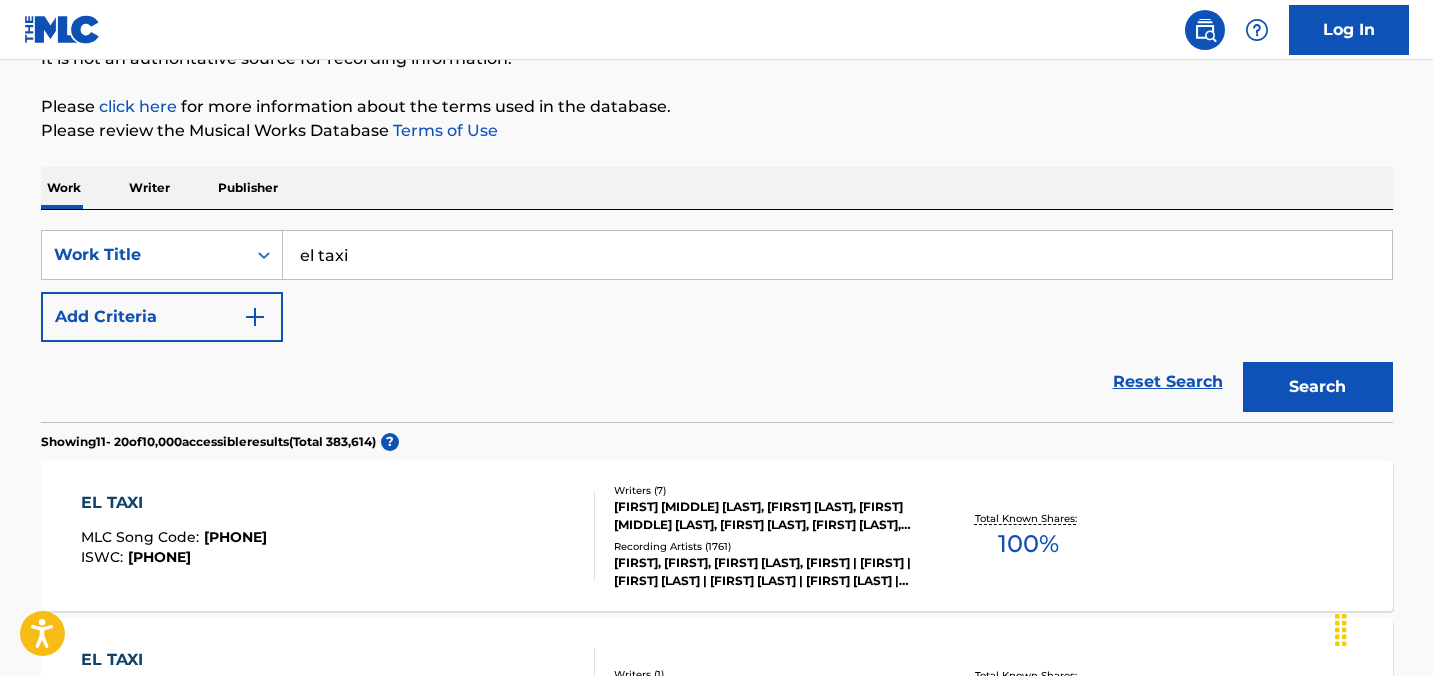 scroll, scrollTop: 397, scrollLeft: 0, axis: vertical 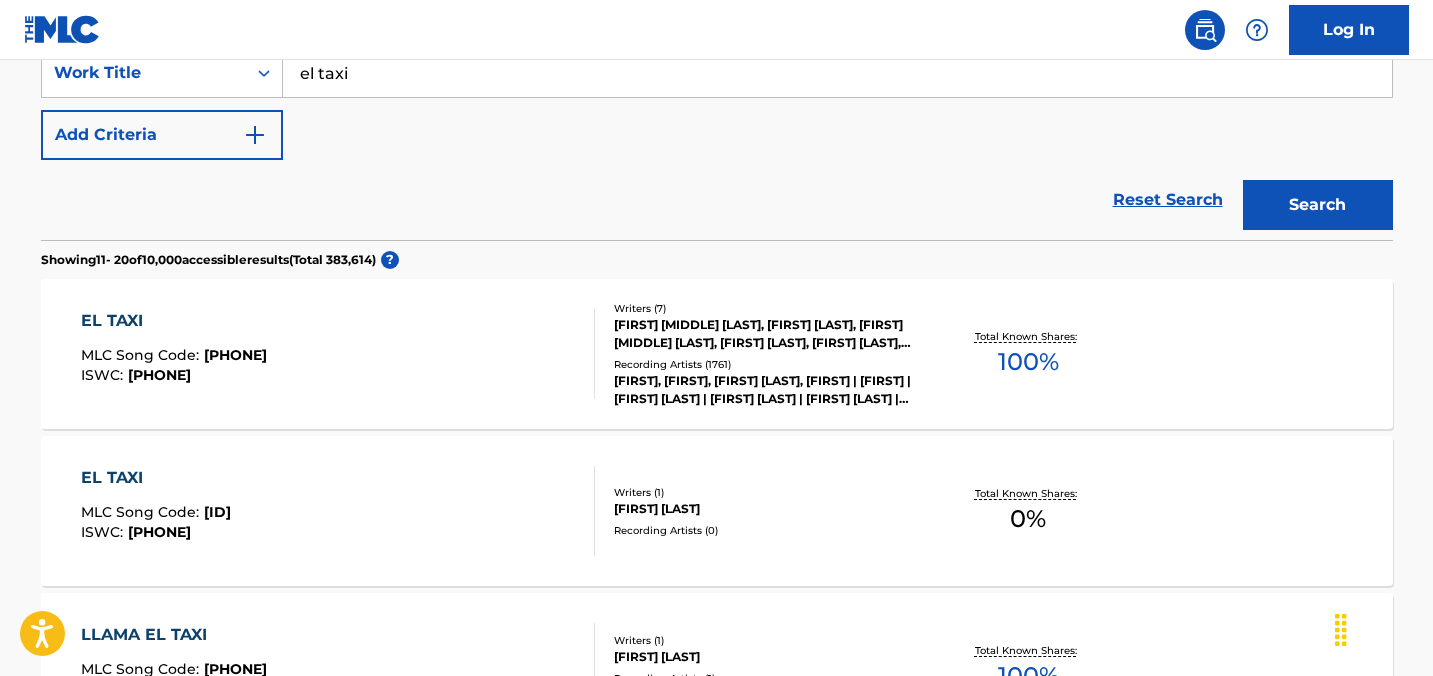 click on "EL TAXI" at bounding box center (174, 321) 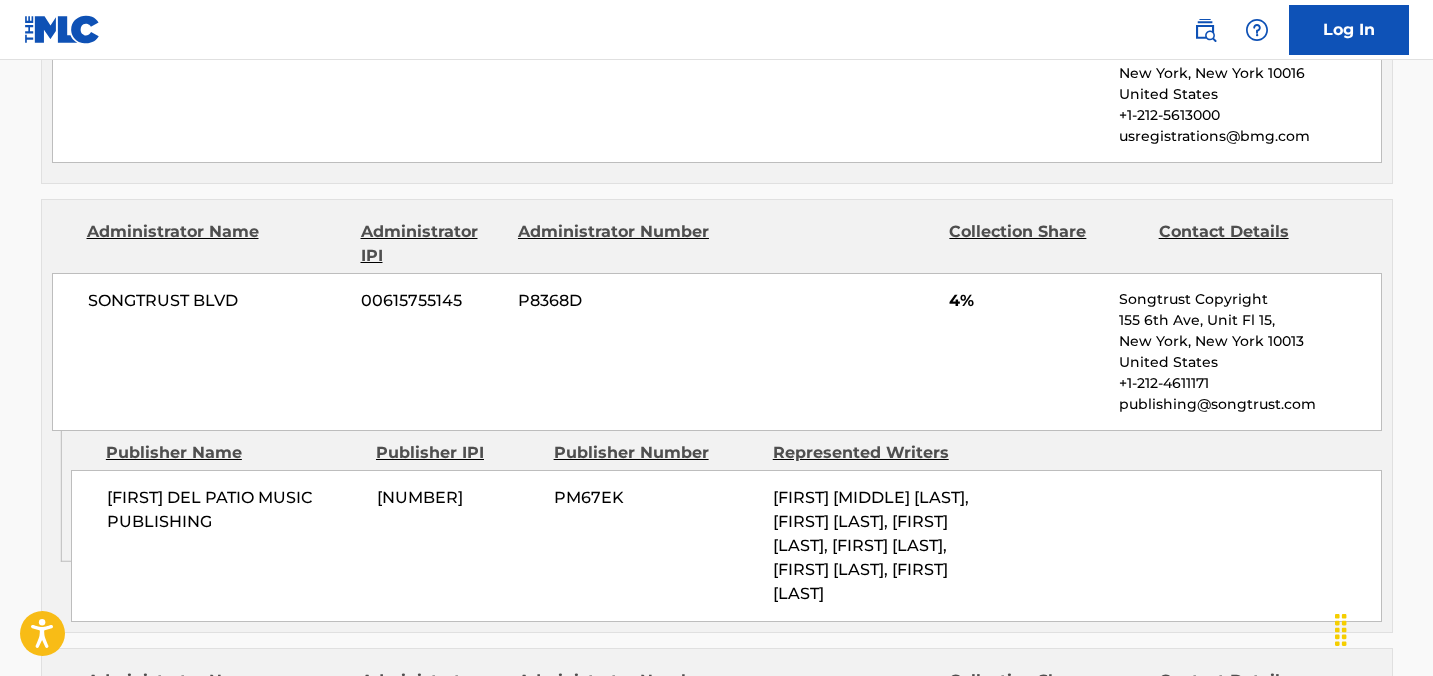 scroll, scrollTop: 2069, scrollLeft: 0, axis: vertical 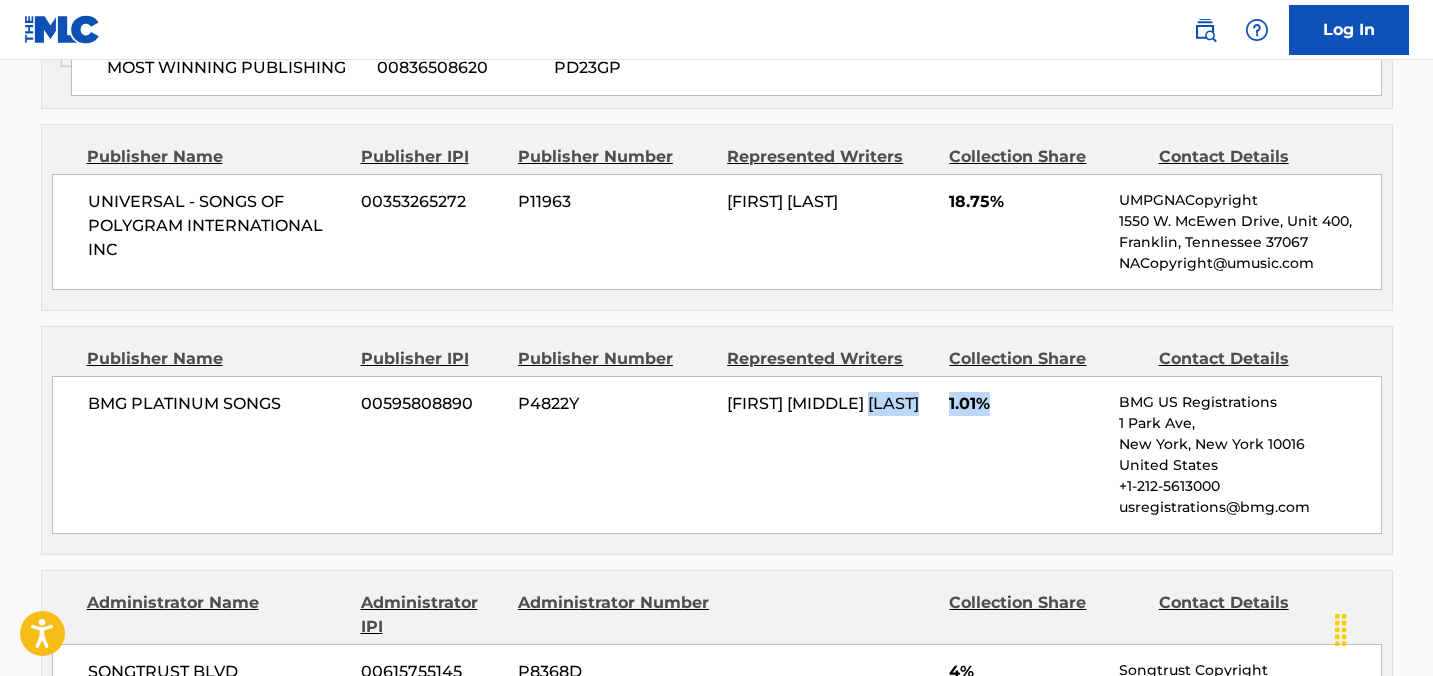 drag, startPoint x: 939, startPoint y: 370, endPoint x: 990, endPoint y: 376, distance: 51.351727 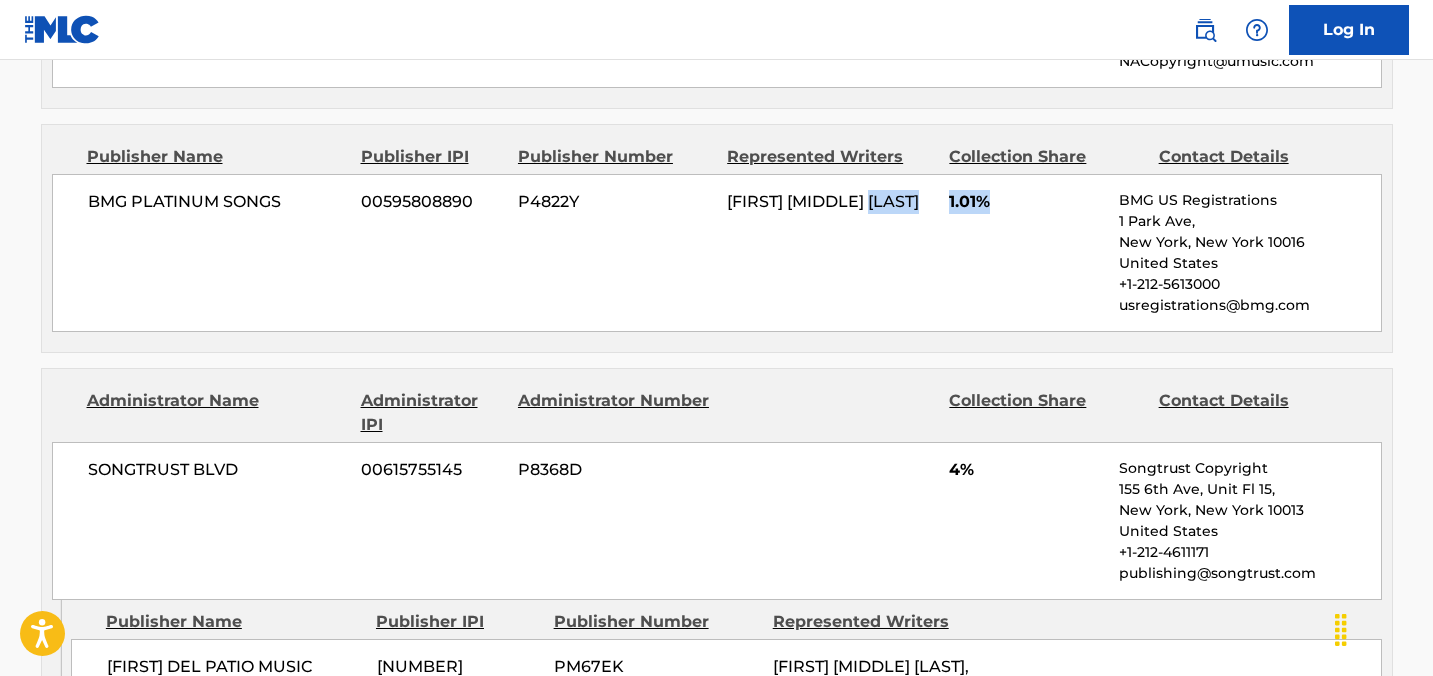 scroll, scrollTop: 2392, scrollLeft: 0, axis: vertical 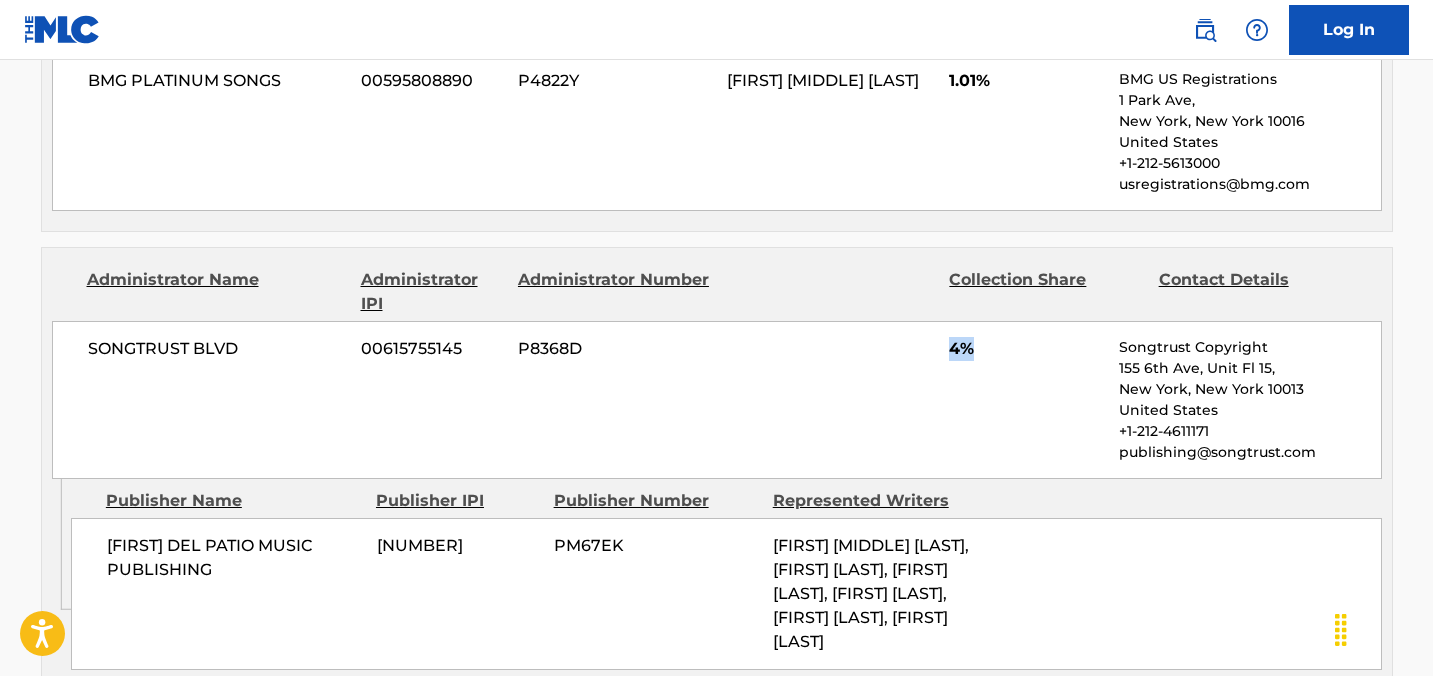 drag, startPoint x: 930, startPoint y: 318, endPoint x: 984, endPoint y: 318, distance: 54 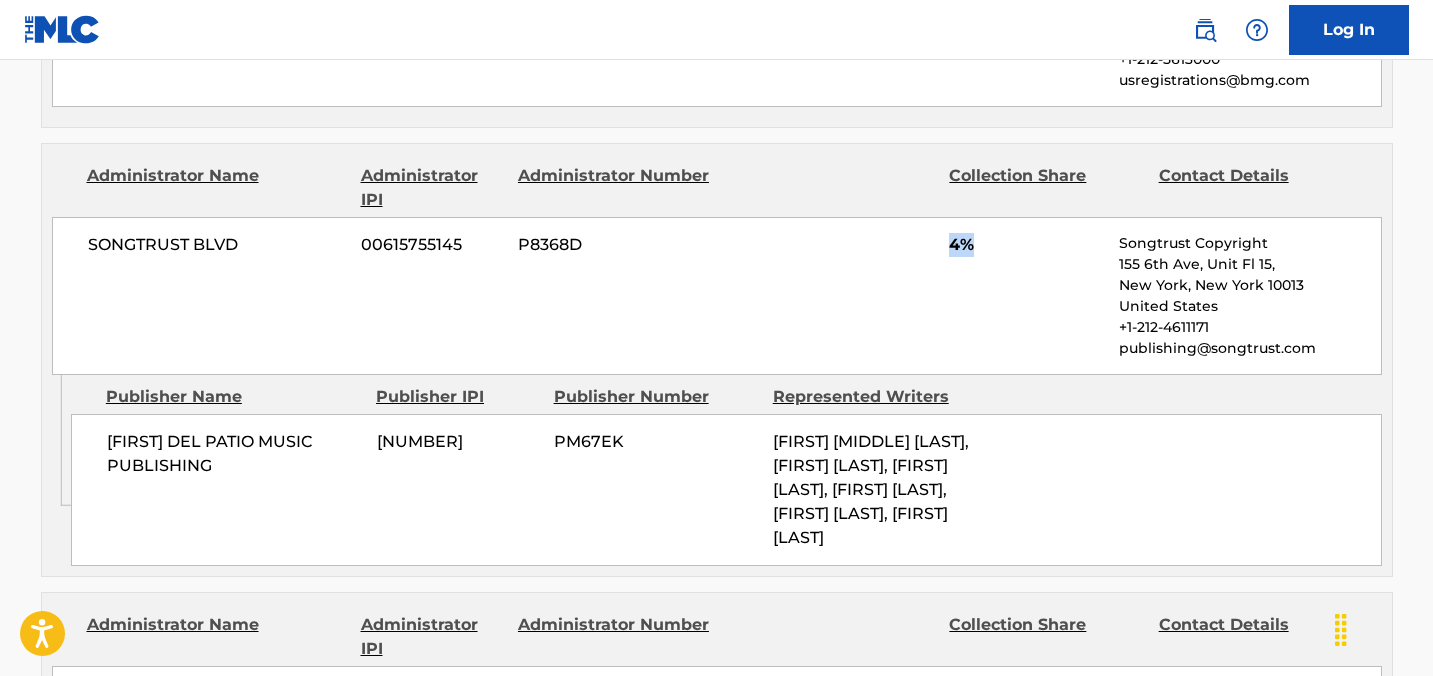 scroll, scrollTop: 2522, scrollLeft: 0, axis: vertical 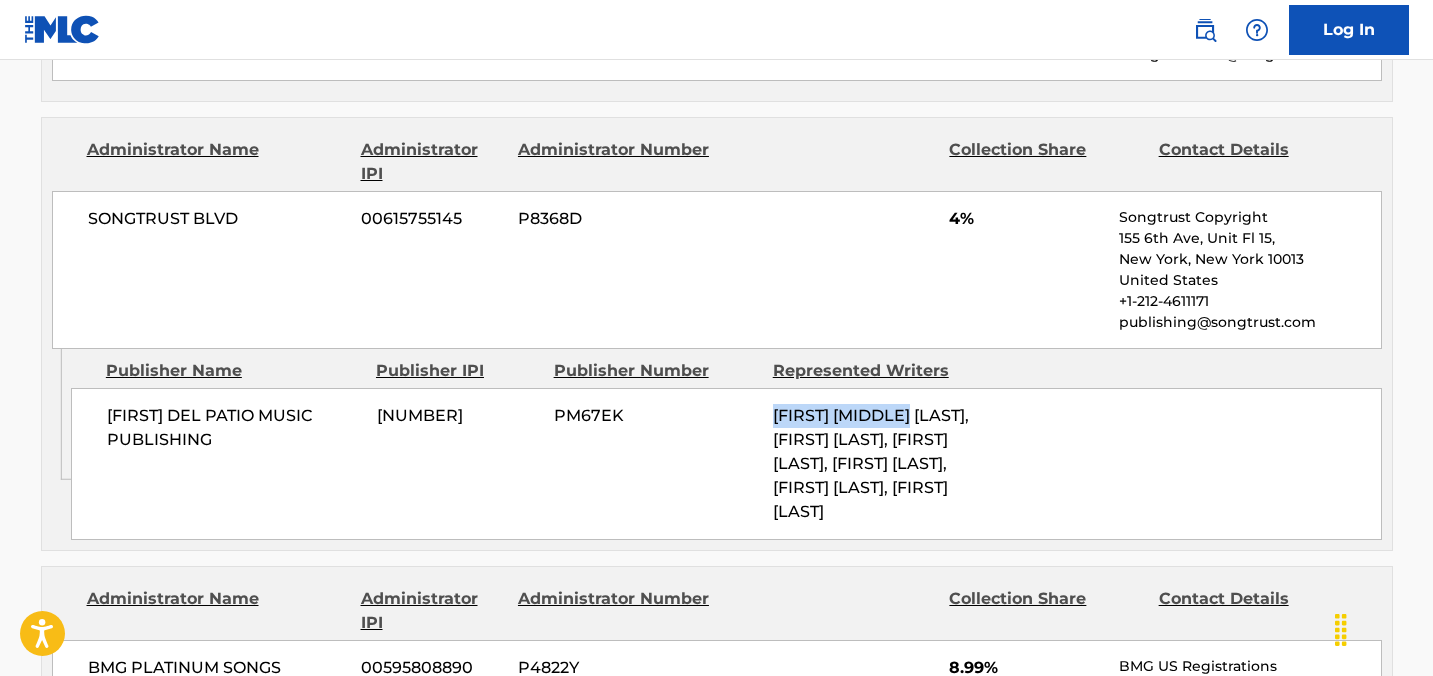 drag, startPoint x: 949, startPoint y: 389, endPoint x: 740, endPoint y: 397, distance: 209.15306 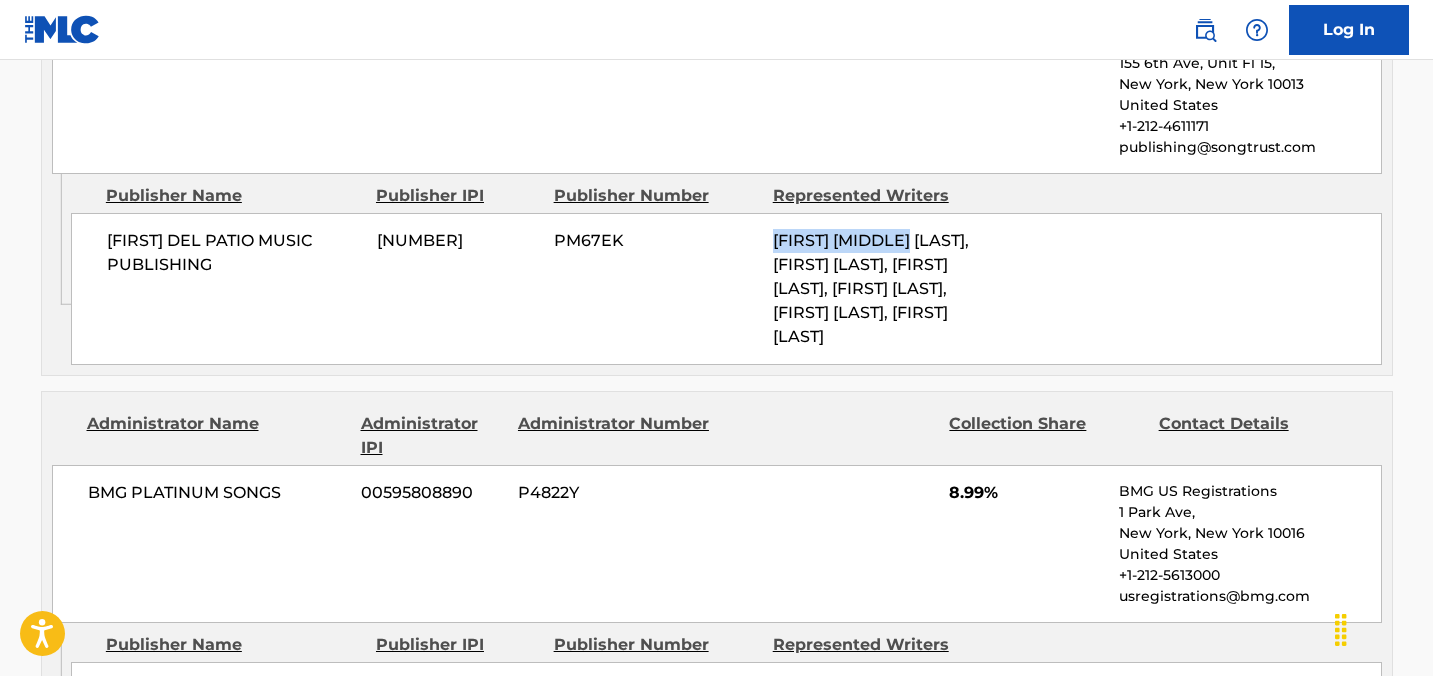 scroll, scrollTop: 2841, scrollLeft: 0, axis: vertical 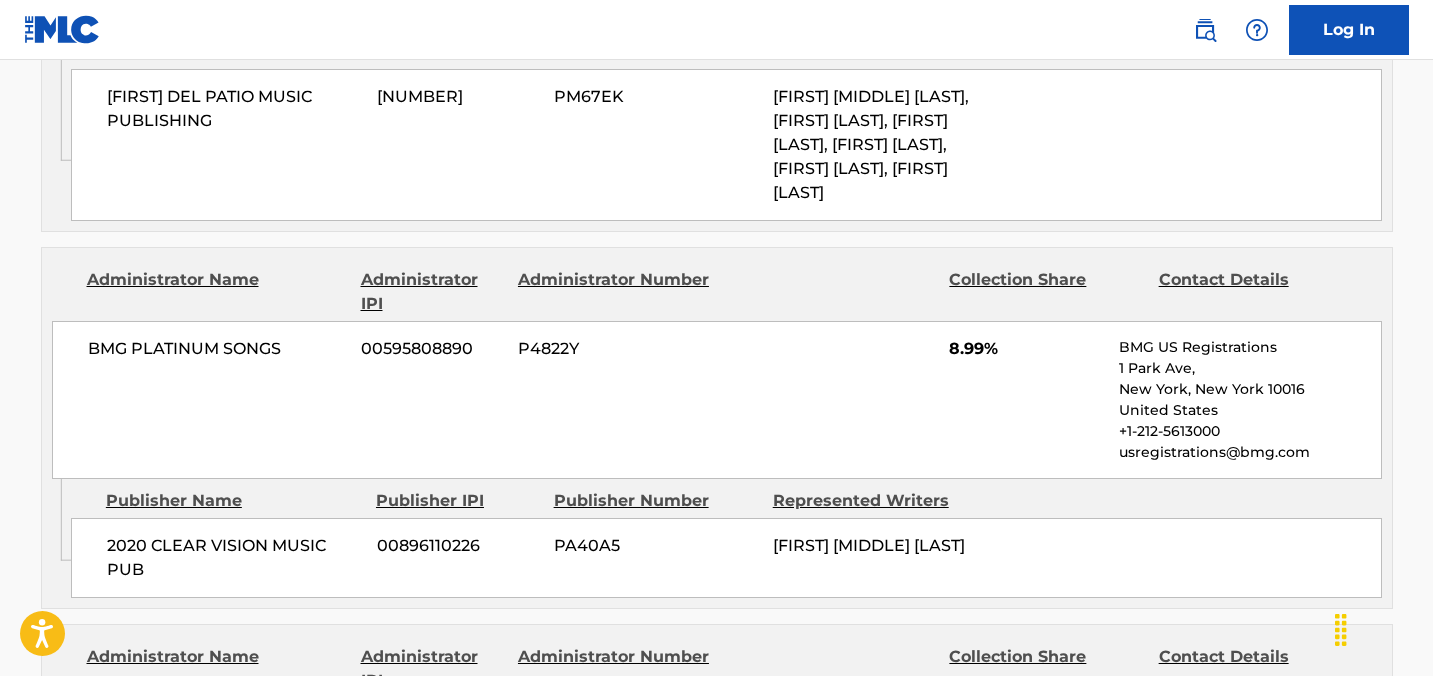 click on "BMG PLATINUM SONGS [NUMBER] P4822Y 8.99% BMG US Registrations 1 Park Ave, [CITY], [STATE] [POSTAL_CODE] United States +1-[PHONE] [EMAIL]" at bounding box center (717, 400) 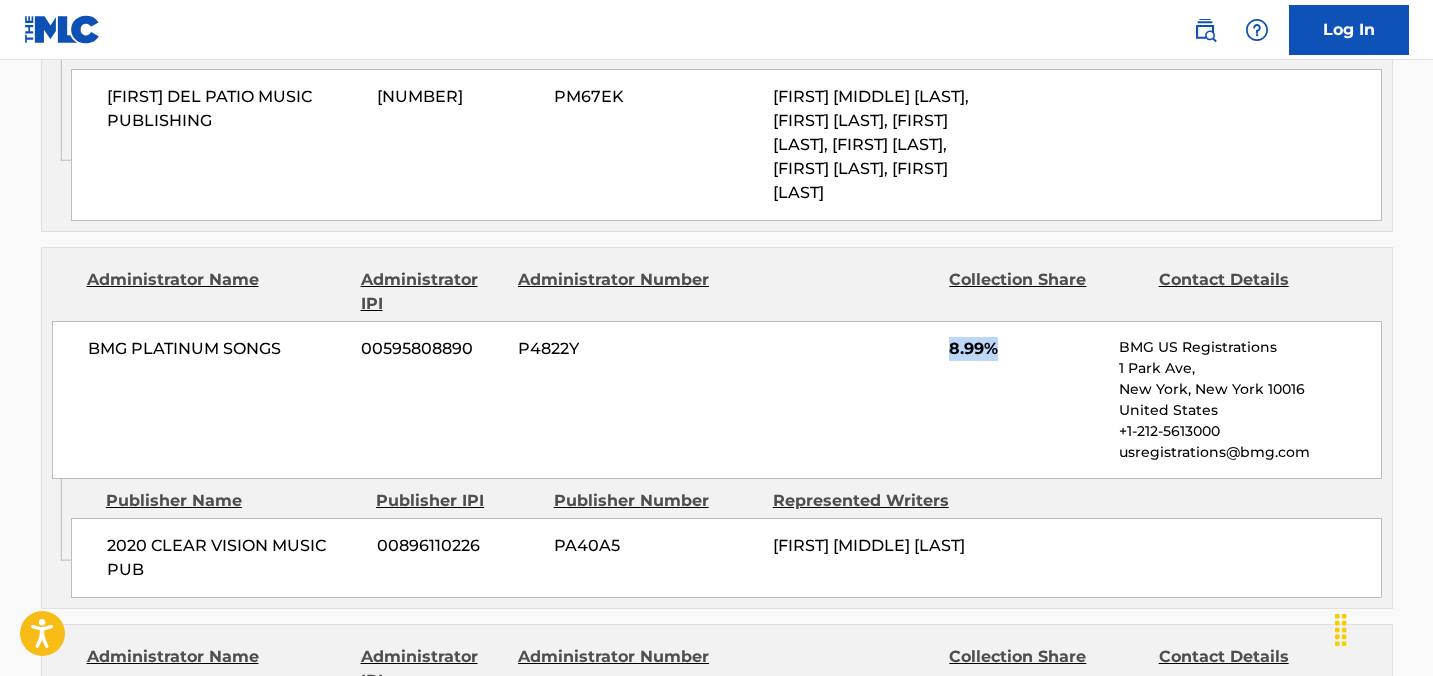 drag, startPoint x: 1031, startPoint y: 374, endPoint x: 934, endPoint y: 349, distance: 100.16985 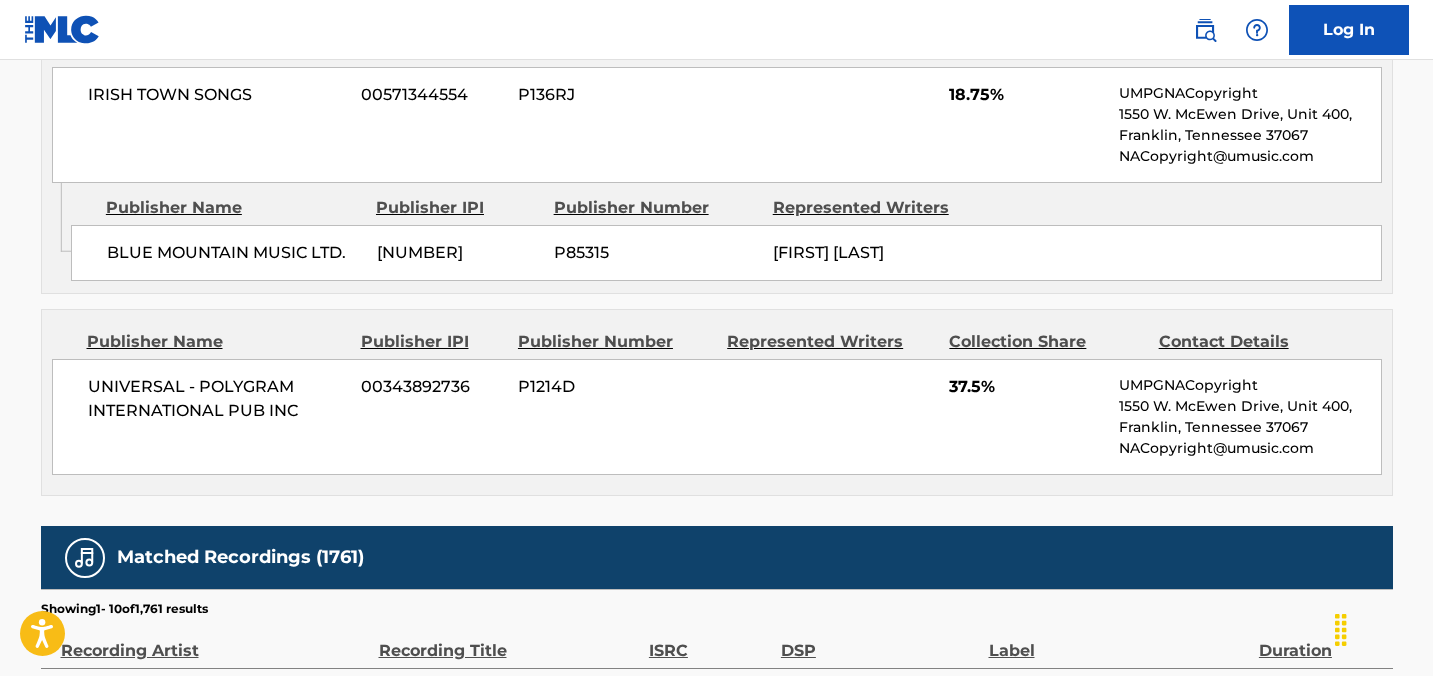 scroll, scrollTop: 4556, scrollLeft: 0, axis: vertical 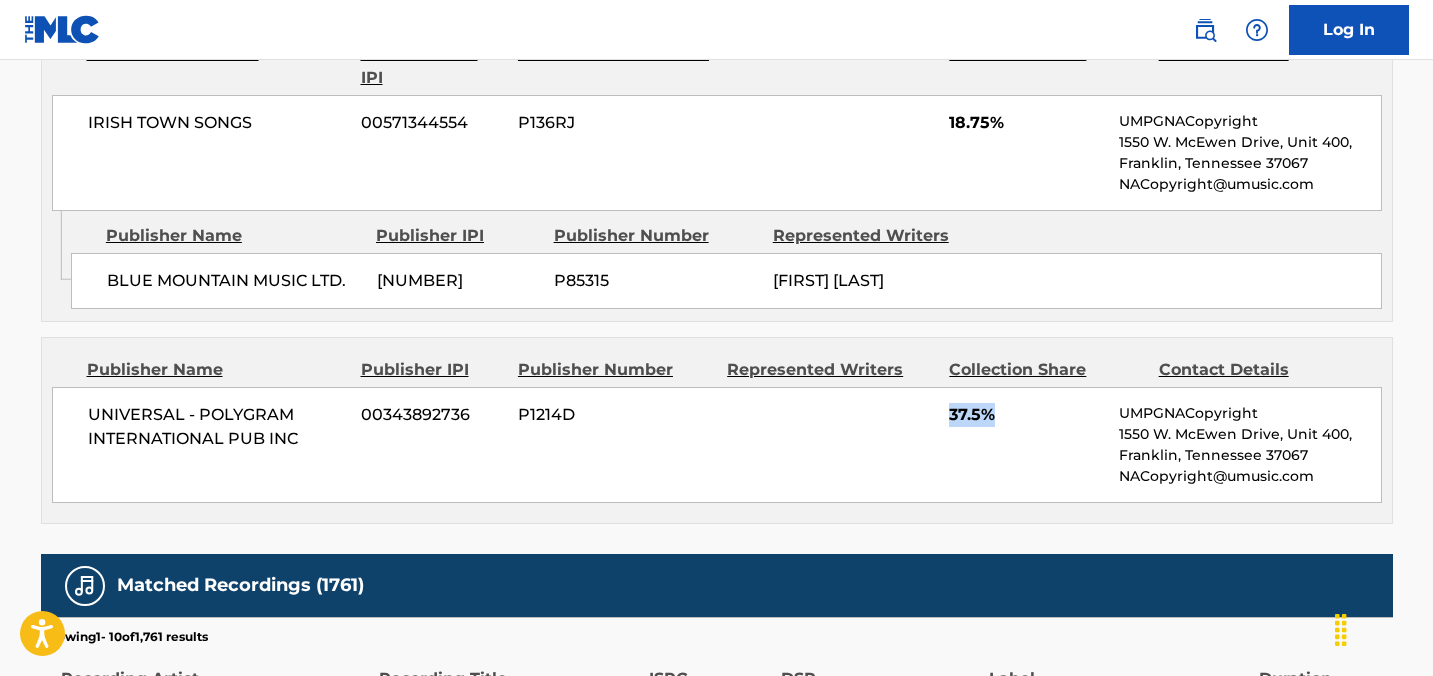 drag, startPoint x: 1008, startPoint y: 397, endPoint x: 901, endPoint y: 397, distance: 107 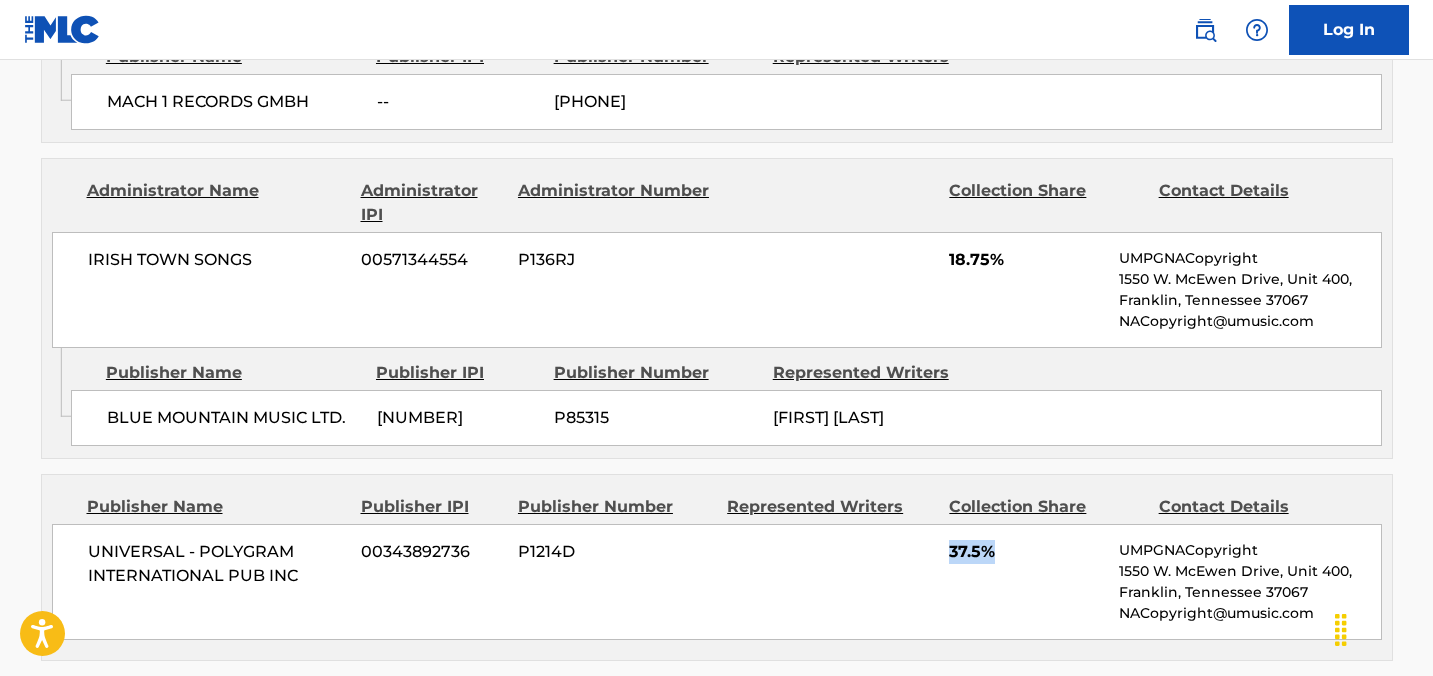scroll, scrollTop: 4356, scrollLeft: 0, axis: vertical 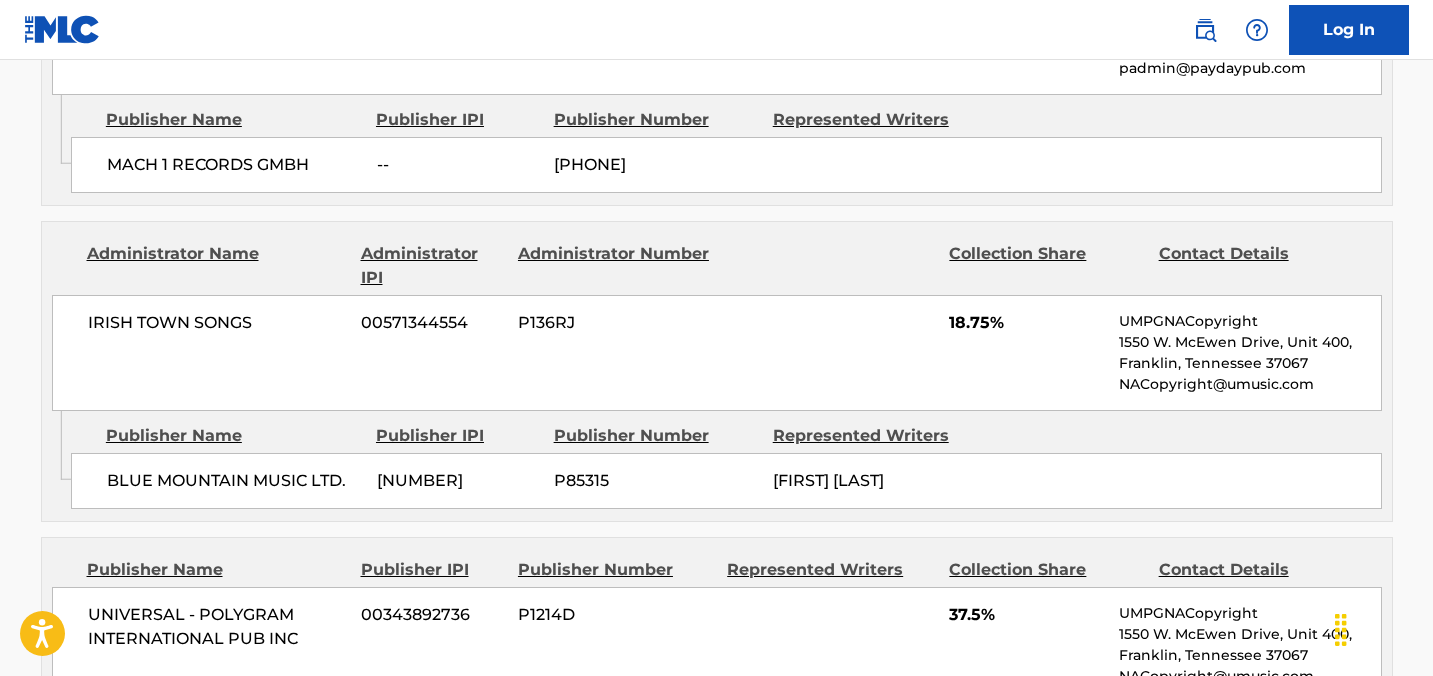 drag, startPoint x: 1043, startPoint y: 336, endPoint x: 923, endPoint y: 331, distance: 120.10412 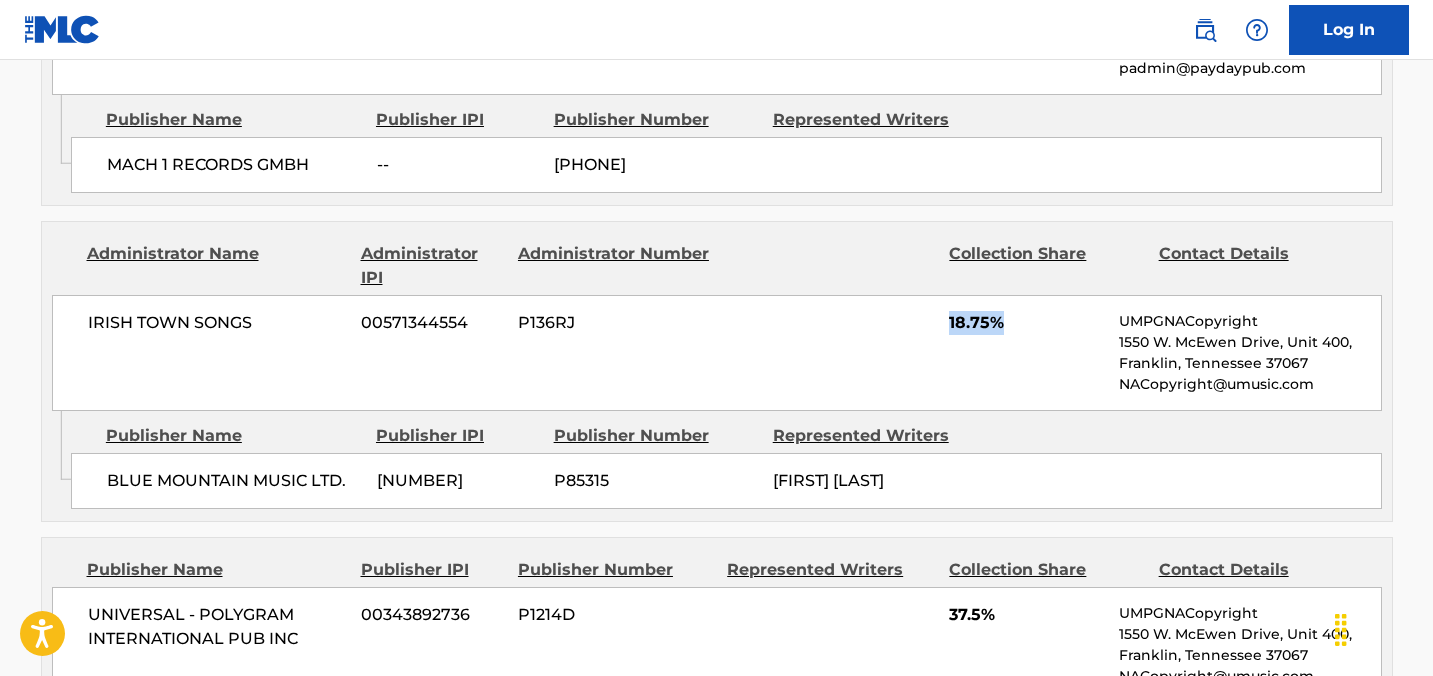 drag, startPoint x: 1062, startPoint y: 303, endPoint x: 915, endPoint y: 304, distance: 147.0034 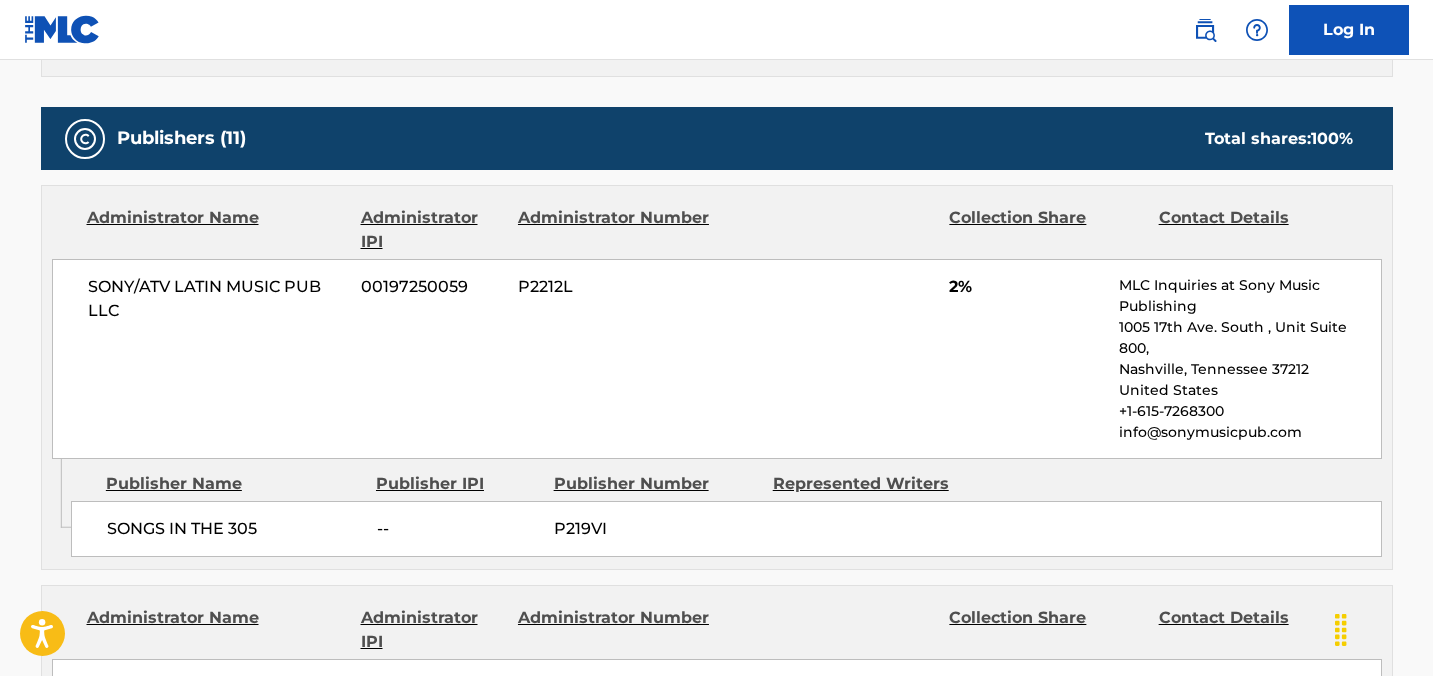 scroll, scrollTop: 1346, scrollLeft: 0, axis: vertical 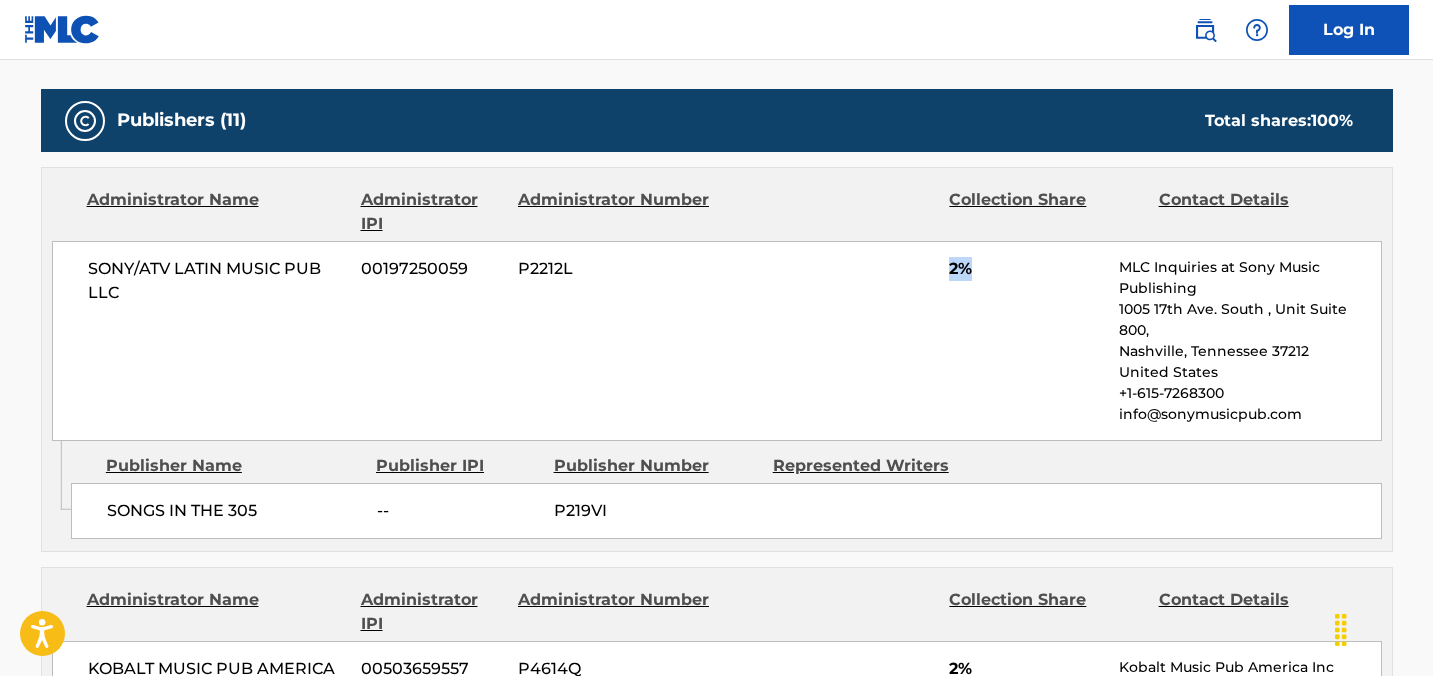 drag, startPoint x: 995, startPoint y: 261, endPoint x: 893, endPoint y: 253, distance: 102.31325 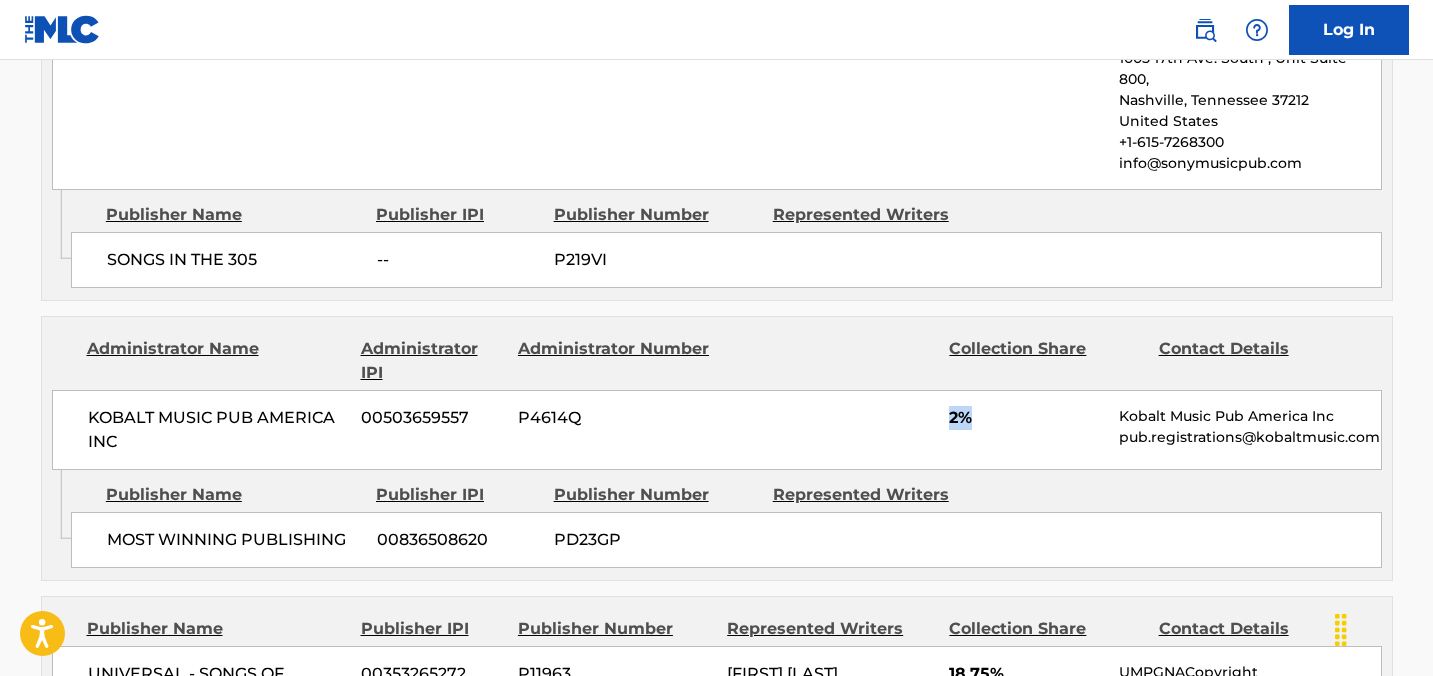 drag, startPoint x: 1004, startPoint y: 414, endPoint x: 823, endPoint y: 375, distance: 185.15399 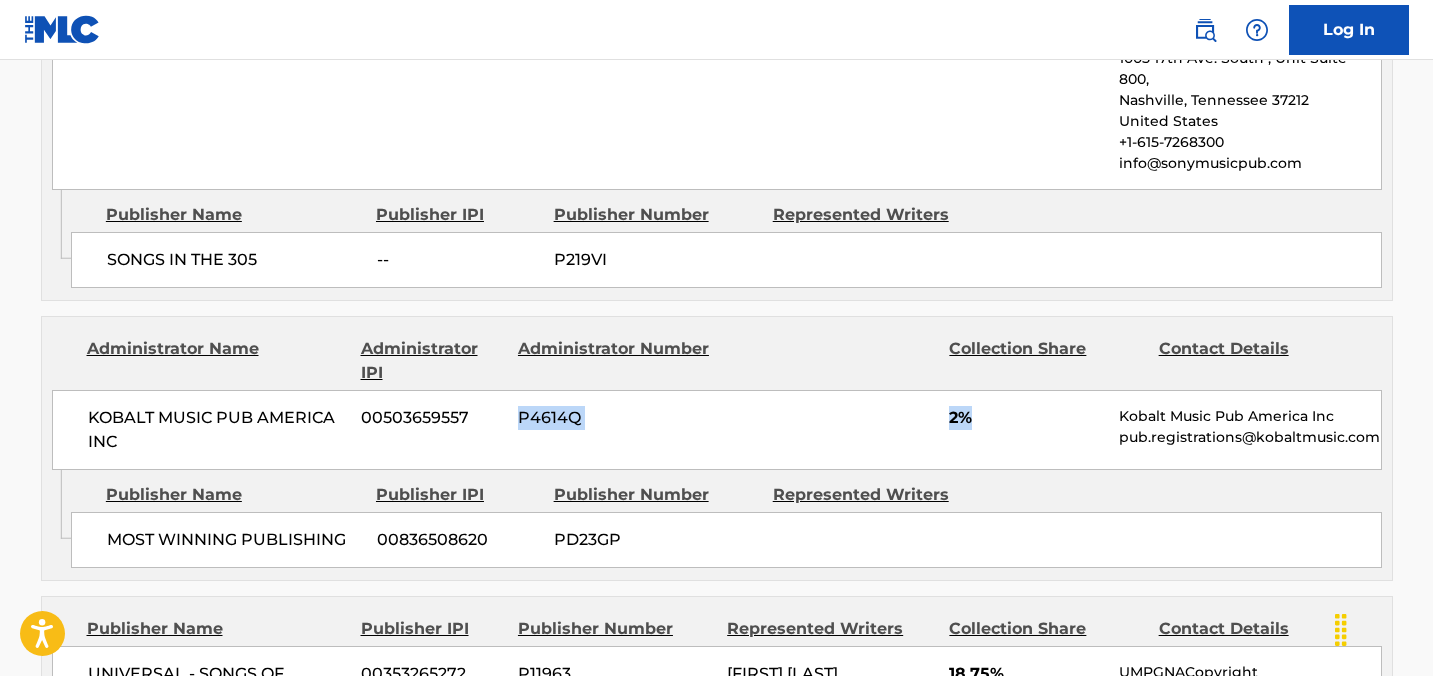 scroll, scrollTop: 1848, scrollLeft: 0, axis: vertical 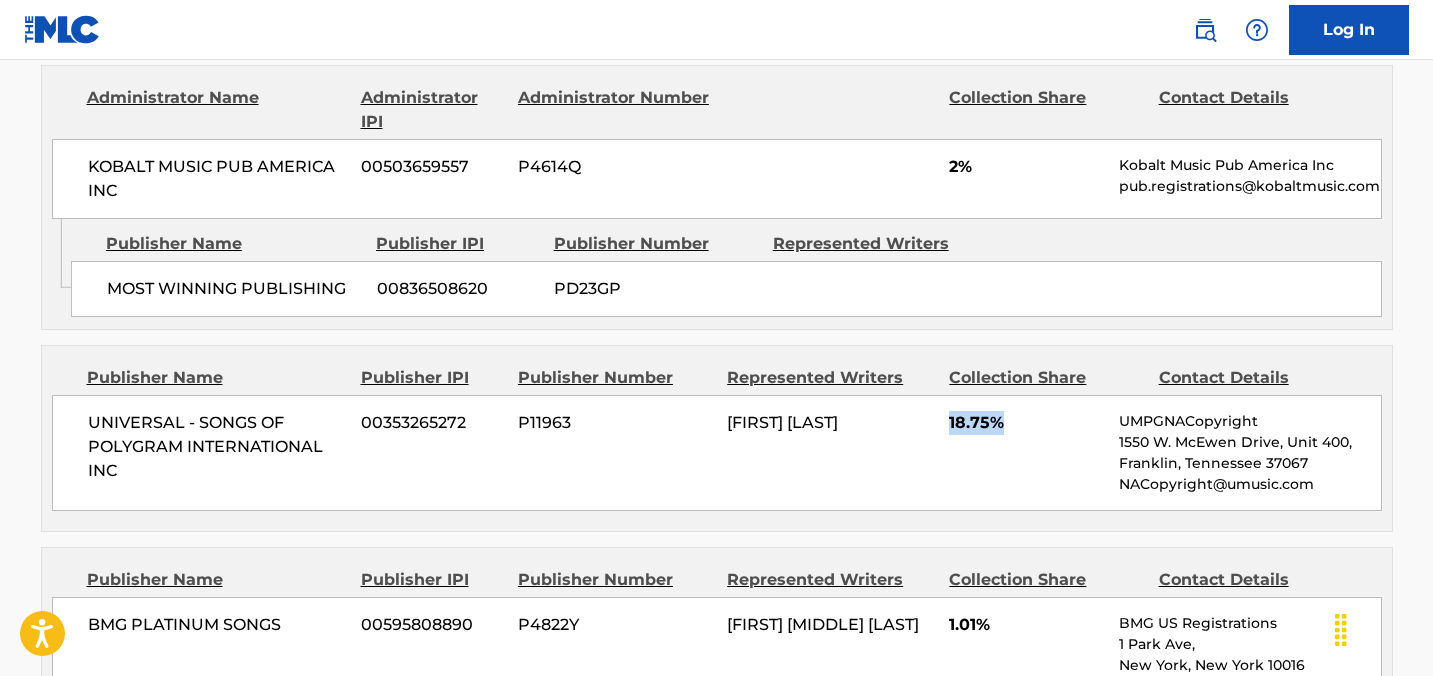 drag, startPoint x: 1040, startPoint y: 423, endPoint x: 842, endPoint y: 397, distance: 199.69977 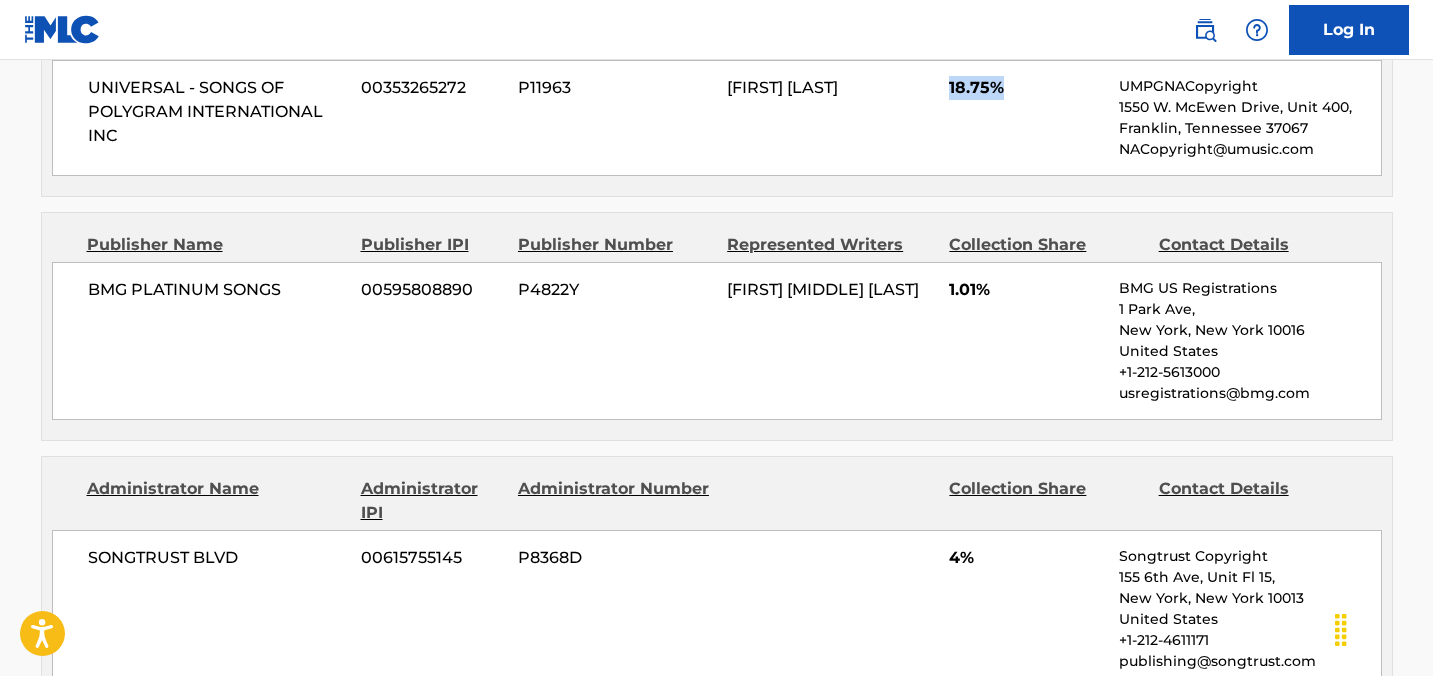 scroll, scrollTop: 2207, scrollLeft: 0, axis: vertical 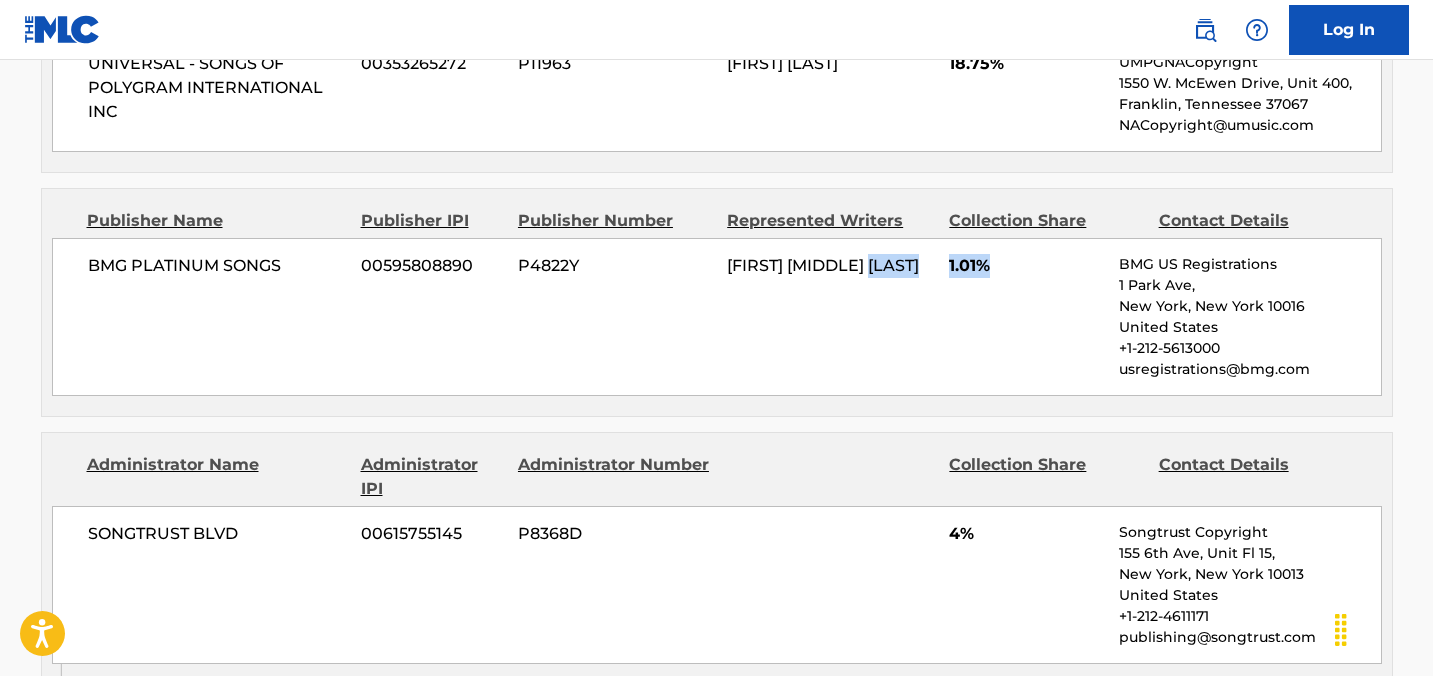 drag, startPoint x: 1001, startPoint y: 269, endPoint x: 925, endPoint y: 235, distance: 83.25864 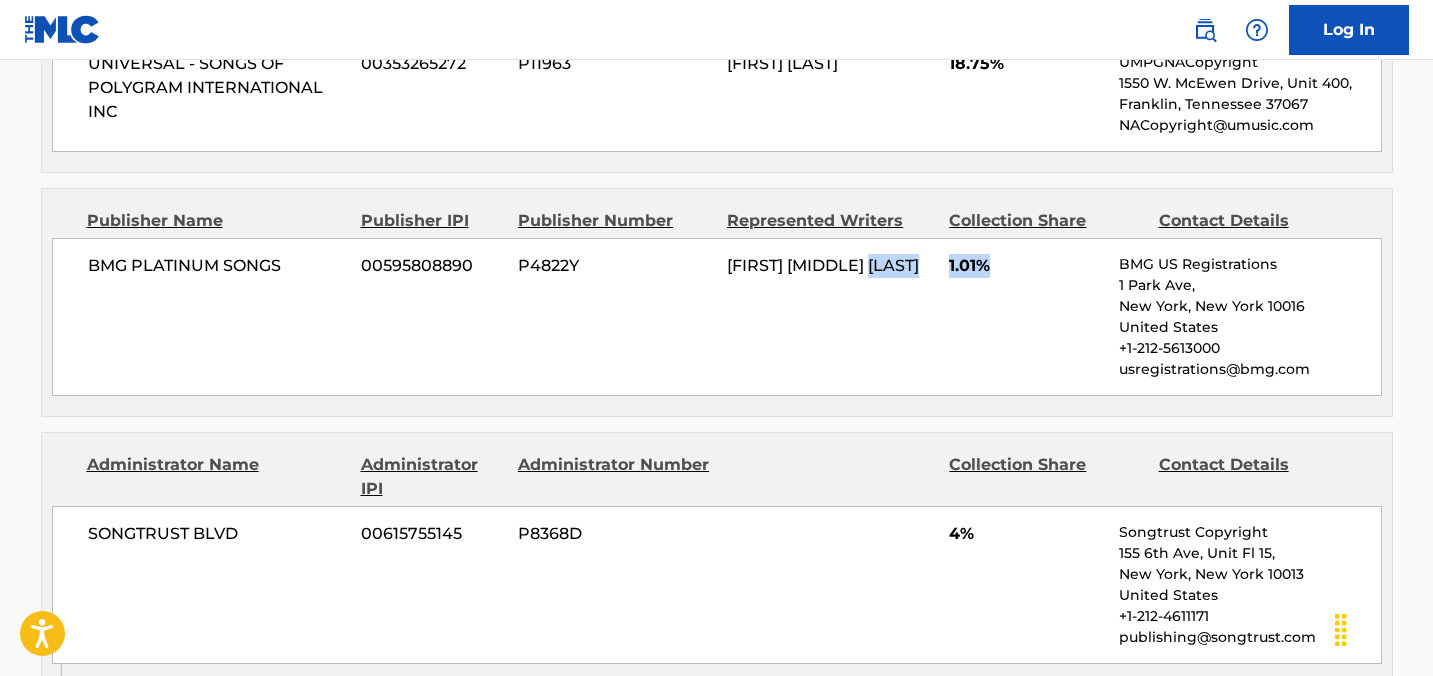 scroll, scrollTop: 2307, scrollLeft: 0, axis: vertical 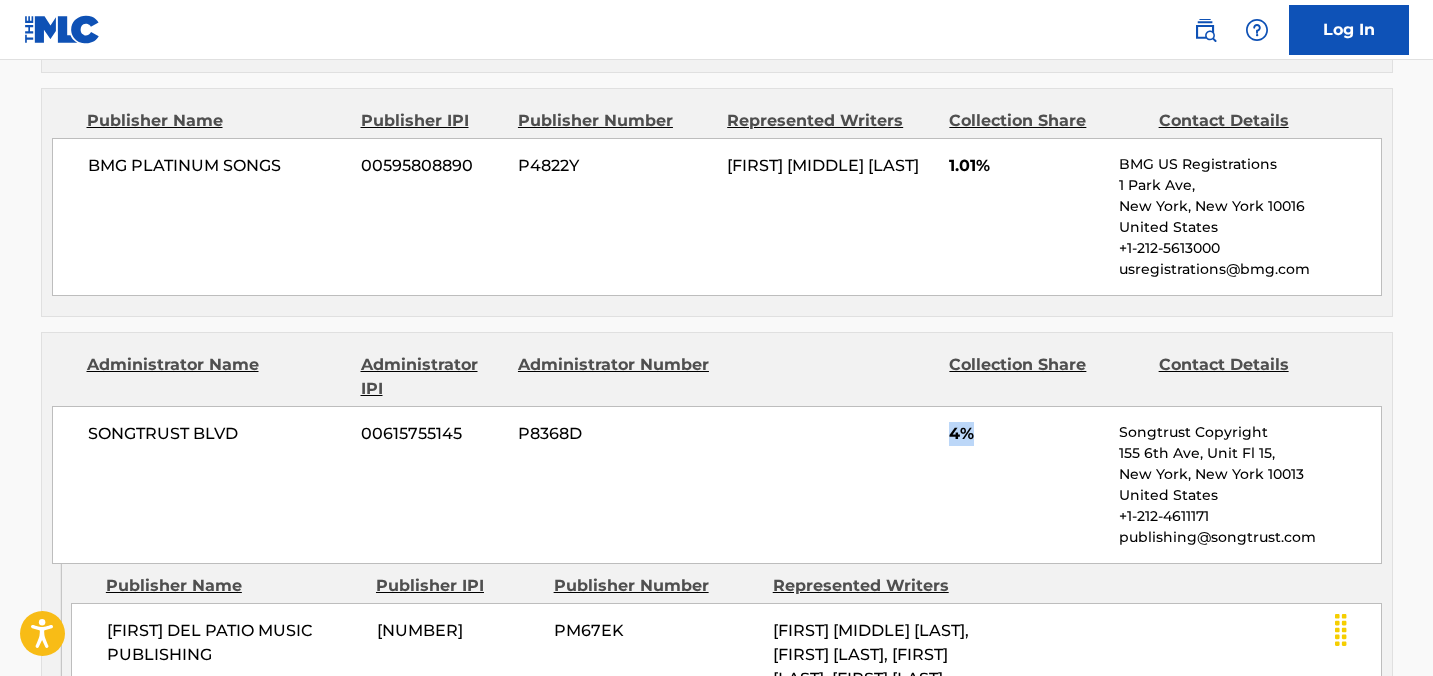 drag, startPoint x: 901, startPoint y: 400, endPoint x: 865, endPoint y: 376, distance: 43.266617 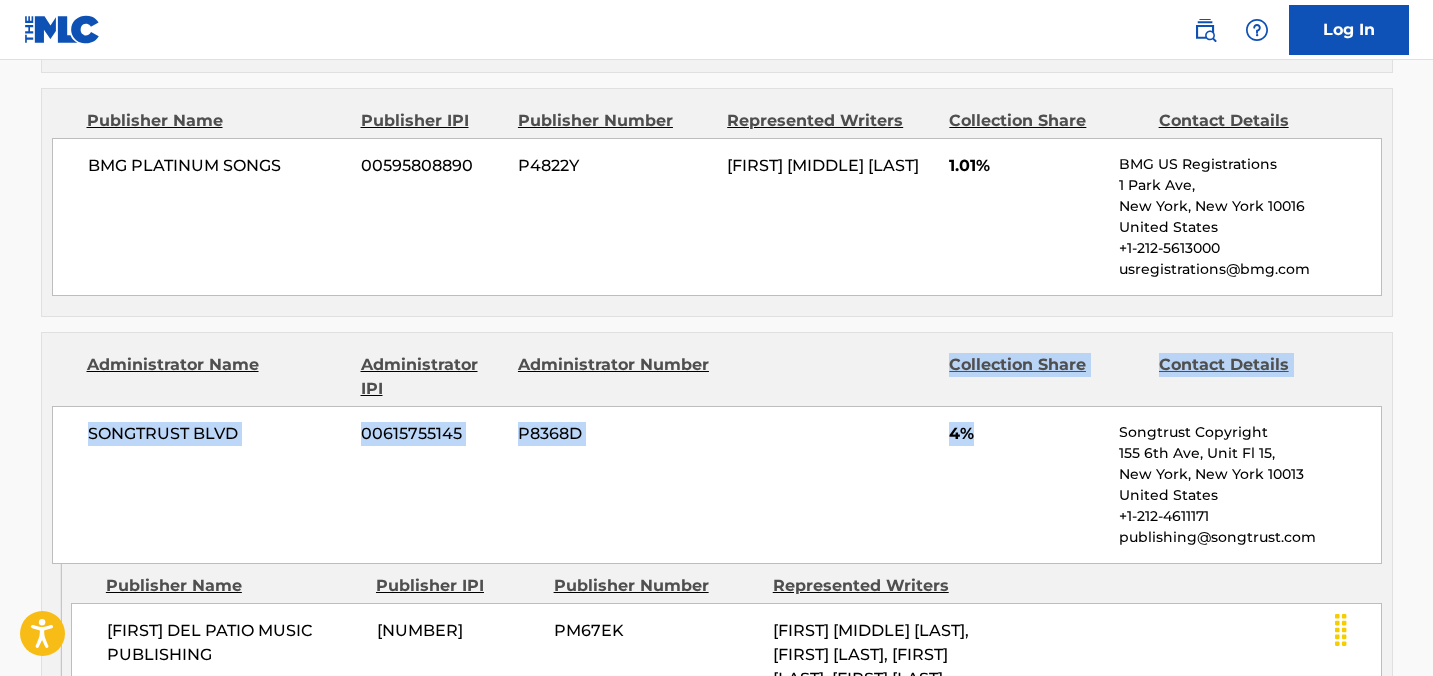 scroll, scrollTop: 2548, scrollLeft: 0, axis: vertical 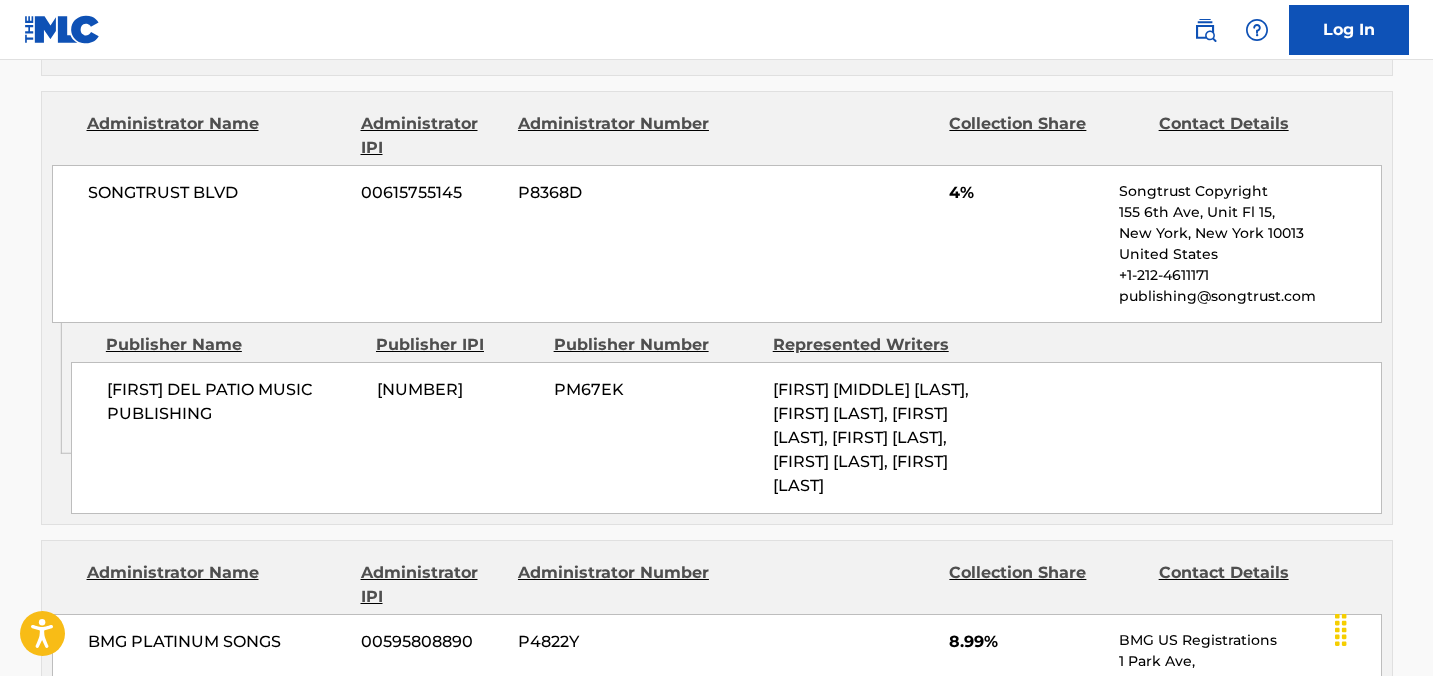 click on "SENSATO DEL PATIO MUSIC PUBLISHING [NUMBER] PM67EK [FIRST] [MIDDLE] [LAST], [FIRST] [LAST], [FIRST] [LAST], [FIRST] [LAST], [FIRST] [LAST], [FIRST] [LAST]" at bounding box center [726, 438] 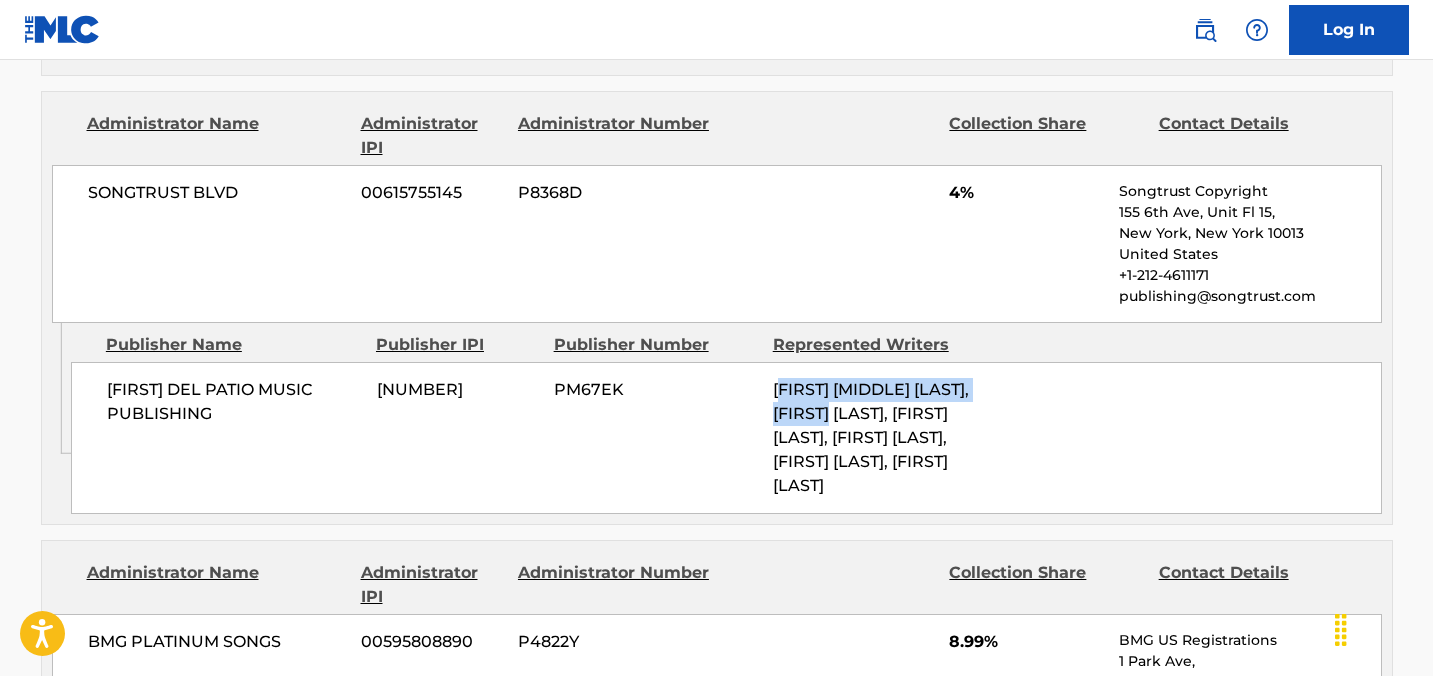 drag, startPoint x: 992, startPoint y: 375, endPoint x: 767, endPoint y: 362, distance: 225.37524 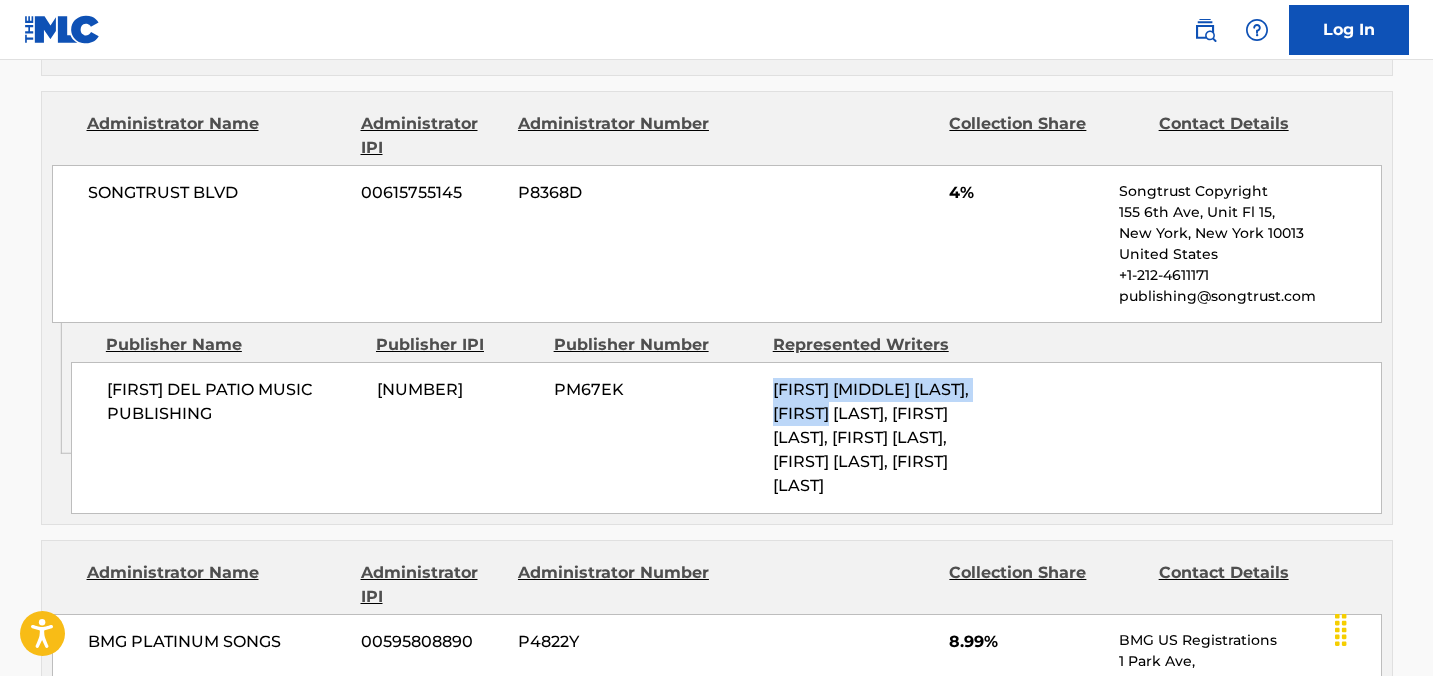 click on "[FIRST] [MIDDLE] [LAST], [FIRST] [LAST], [FIRST] [LAST], [FIRST] [LAST], [FIRST] [LAST], [FIRST] [LAST]" at bounding box center (871, 437) 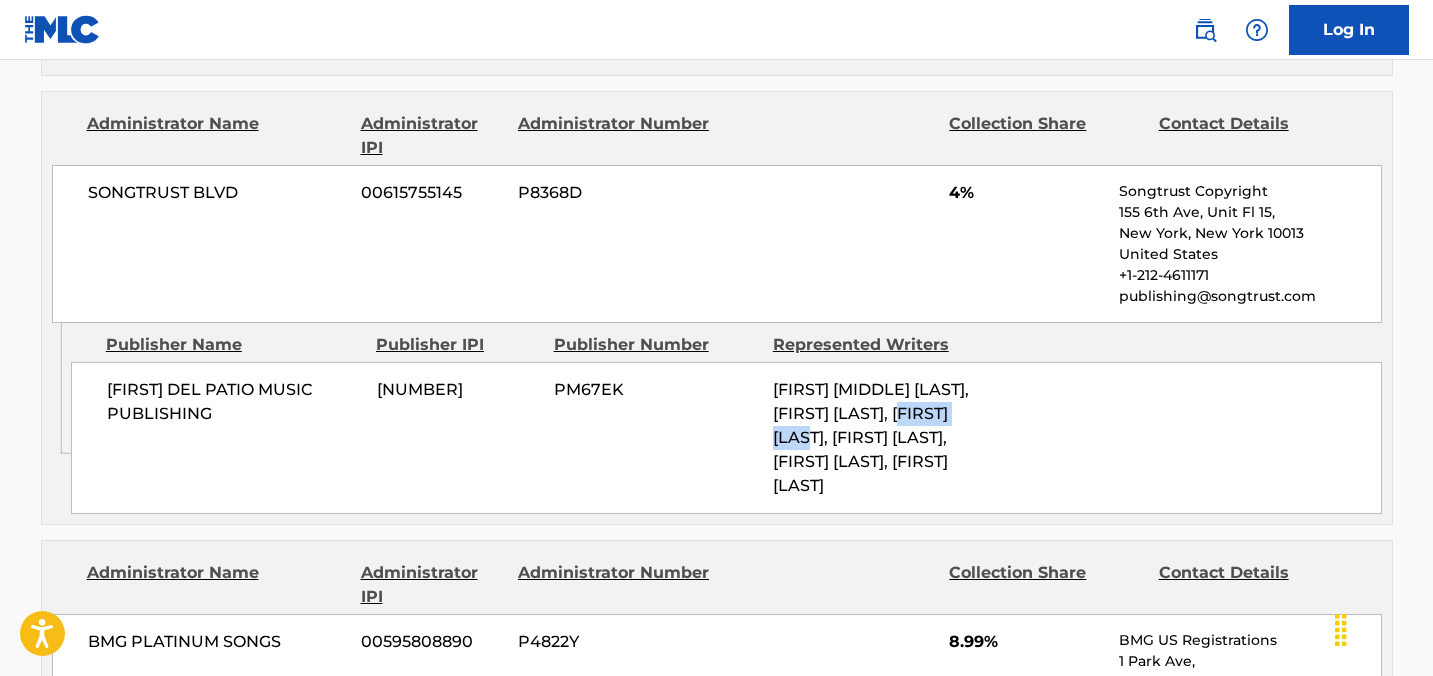 drag, startPoint x: 987, startPoint y: 403, endPoint x: 851, endPoint y: 402, distance: 136.00368 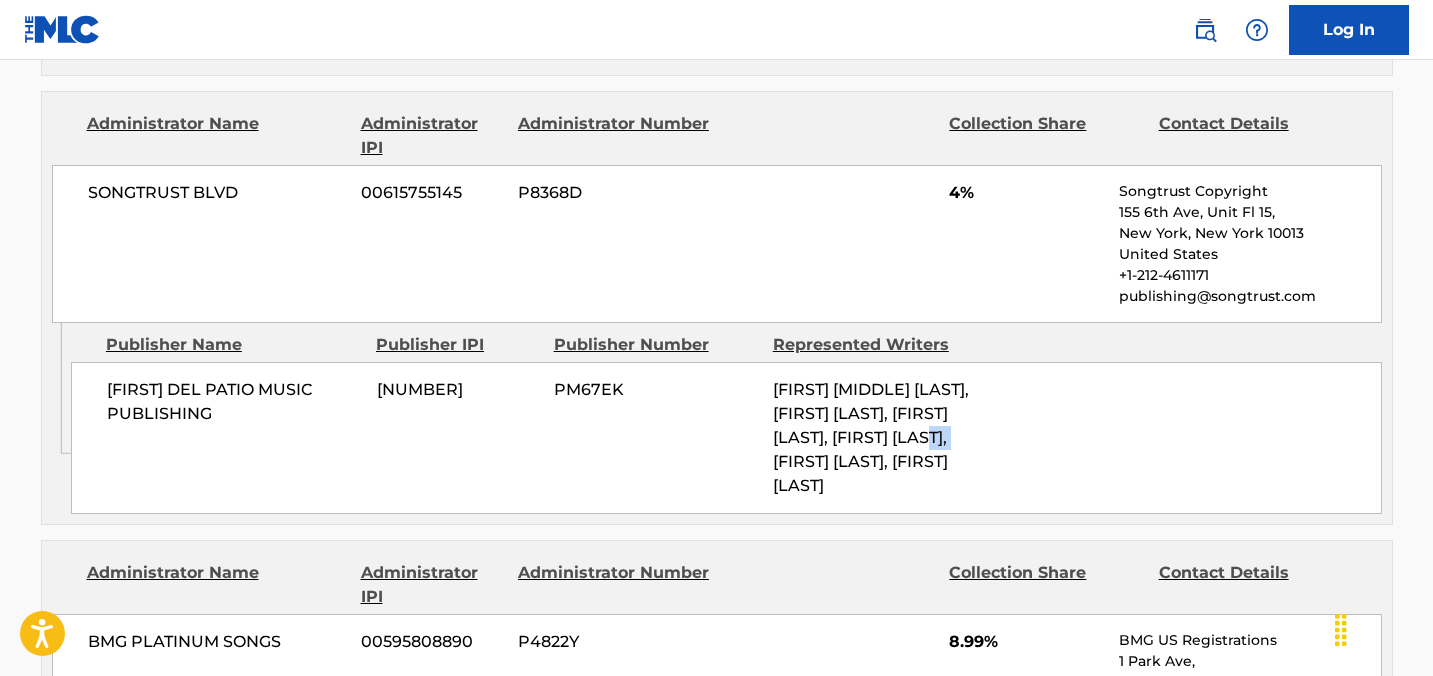 drag, startPoint x: 952, startPoint y: 434, endPoint x: 899, endPoint y: 435, distance: 53.009434 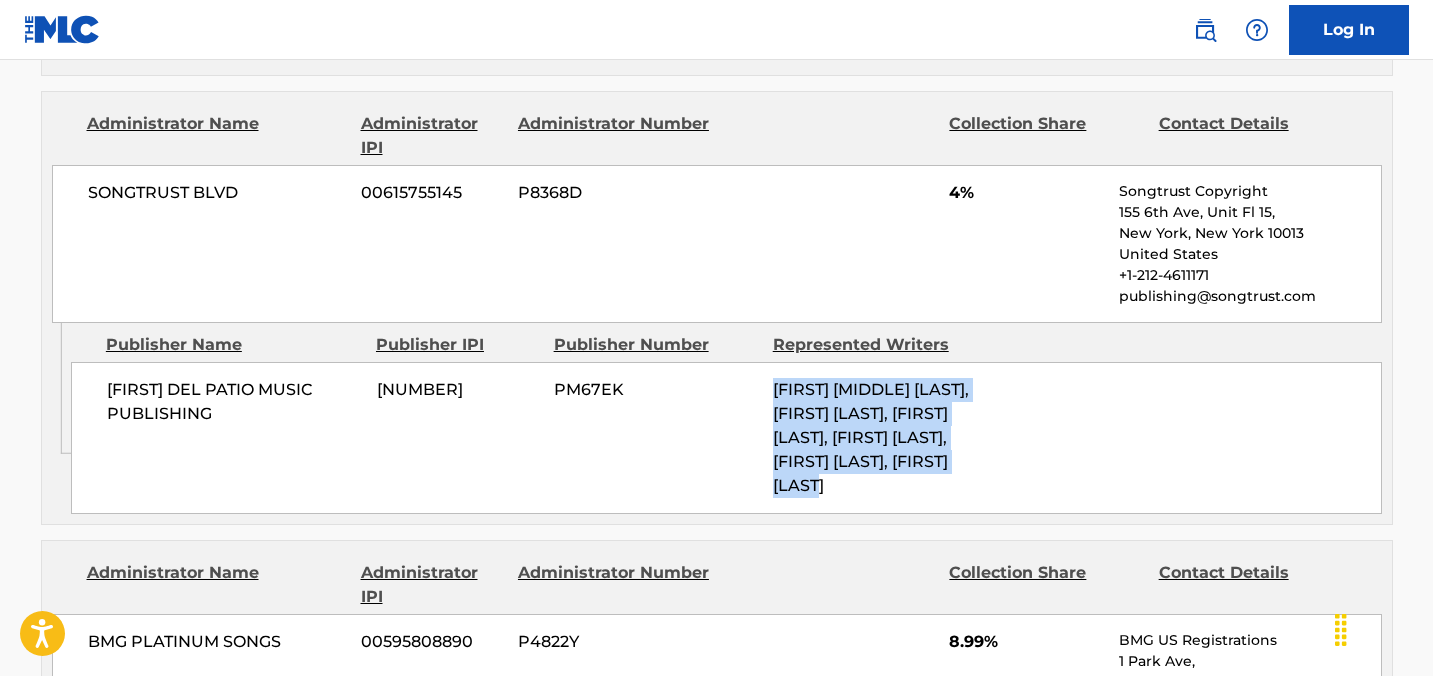 drag, startPoint x: 917, startPoint y: 482, endPoint x: 753, endPoint y: 356, distance: 206.81392 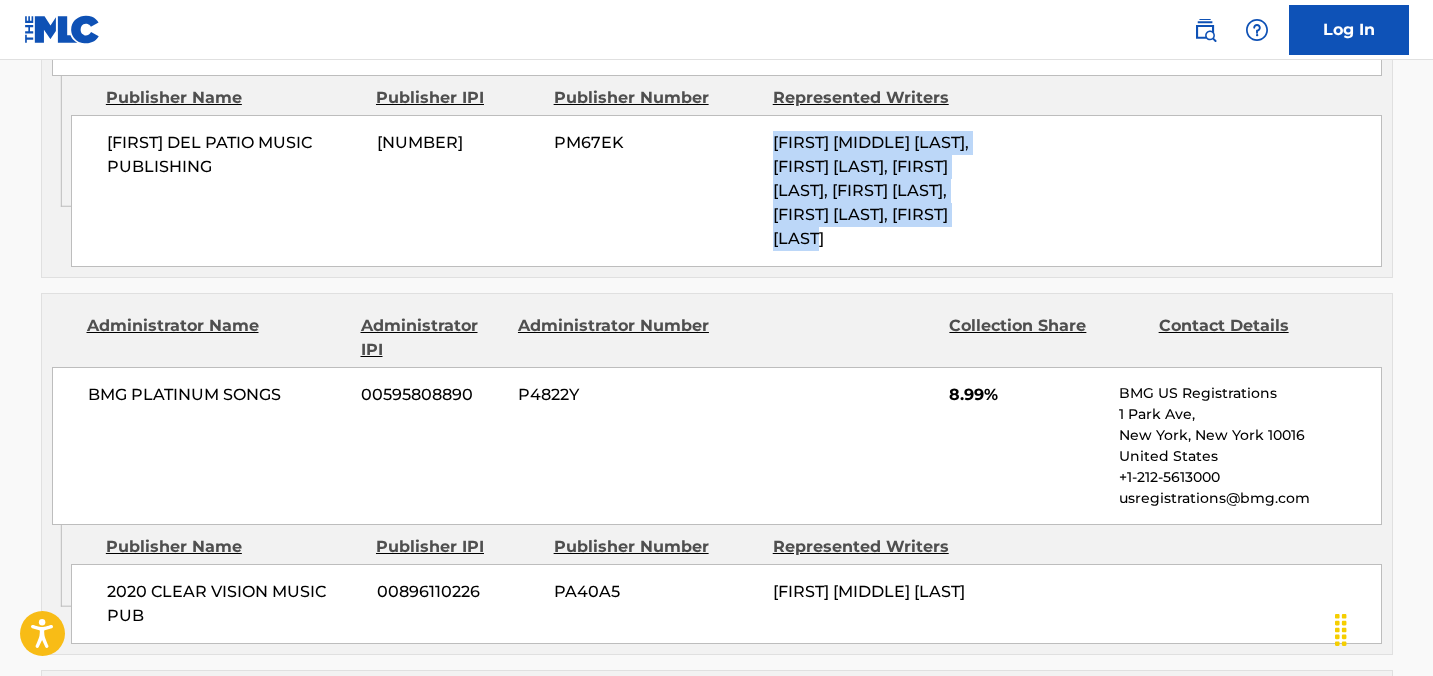 scroll, scrollTop: 2905, scrollLeft: 0, axis: vertical 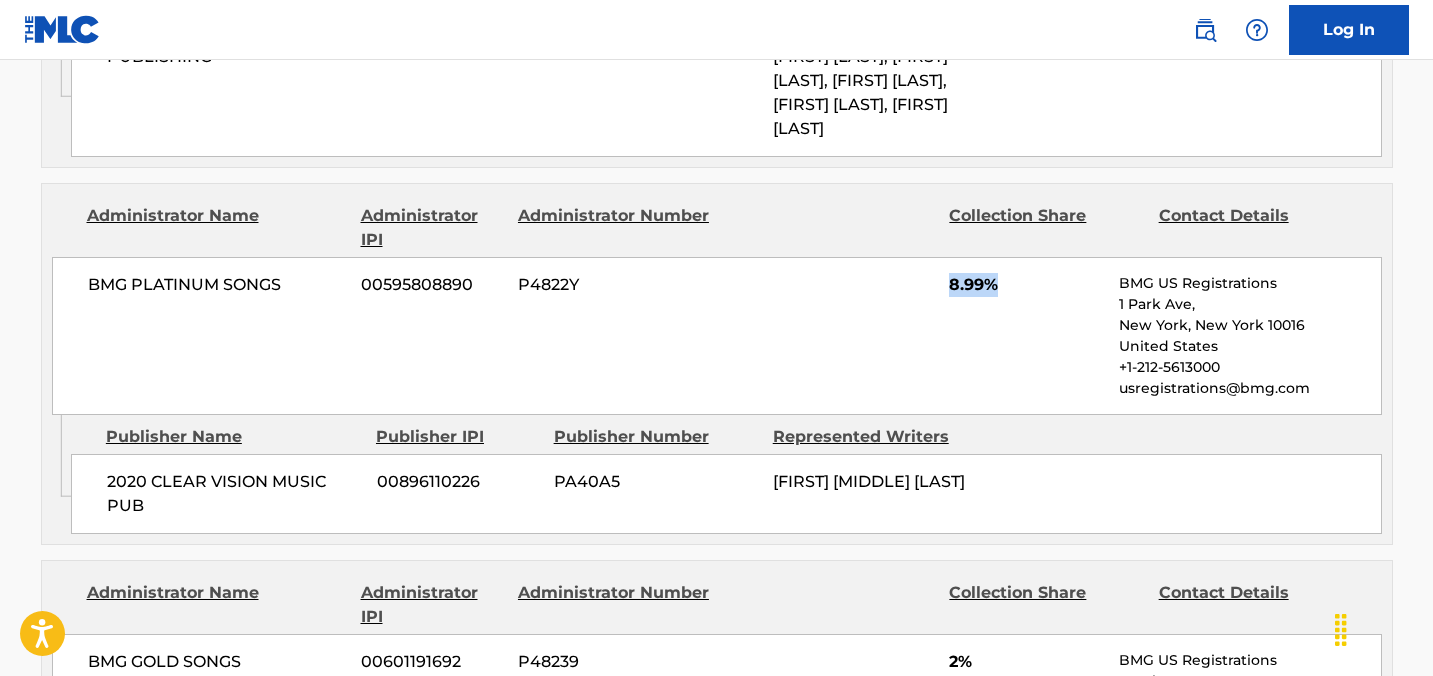 drag, startPoint x: 1011, startPoint y: 297, endPoint x: 883, endPoint y: 275, distance: 129.87686 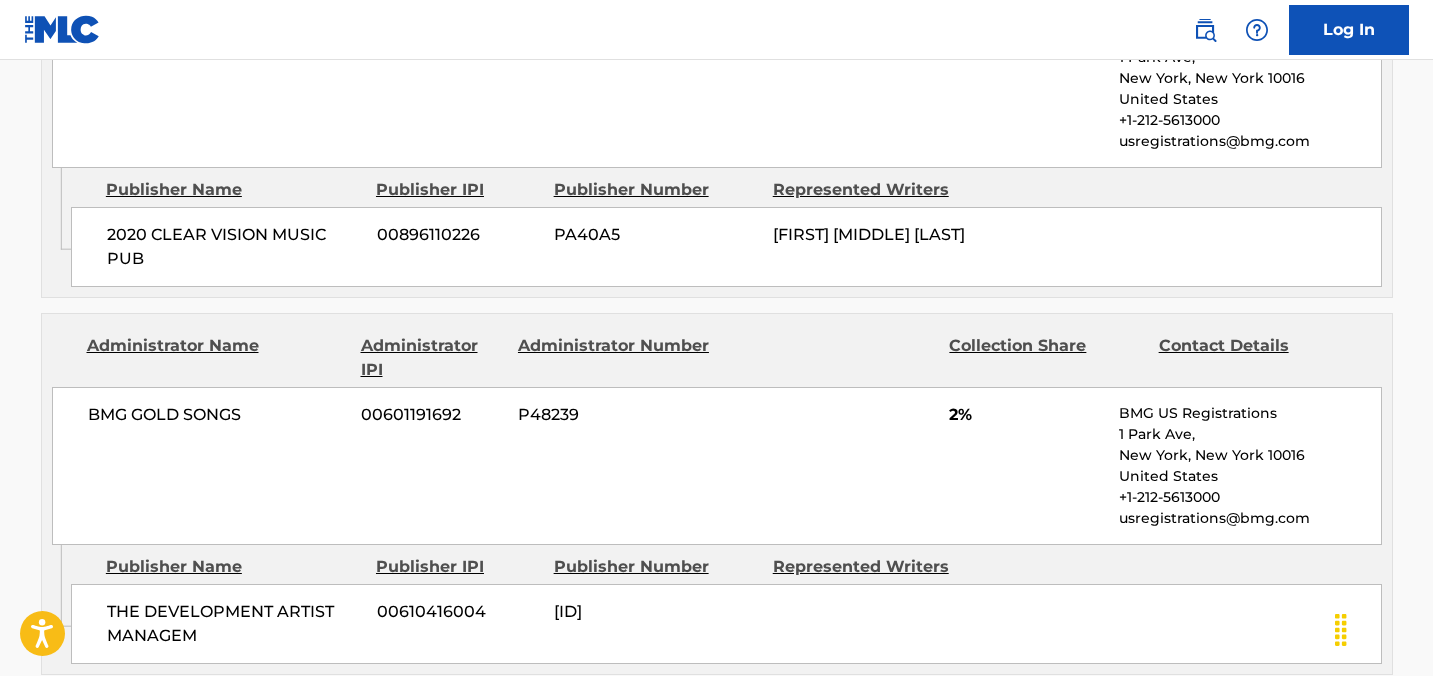 scroll, scrollTop: 3219, scrollLeft: 0, axis: vertical 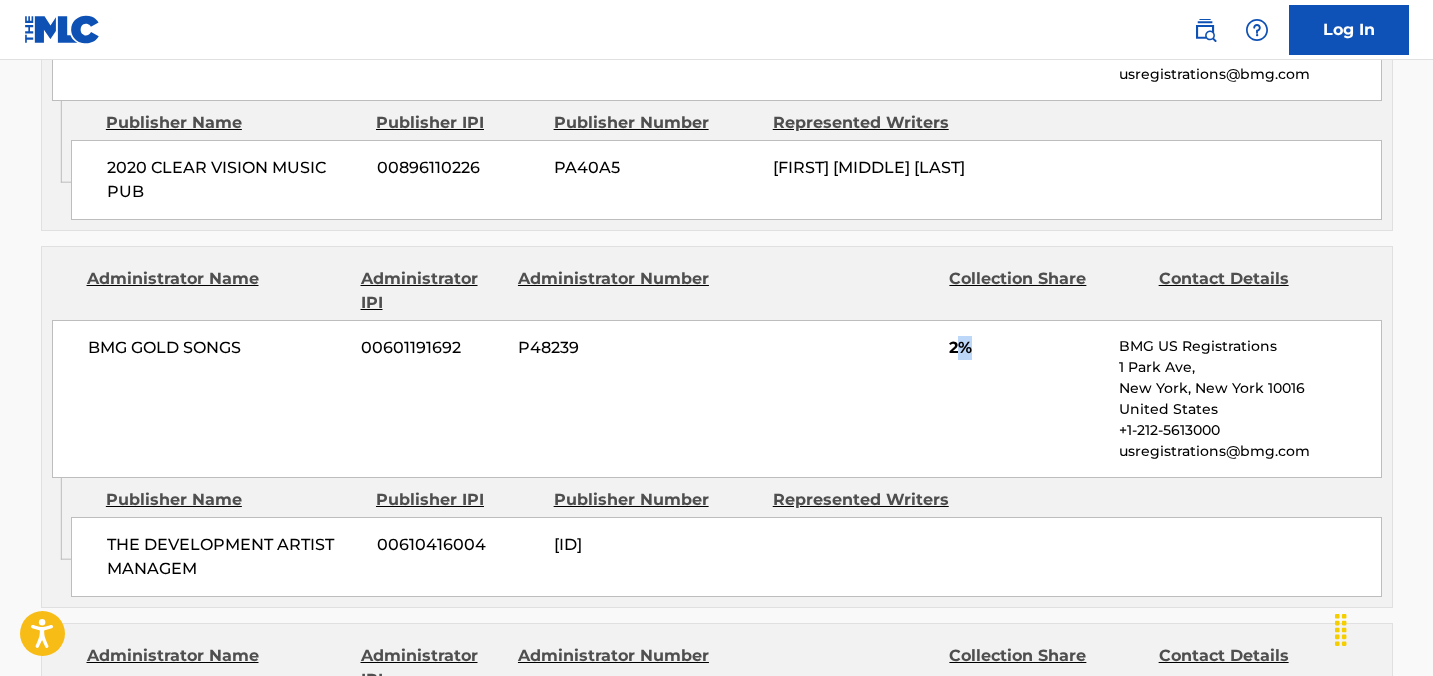drag, startPoint x: 1040, startPoint y: 395, endPoint x: 958, endPoint y: 343, distance: 97.097885 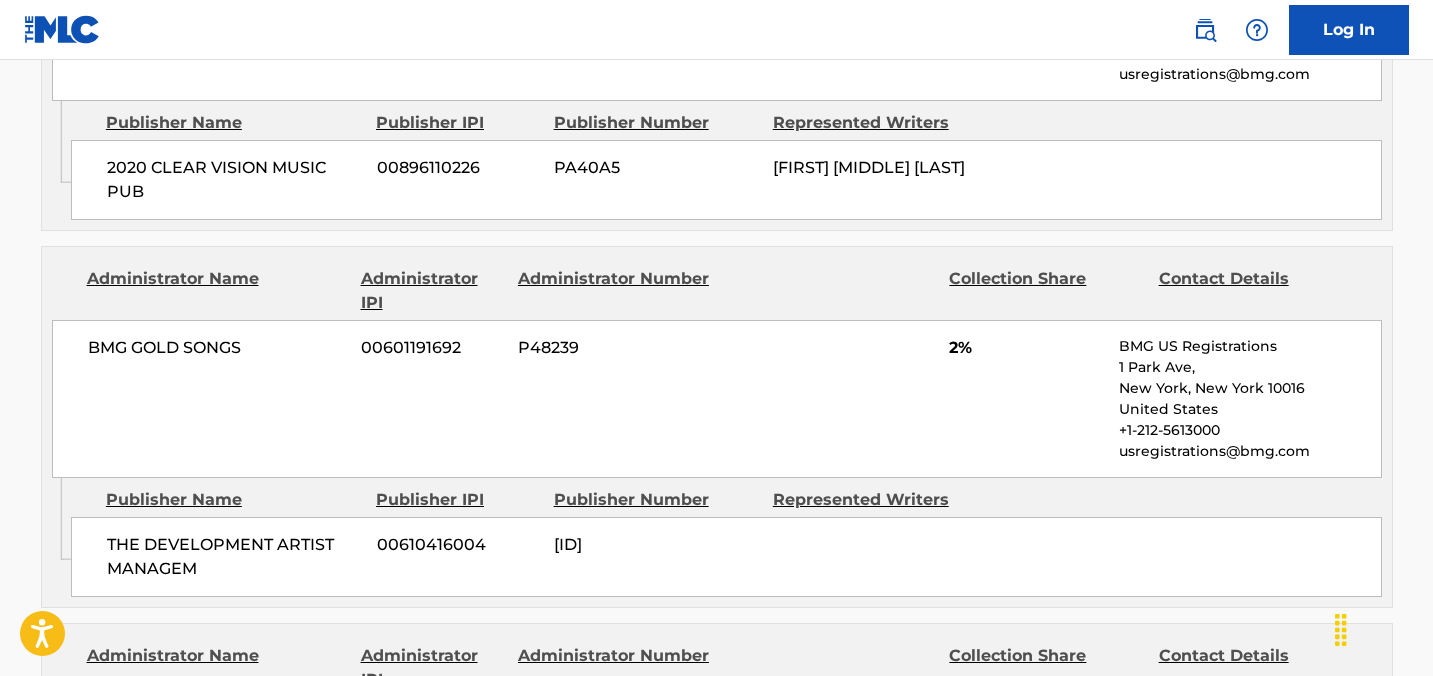 drag, startPoint x: 1037, startPoint y: 386, endPoint x: 938, endPoint y: 351, distance: 105.00476 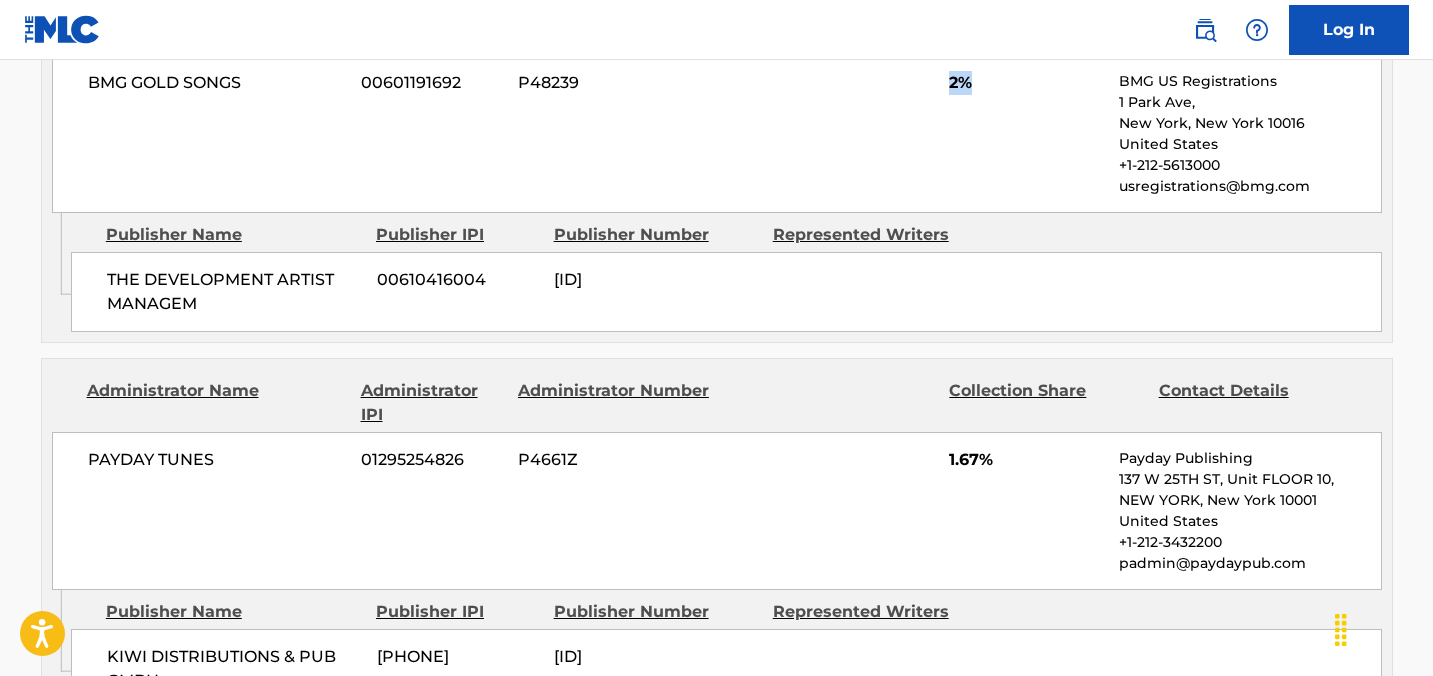 scroll, scrollTop: 3644, scrollLeft: 0, axis: vertical 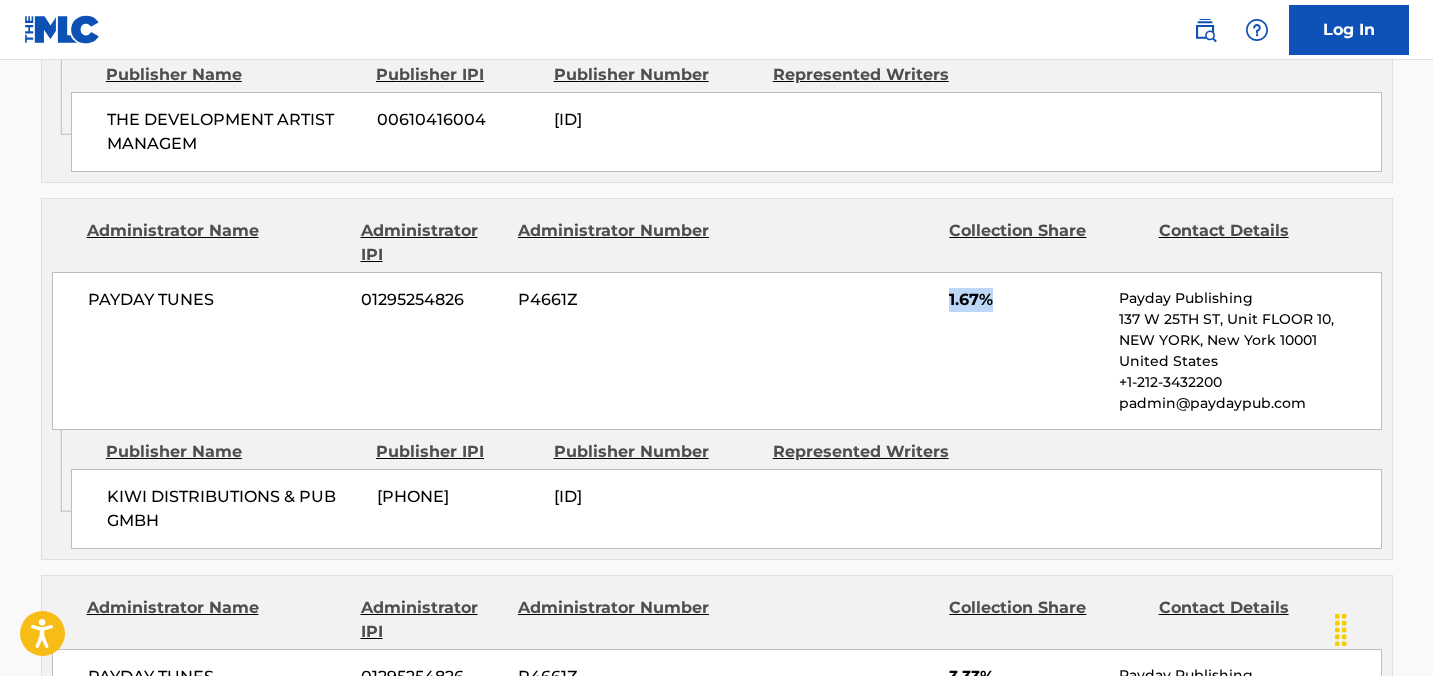 drag, startPoint x: 1013, startPoint y: 354, endPoint x: 885, endPoint y: 288, distance: 144.01389 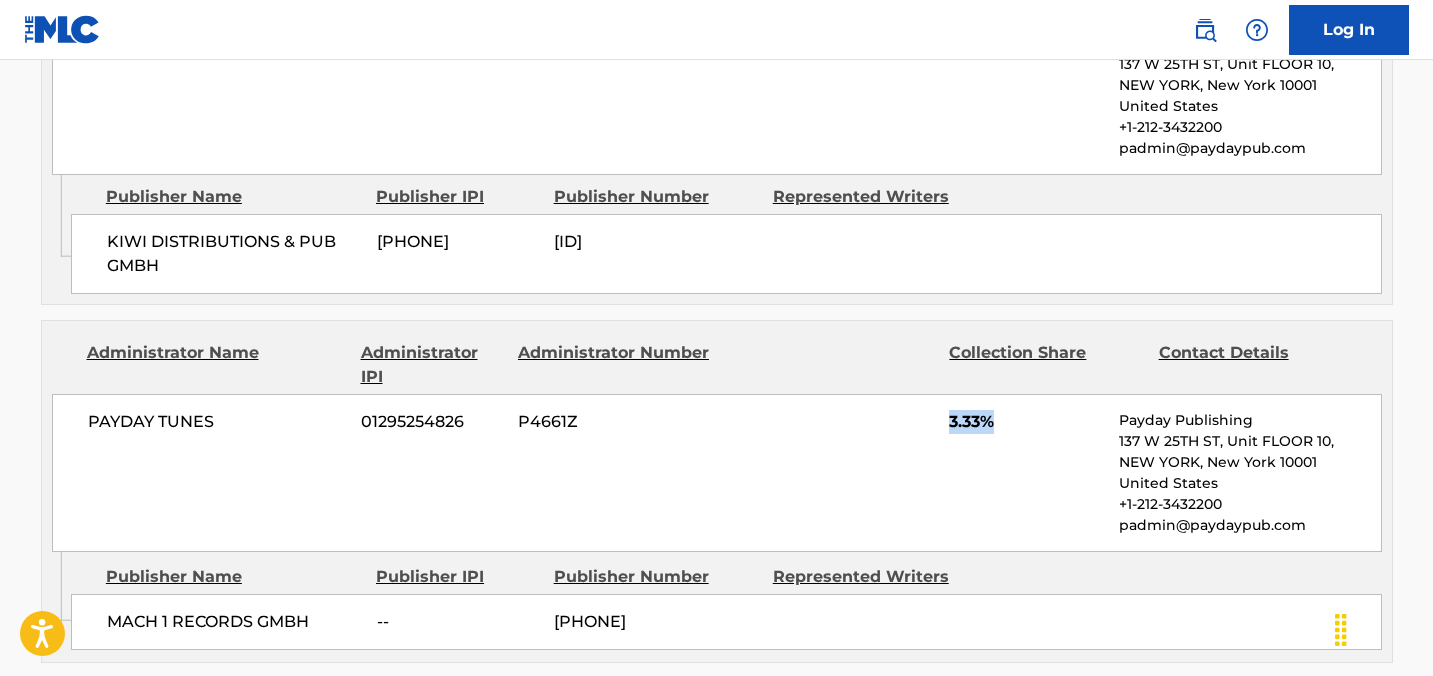 drag, startPoint x: 1001, startPoint y: 415, endPoint x: 883, endPoint y: 400, distance: 118.94957 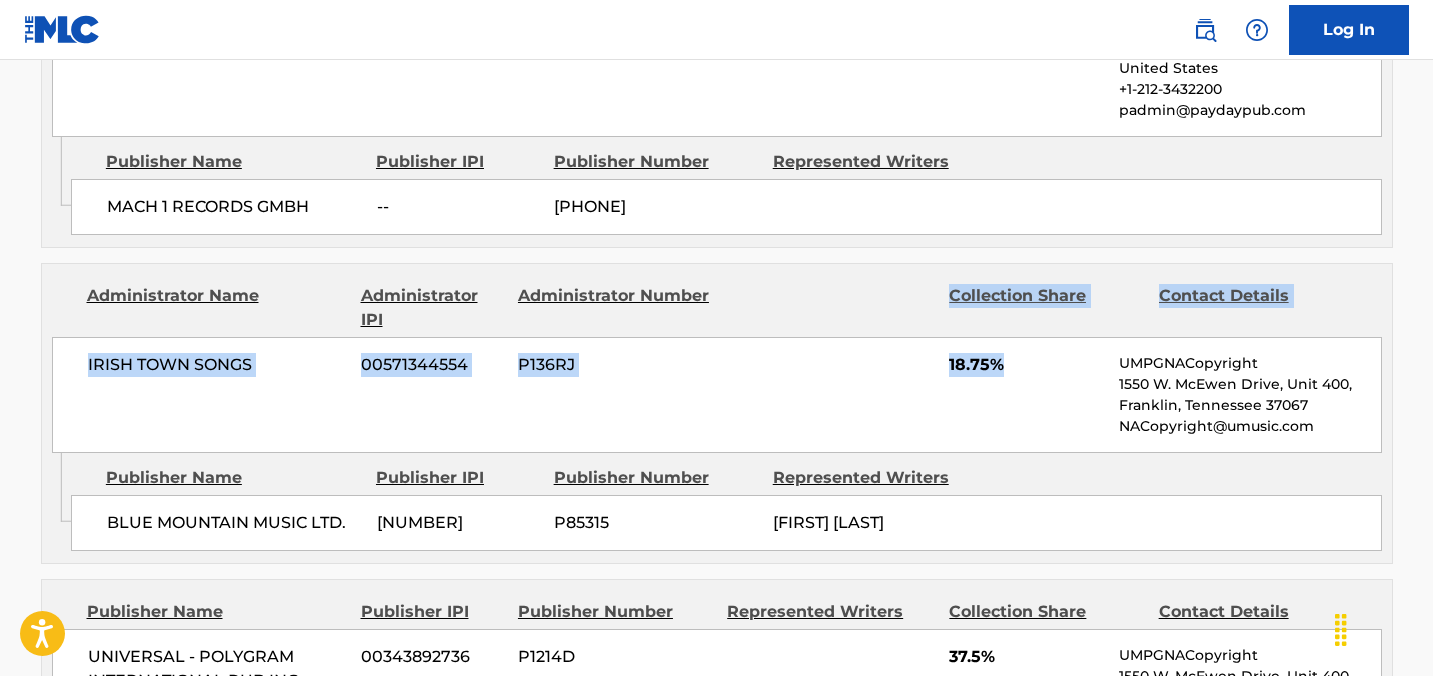 drag, startPoint x: 1006, startPoint y: 385, endPoint x: 891, endPoint y: 317, distance: 133.60014 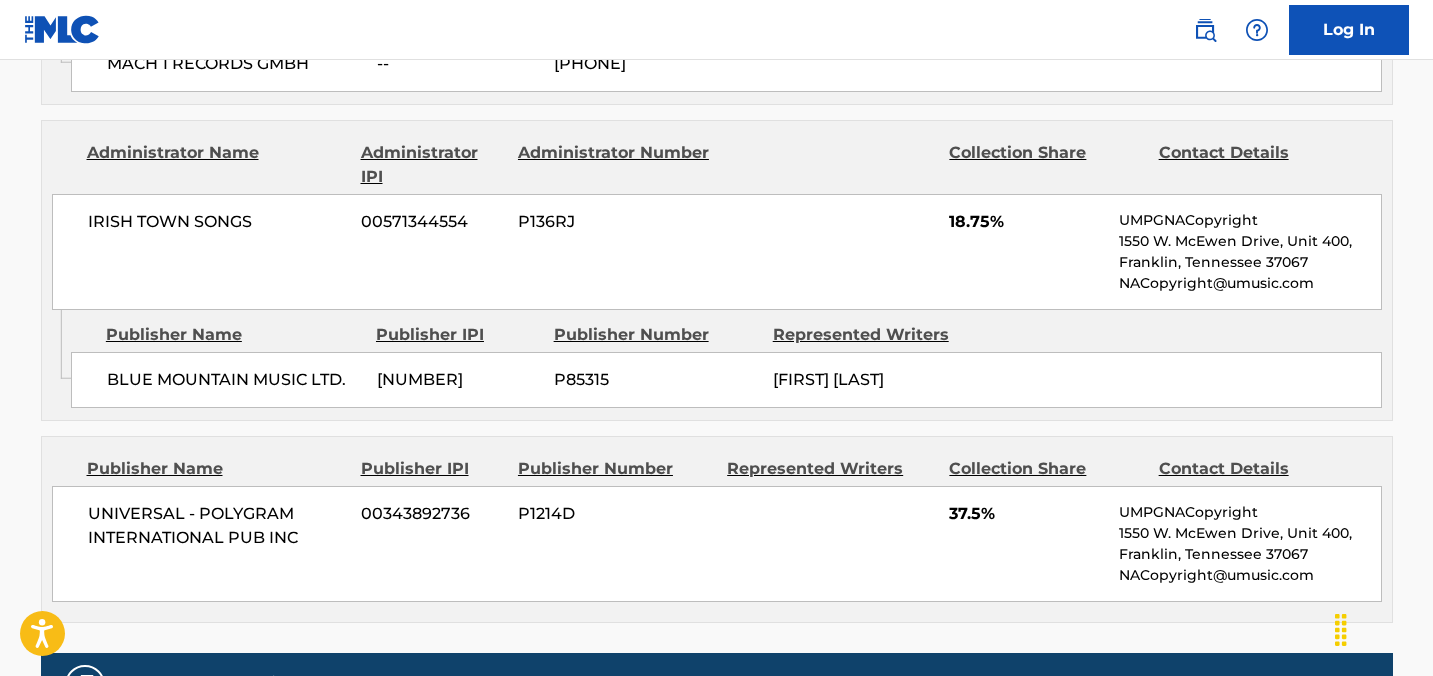 click on "UNIVERSAL - POLYGRAM INTERNATIONAL PUB INC [PHONE] P1214D 37.5% UMPGNACopyright 1550 W. McEwen Drive, Unit 400, [CITY], [STATE] [ZIP] NACopyright@umusic.com" at bounding box center (717, 544) 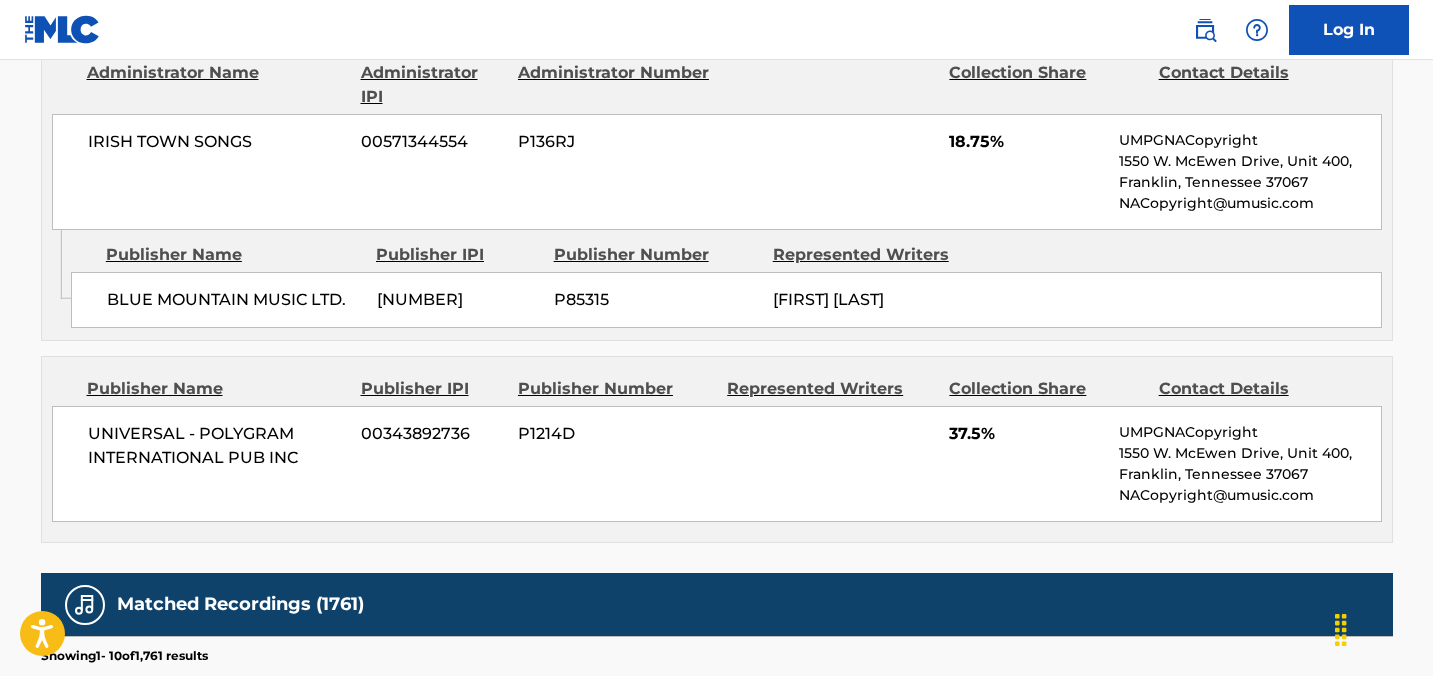 scroll, scrollTop: 4487, scrollLeft: 0, axis: vertical 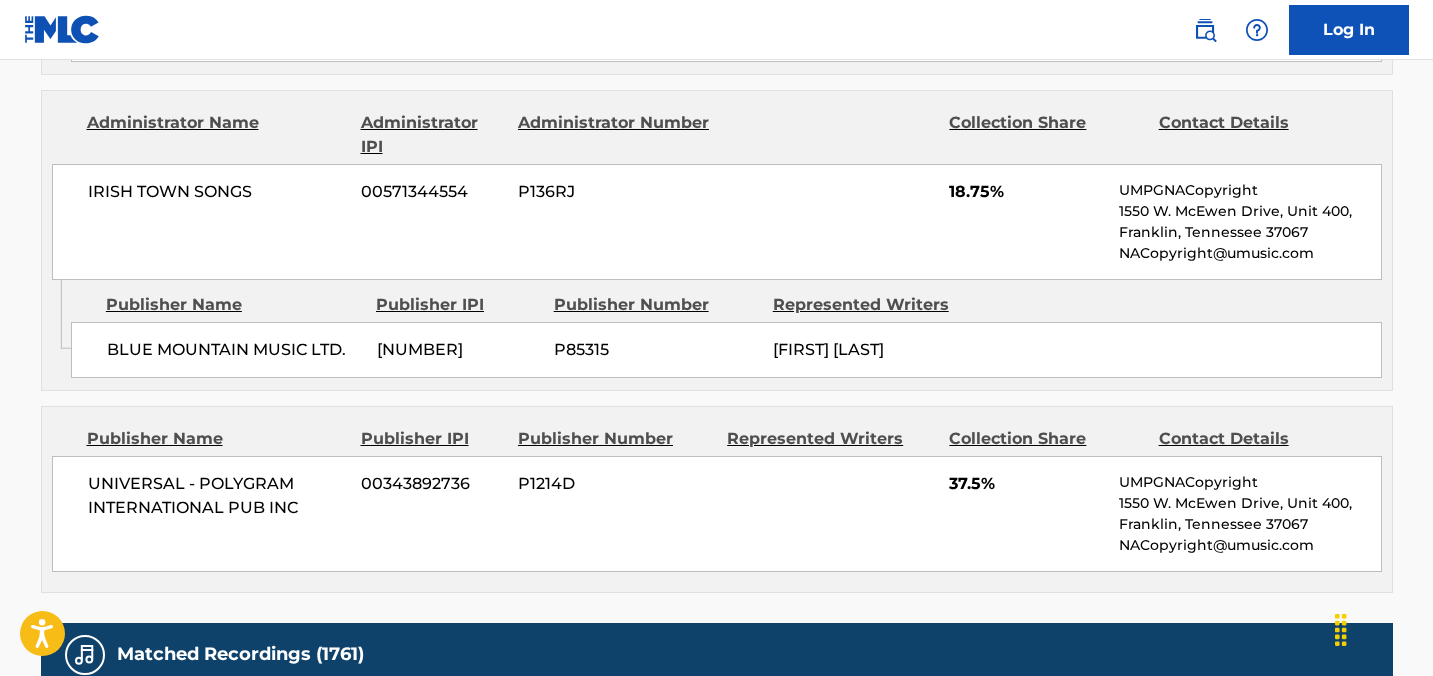 click on "BLUE MOUNTAIN MUSIC LTD. [PHONE] P85315 [FIRST] [LAST]" at bounding box center (726, 350) 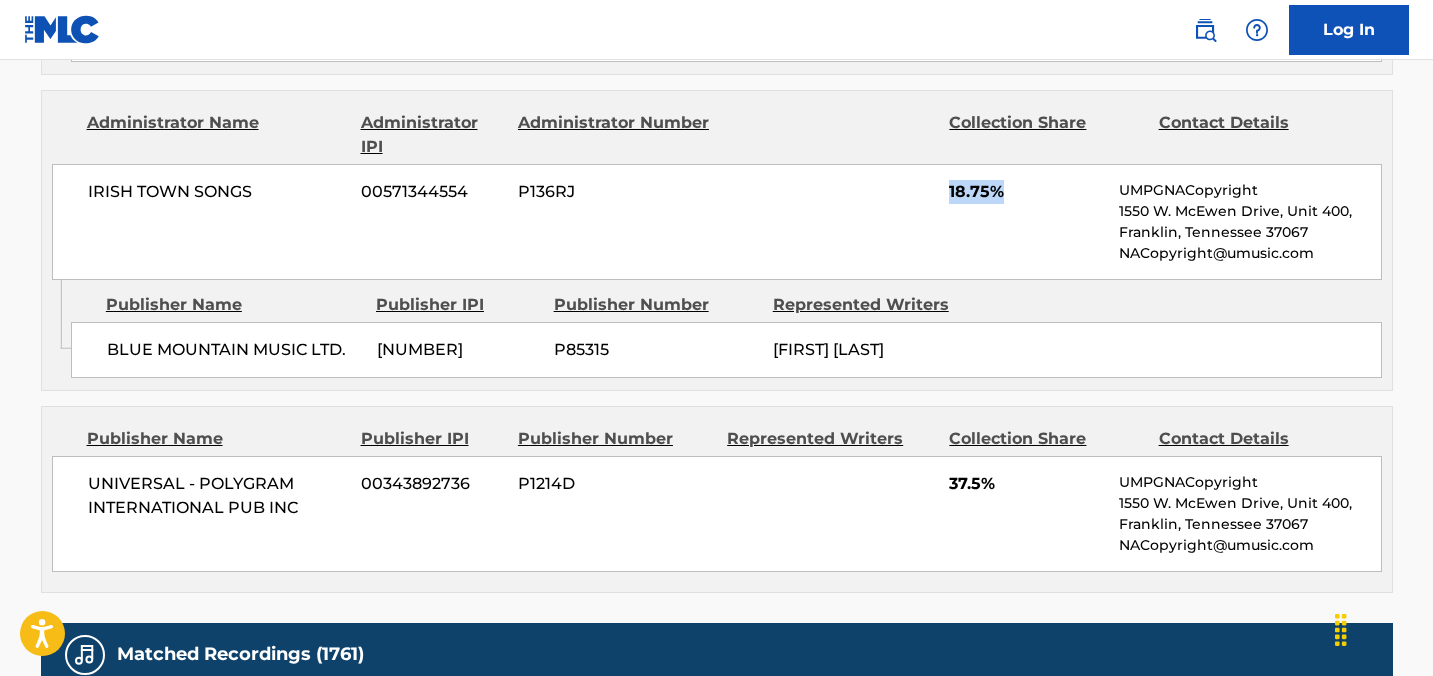 drag, startPoint x: 1017, startPoint y: 200, endPoint x: 933, endPoint y: 177, distance: 87.0919 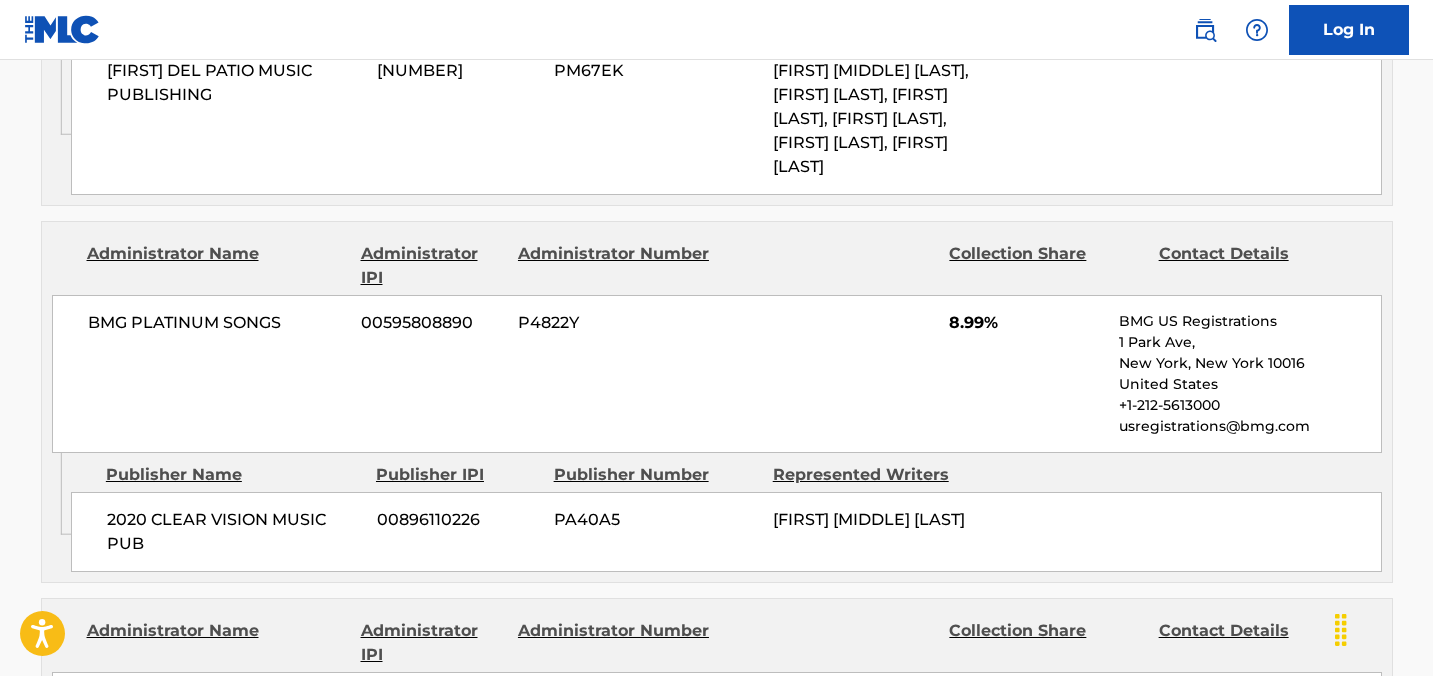 scroll, scrollTop: 2707, scrollLeft: 0, axis: vertical 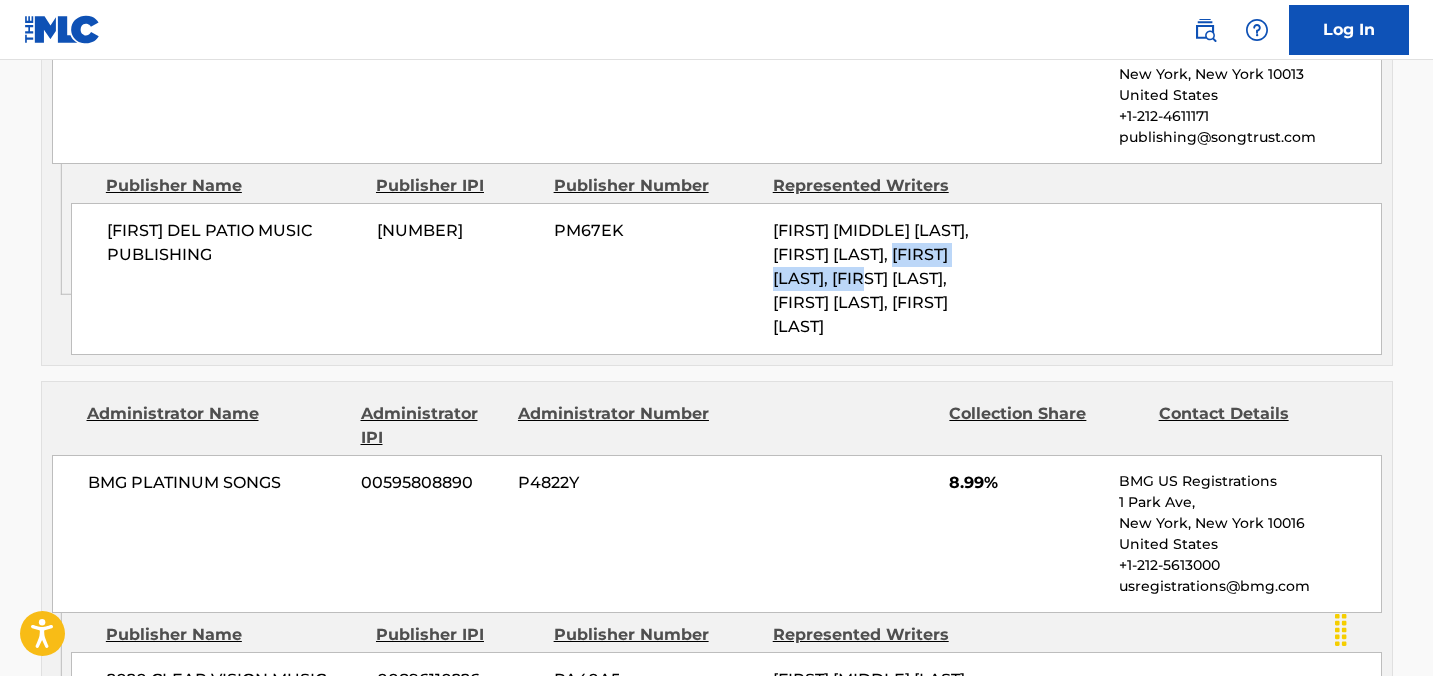 drag, startPoint x: 832, startPoint y: 283, endPoint x: 855, endPoint y: 257, distance: 34.713108 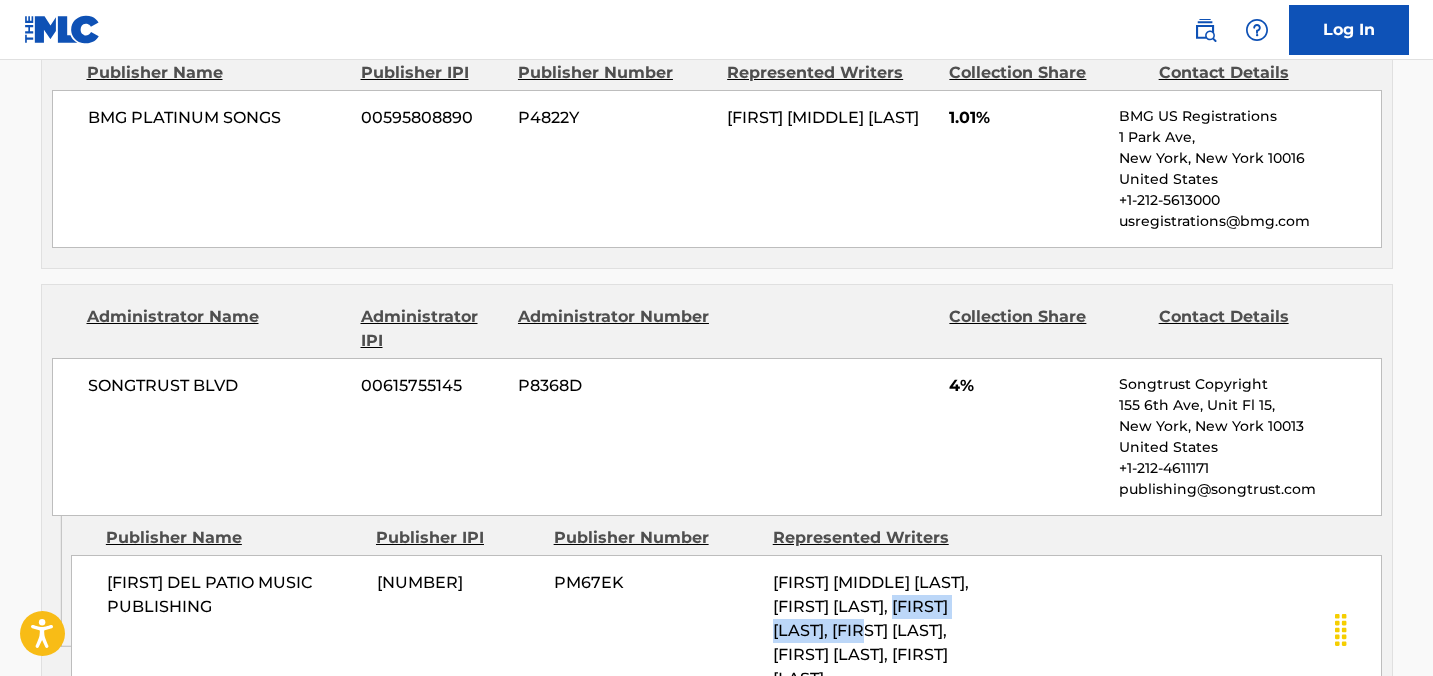 scroll, scrollTop: 2477, scrollLeft: 0, axis: vertical 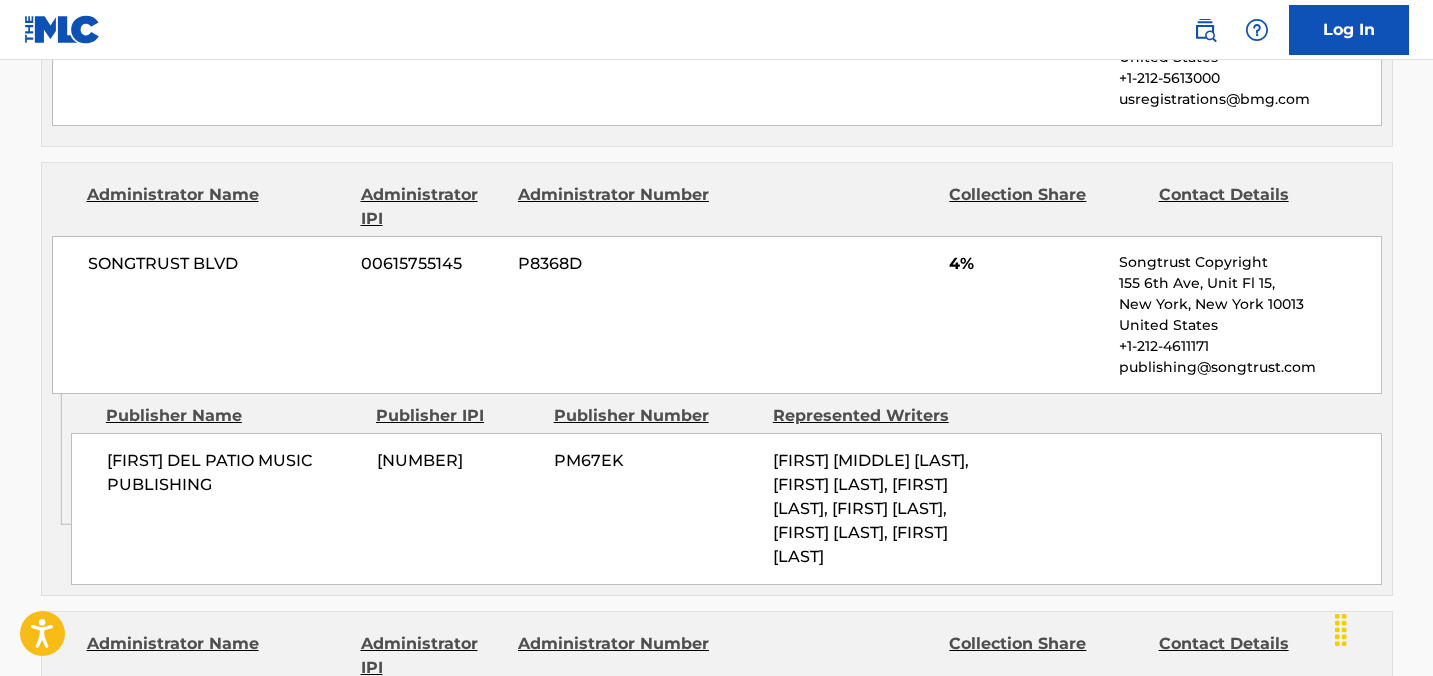 click on "SENSATO DEL PATIO MUSIC PUBLISHING [NUMBER] PM67EK [FIRST] [MIDDLE] [LAST], [FIRST] [LAST], [FIRST] [LAST], [FIRST] [LAST], [FIRST] [LAST], [FIRST] [LAST]" at bounding box center (726, 509) 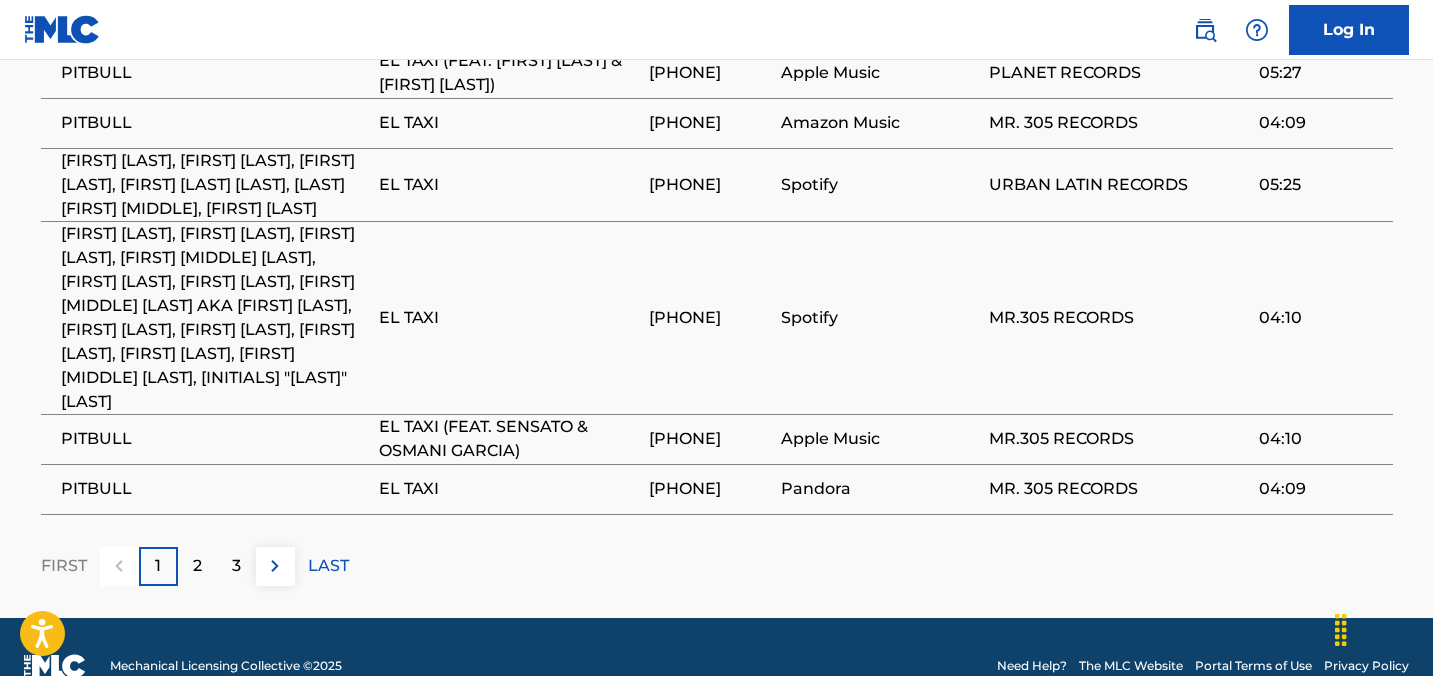 scroll, scrollTop: 4719, scrollLeft: 0, axis: vertical 